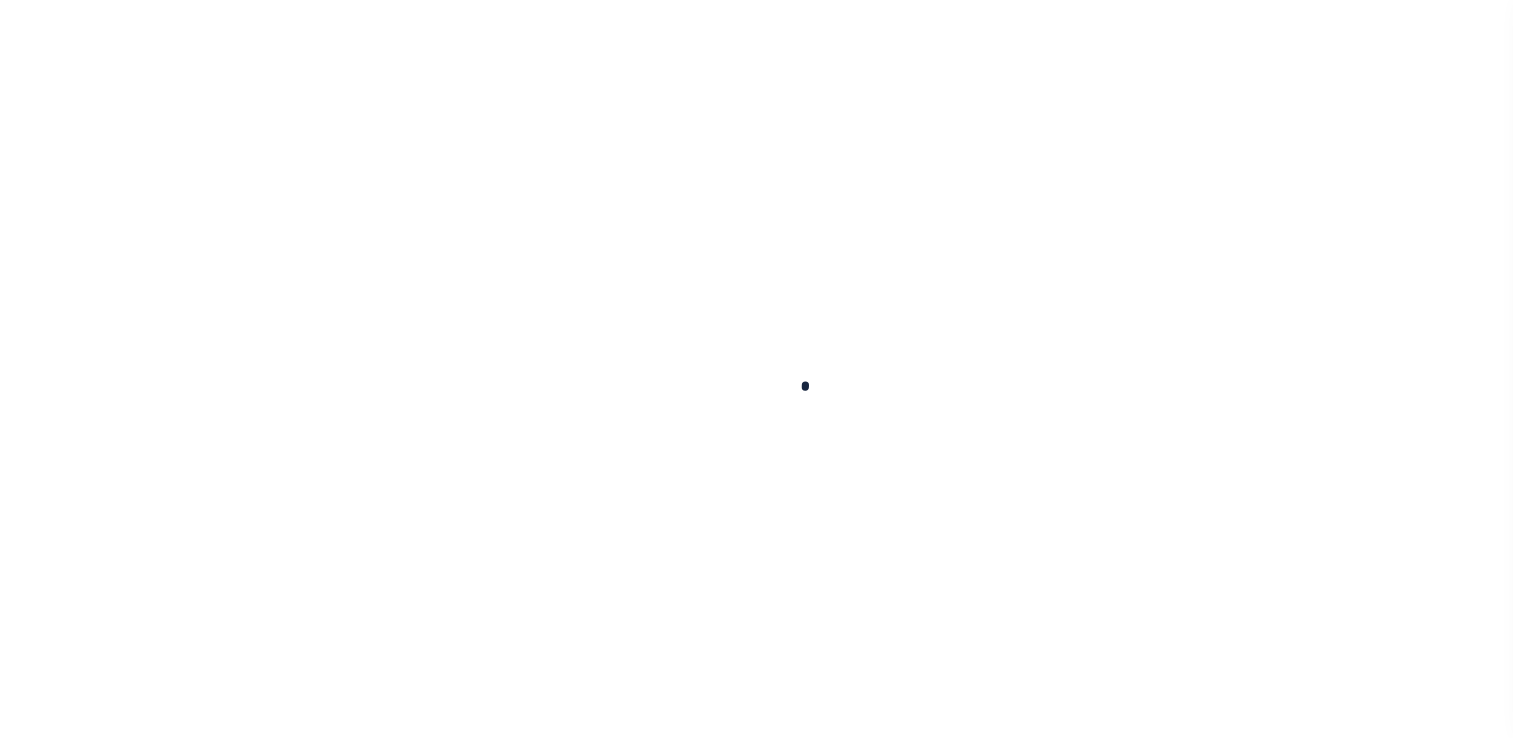 scroll, scrollTop: 0, scrollLeft: 0, axis: both 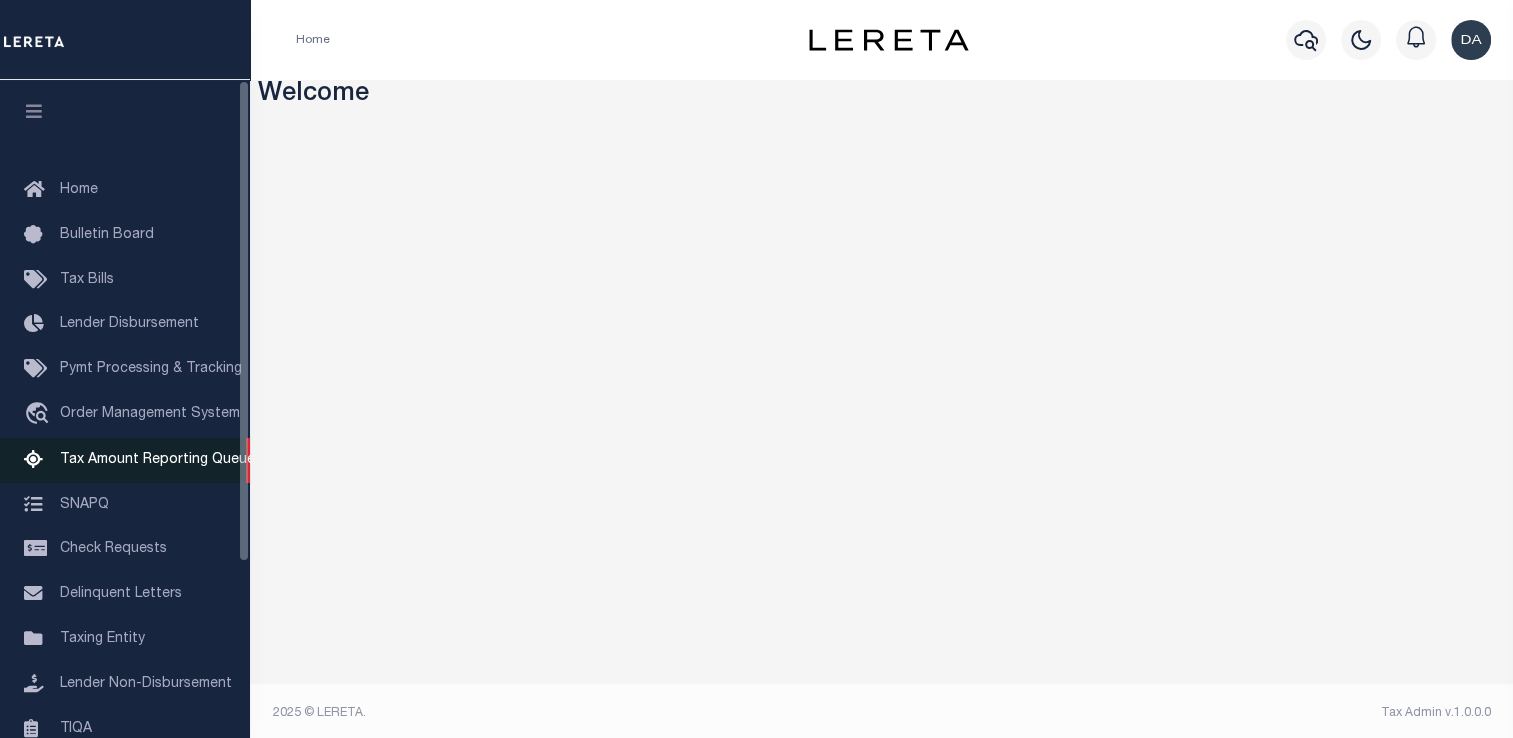 click at bounding box center [40, 460] 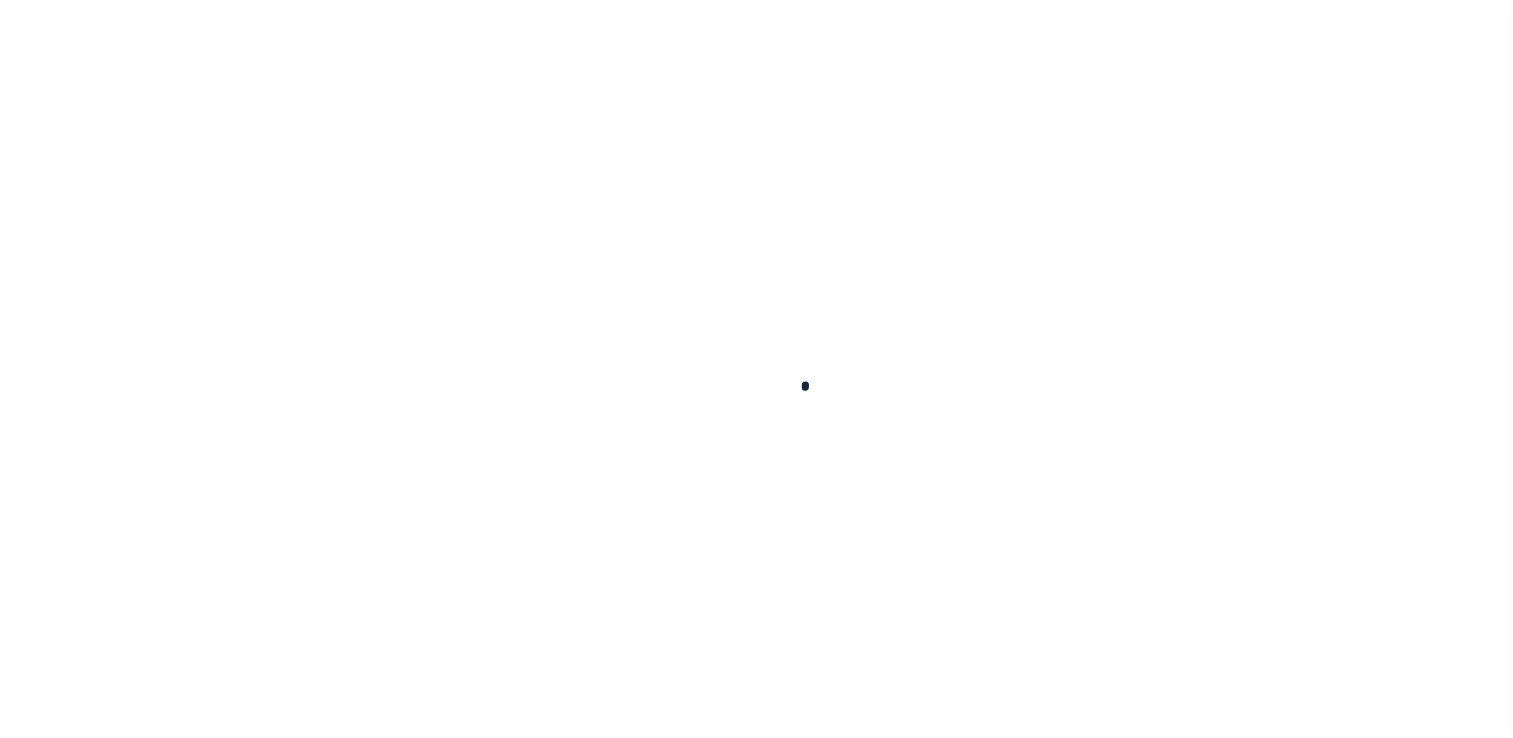 scroll, scrollTop: 0, scrollLeft: 0, axis: both 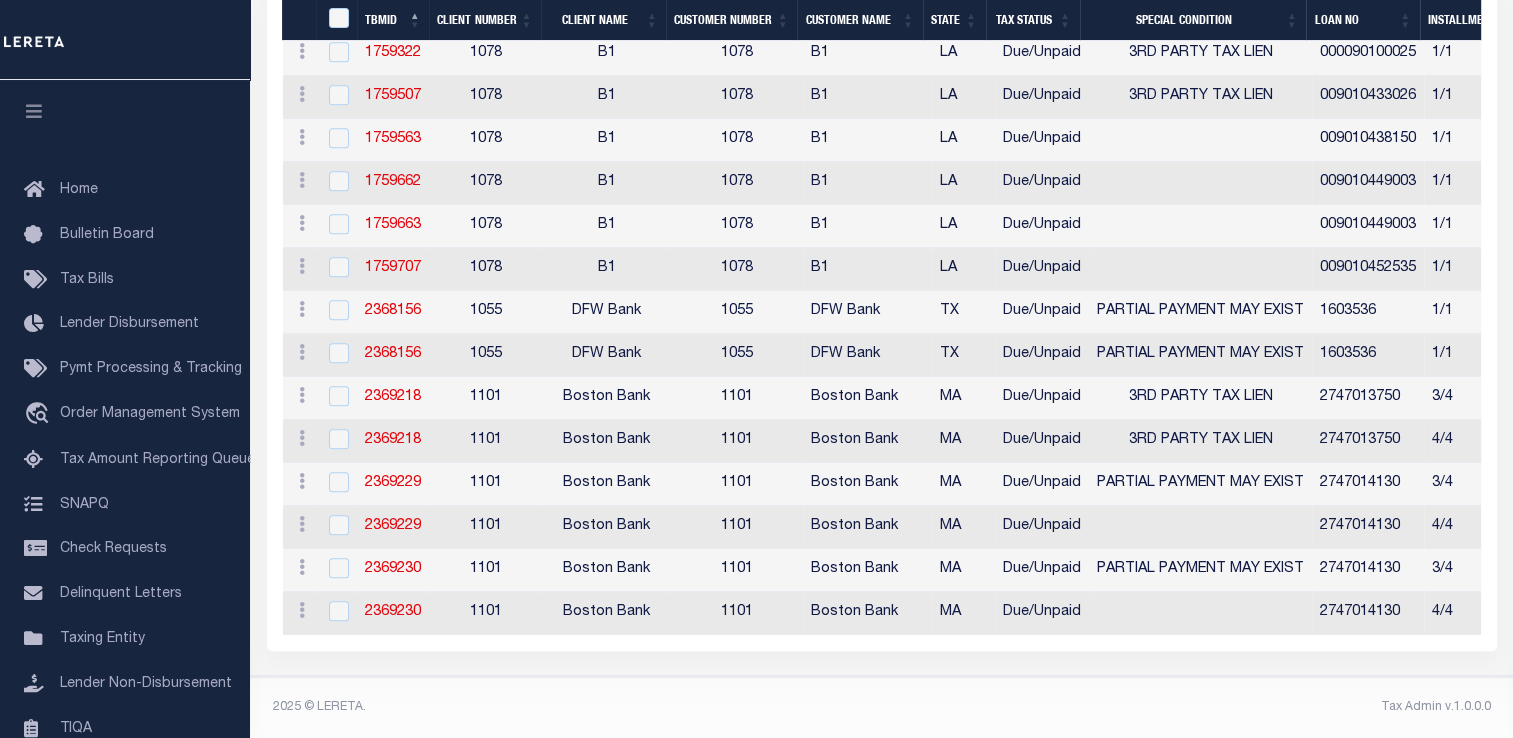 click on "1101" at bounding box center (485, 441) 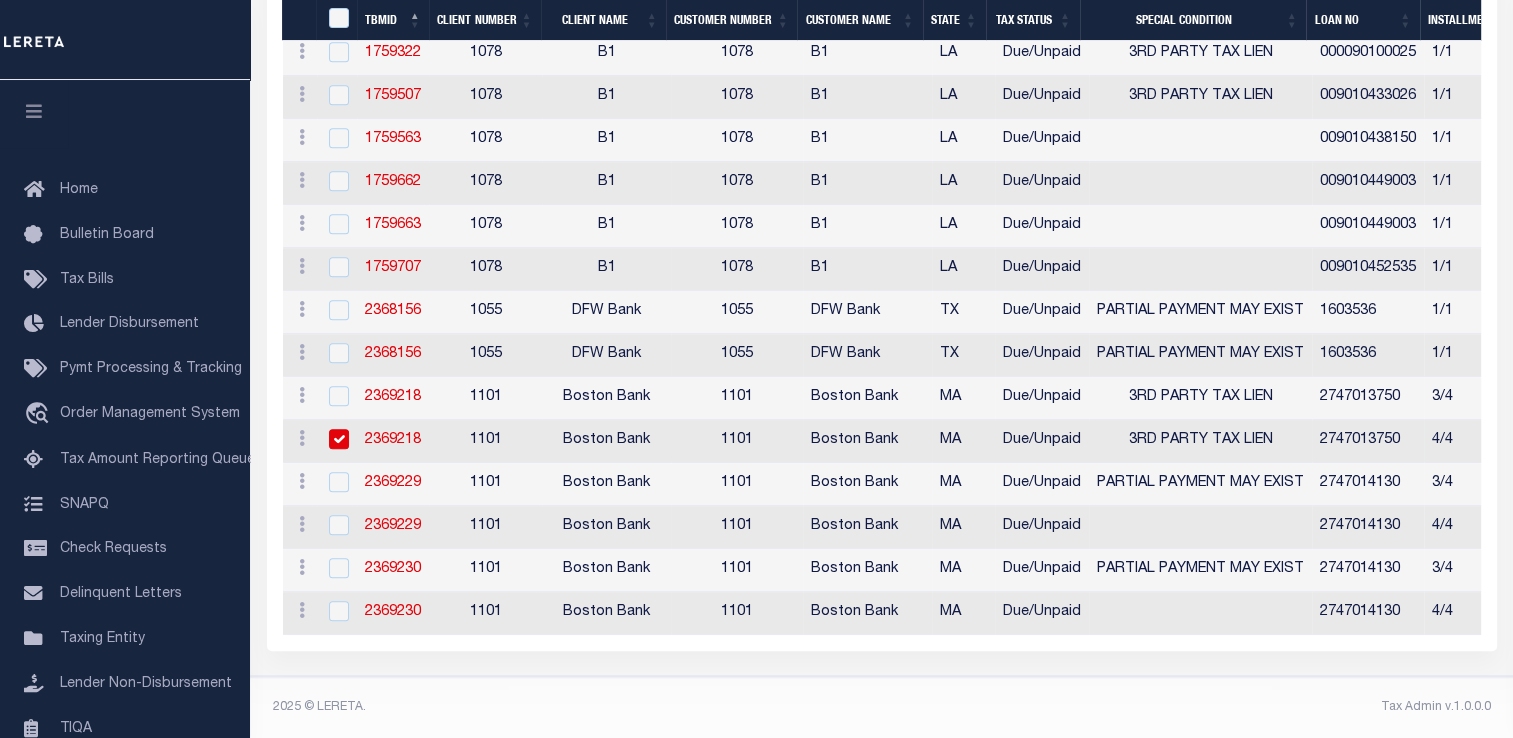 checkbox on "true" 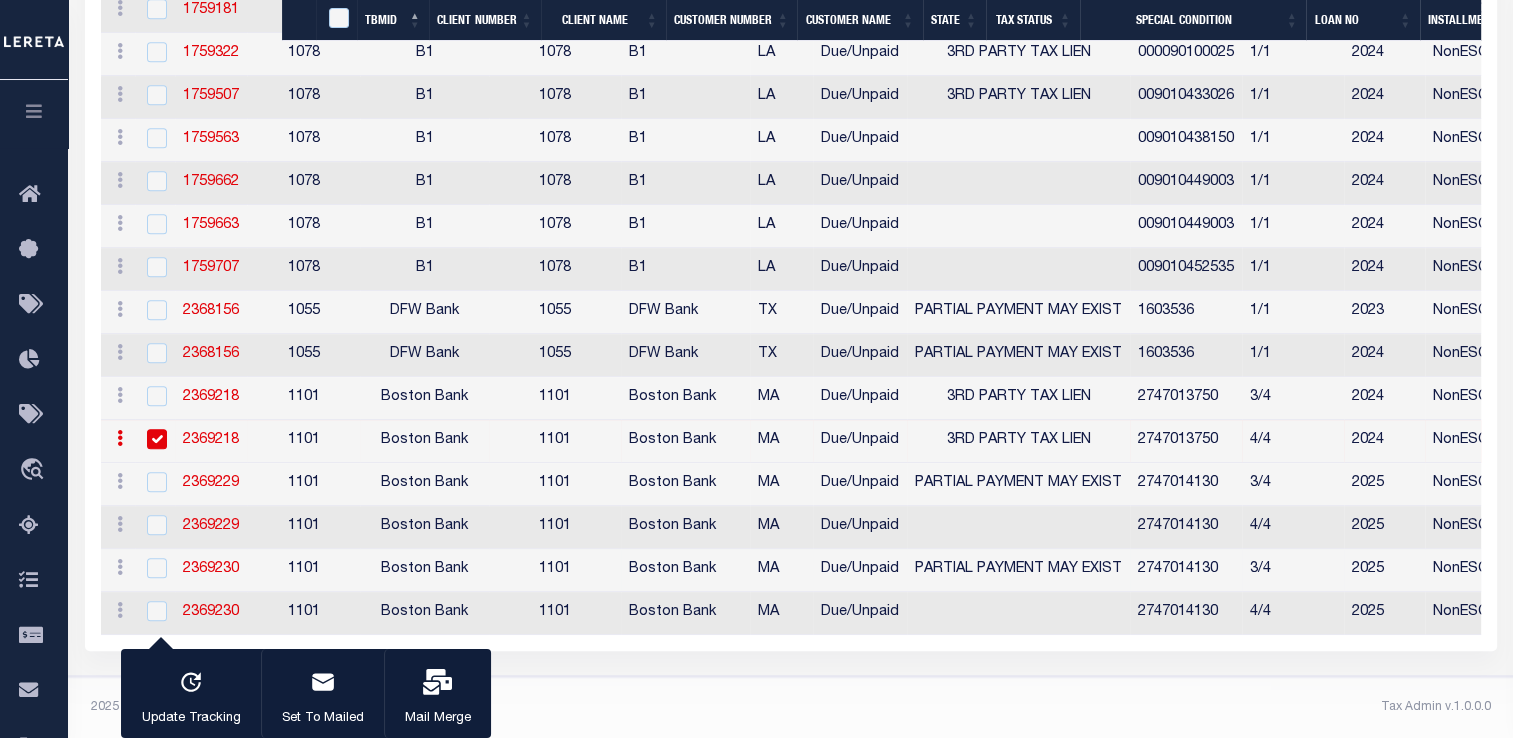 scroll, scrollTop: 1067, scrollLeft: 0, axis: vertical 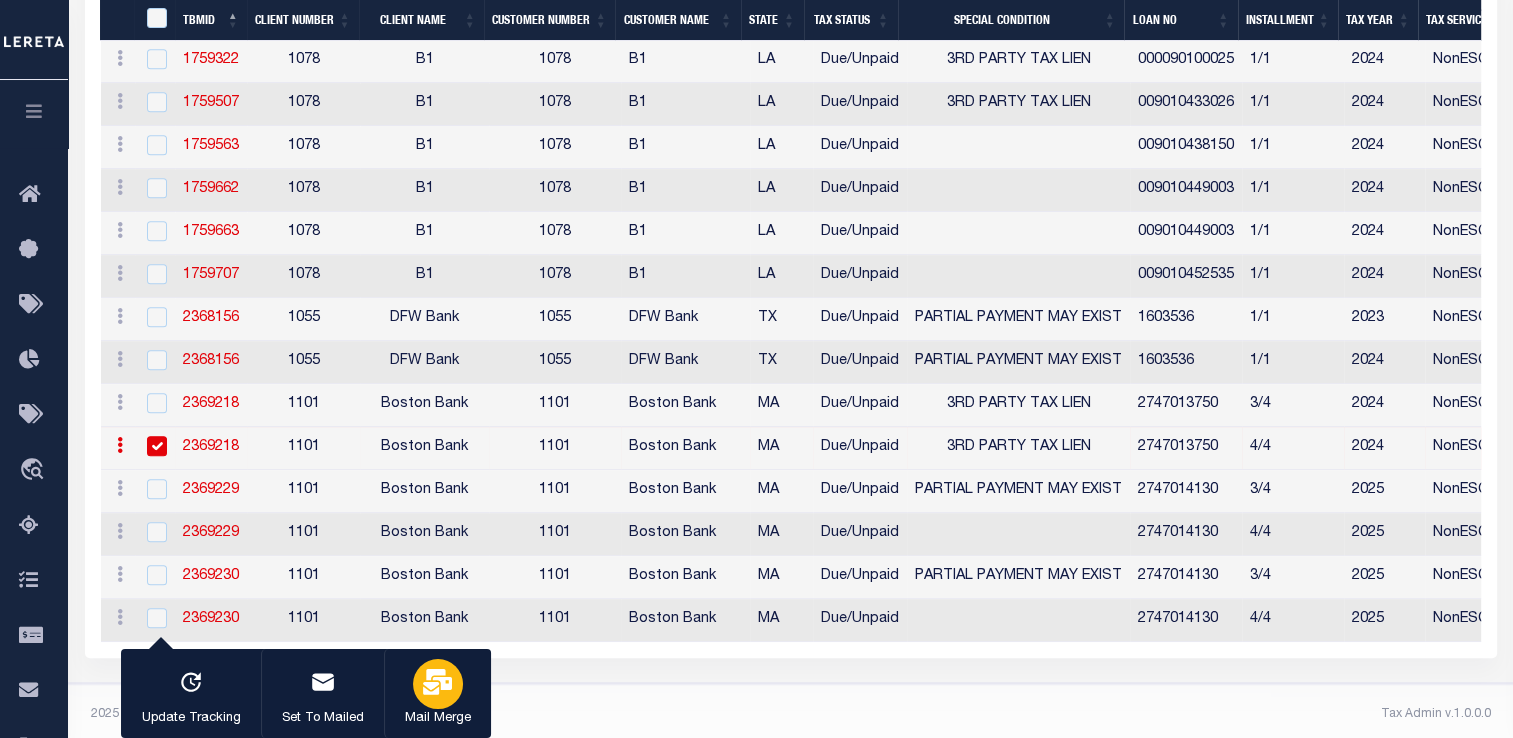 click on "Mail Merge" at bounding box center (438, 719) 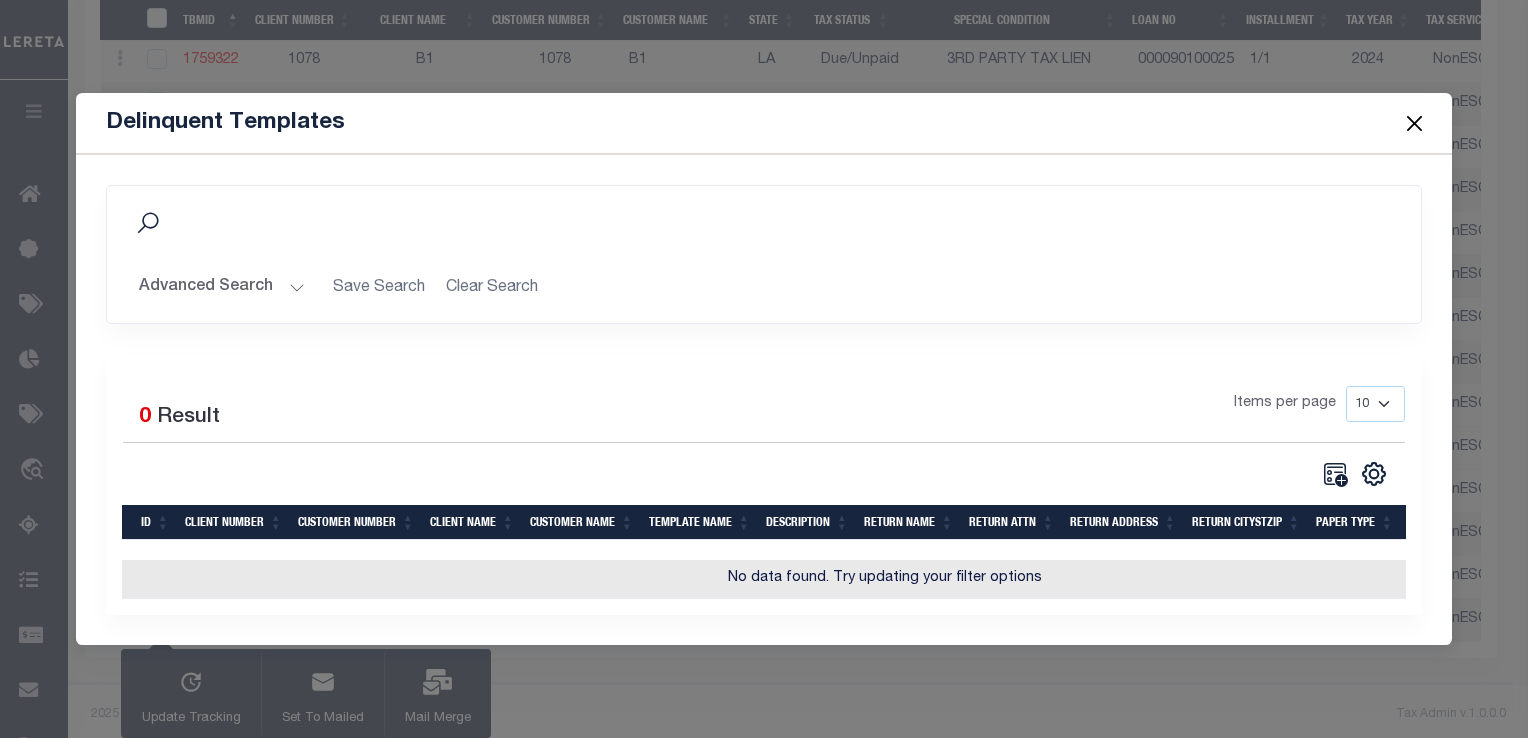 click at bounding box center (1414, 123) 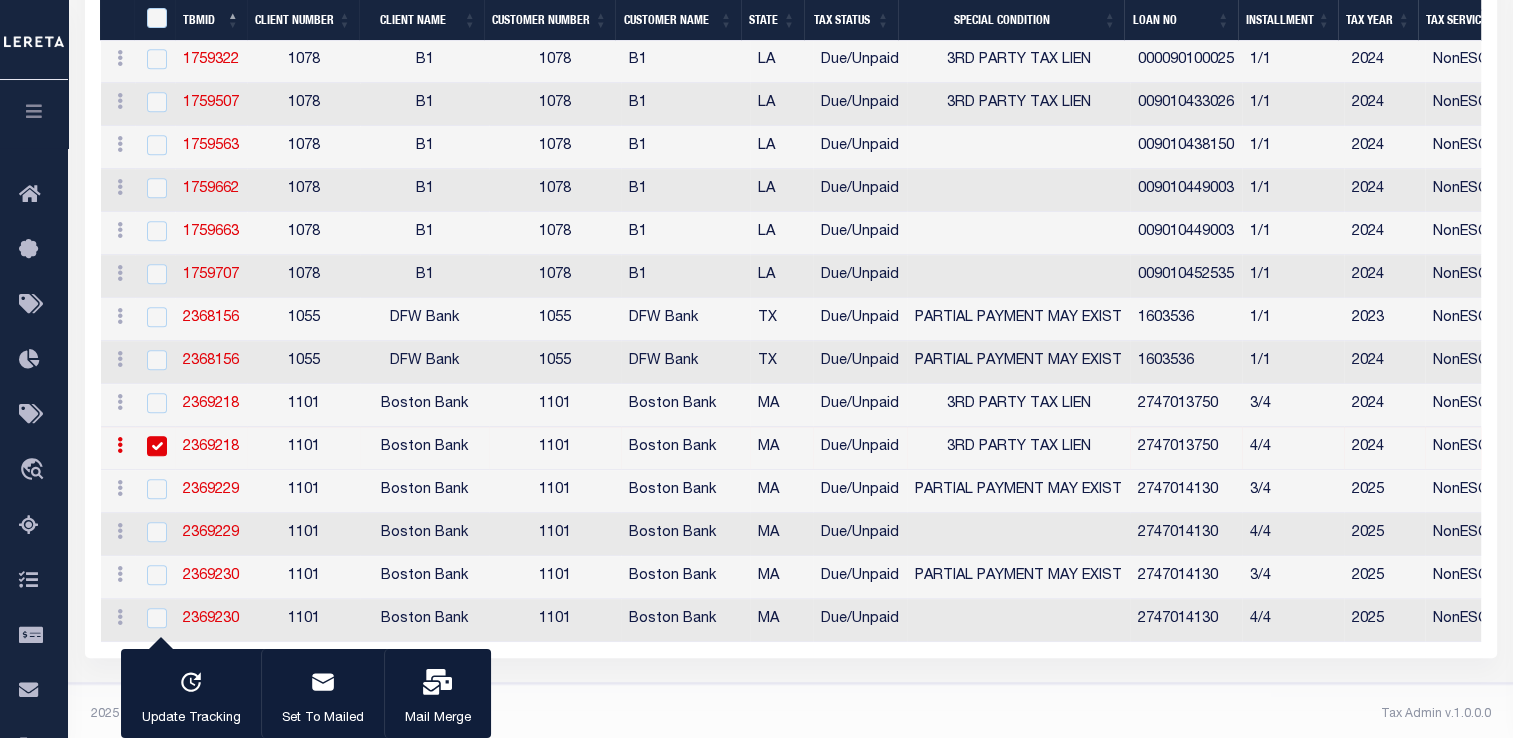 click on "1101" at bounding box center [304, 533] 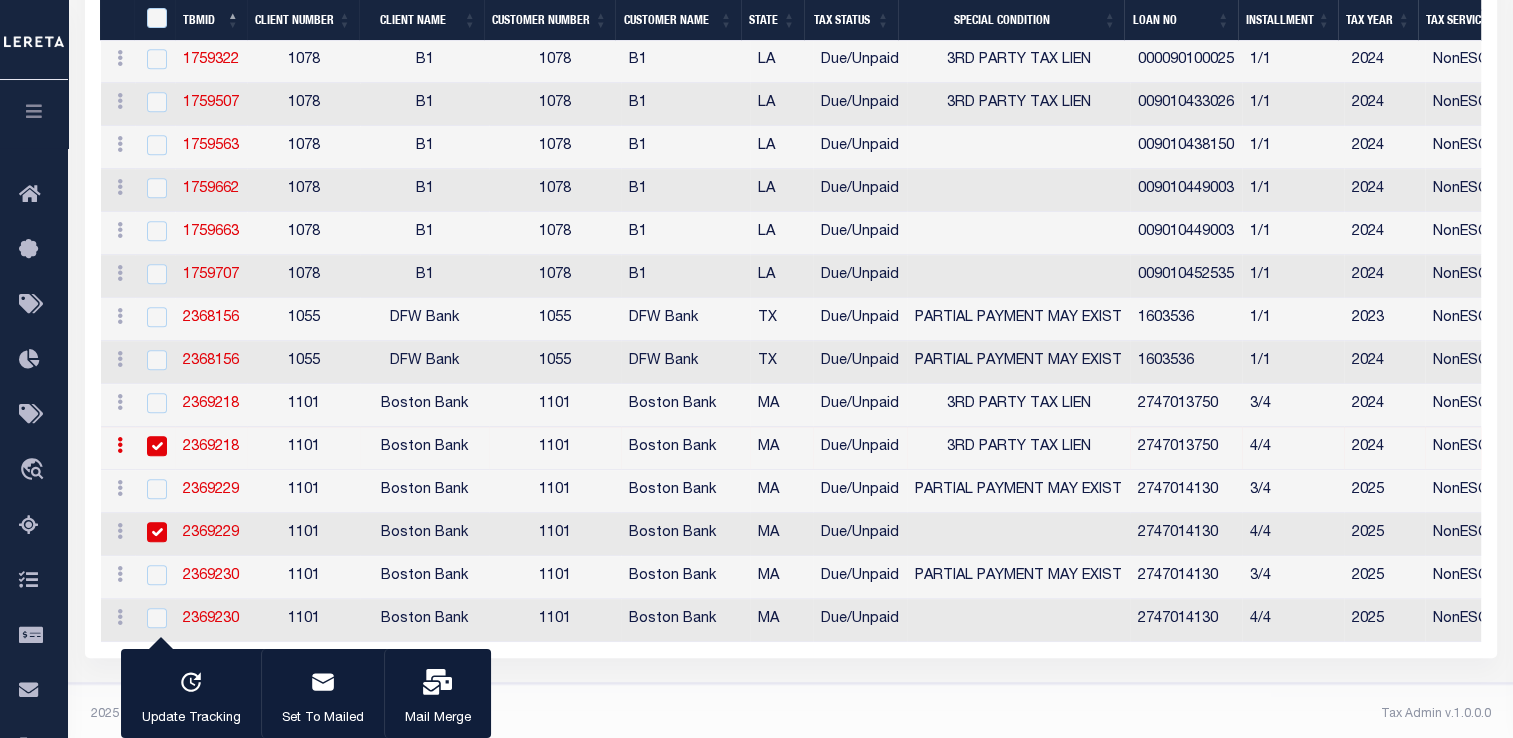 checkbox on "true" 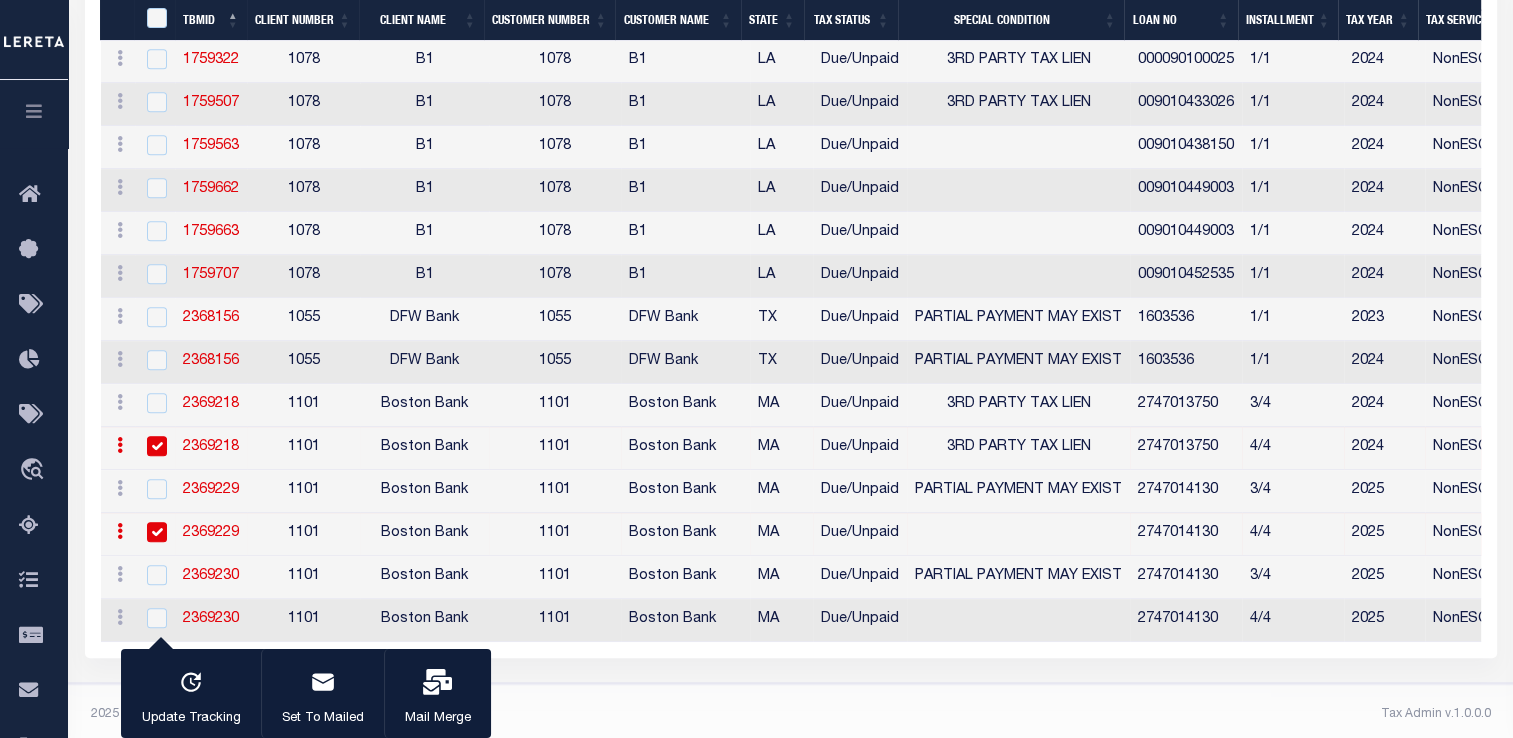 click on "1101" at bounding box center (303, 448) 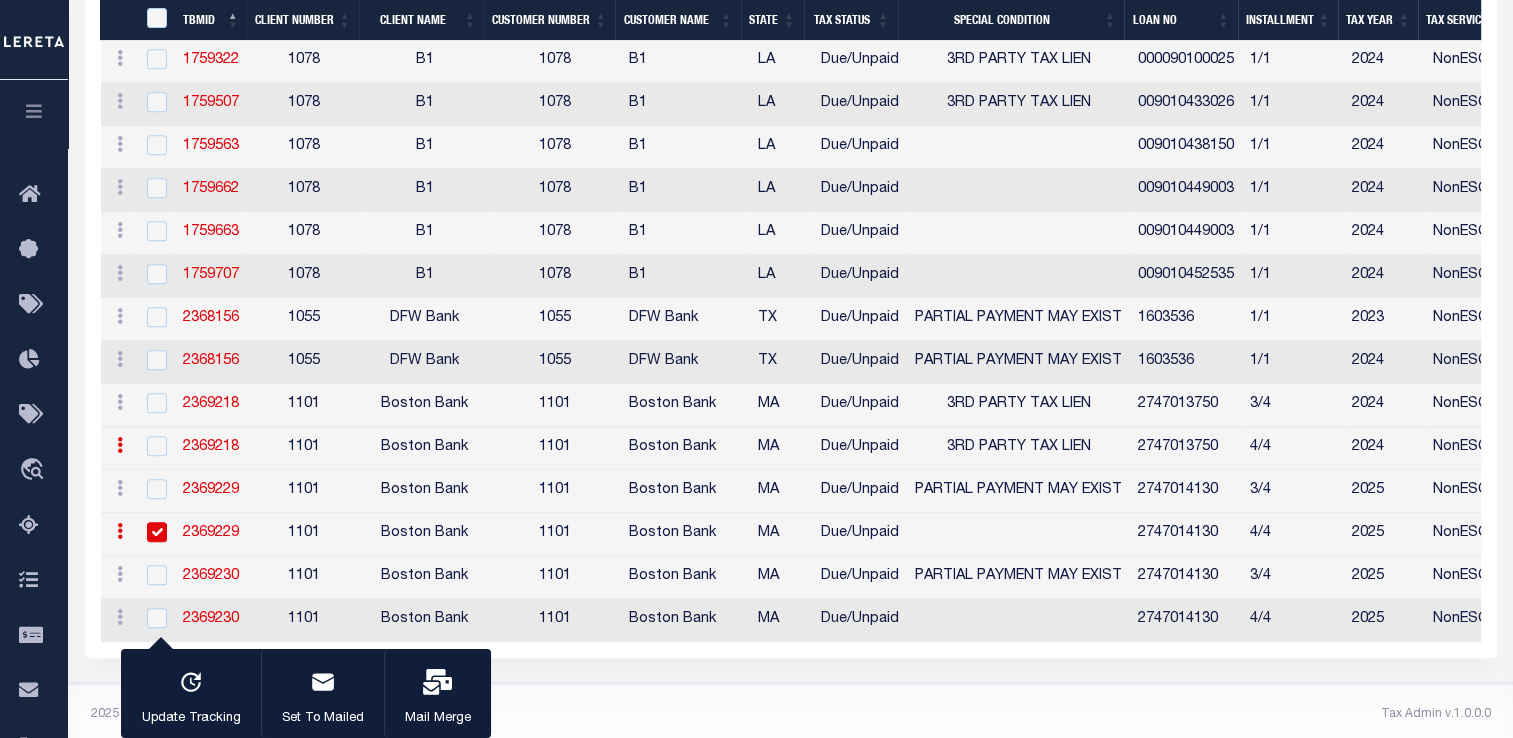 checkbox on "false" 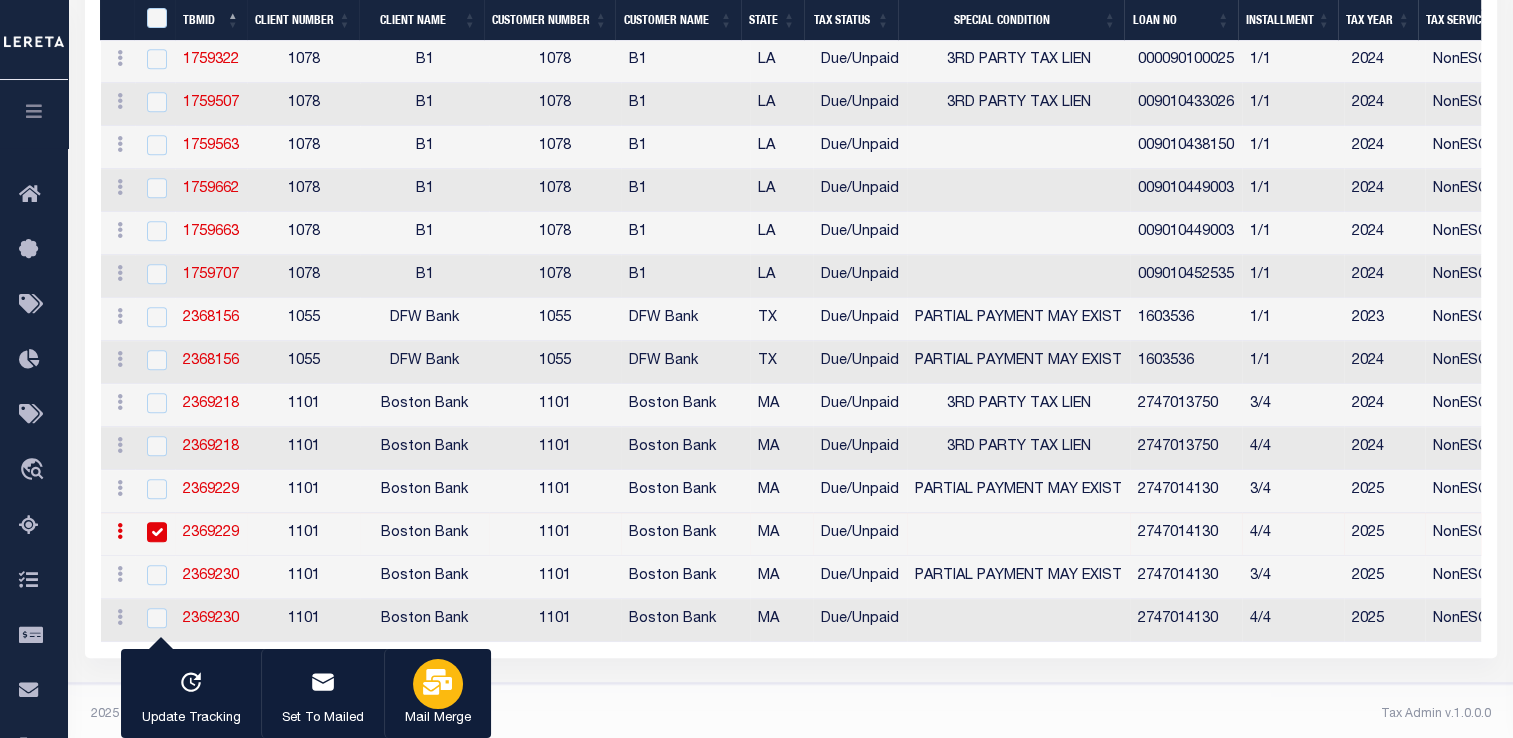 click on "Mail Merge" at bounding box center (438, 719) 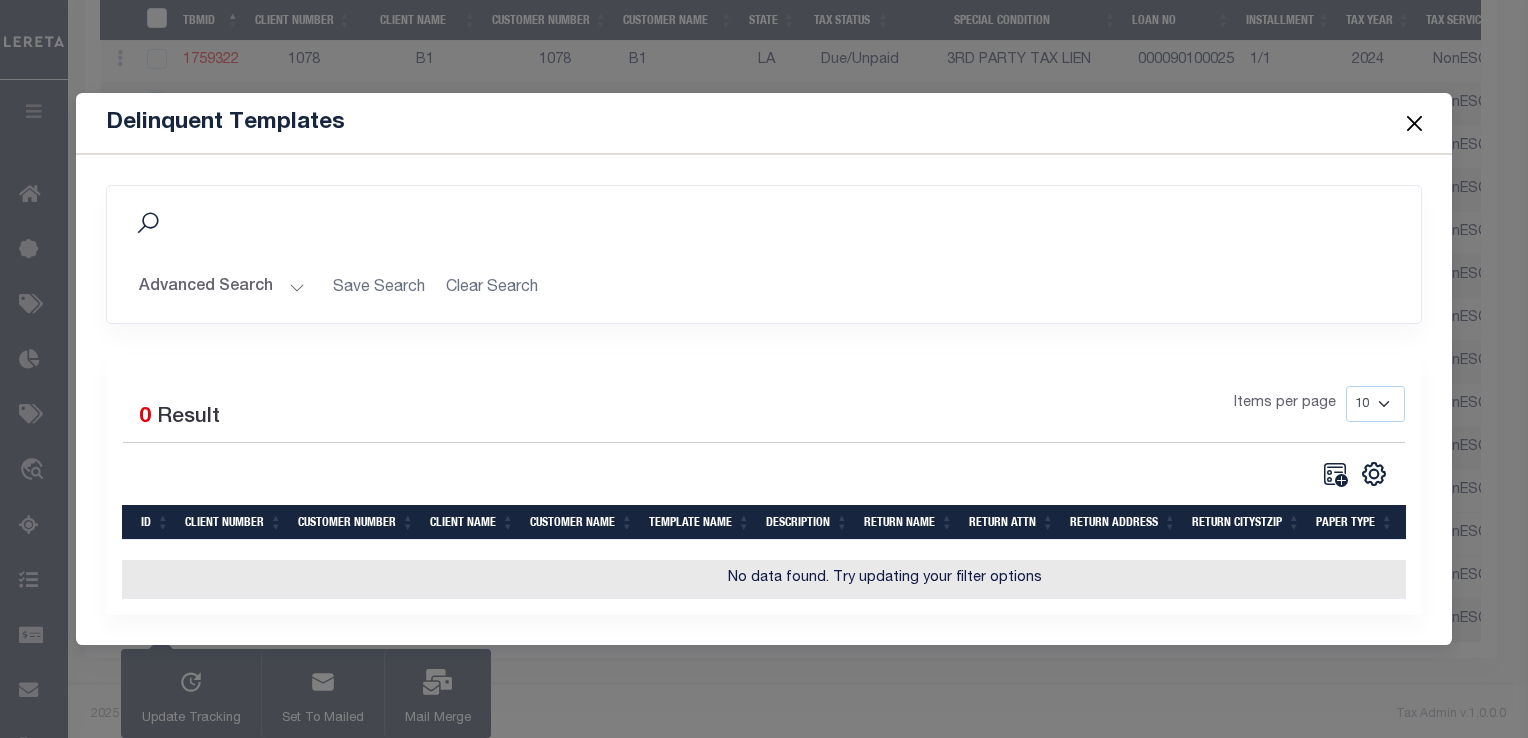 click at bounding box center (1414, 123) 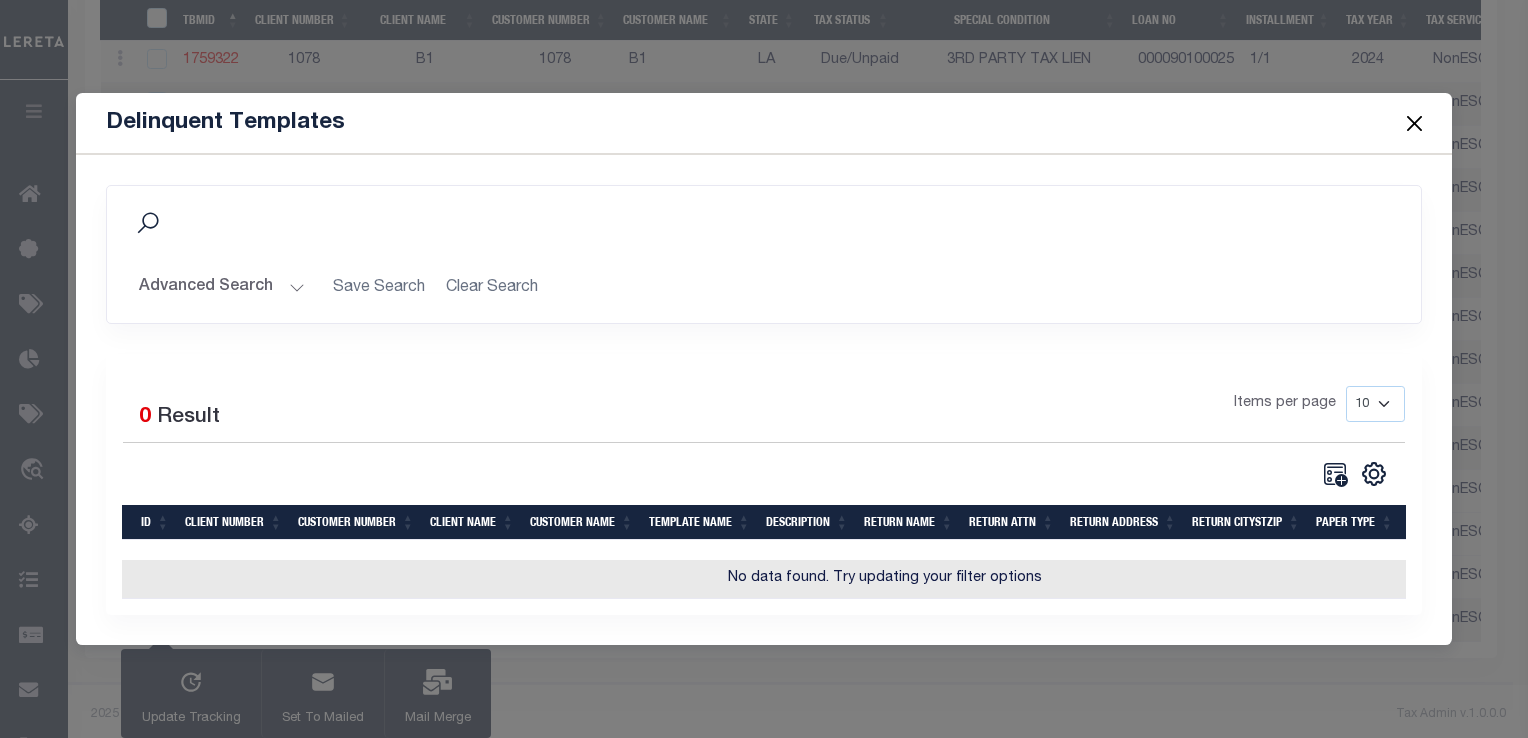 click at bounding box center [1414, 123] 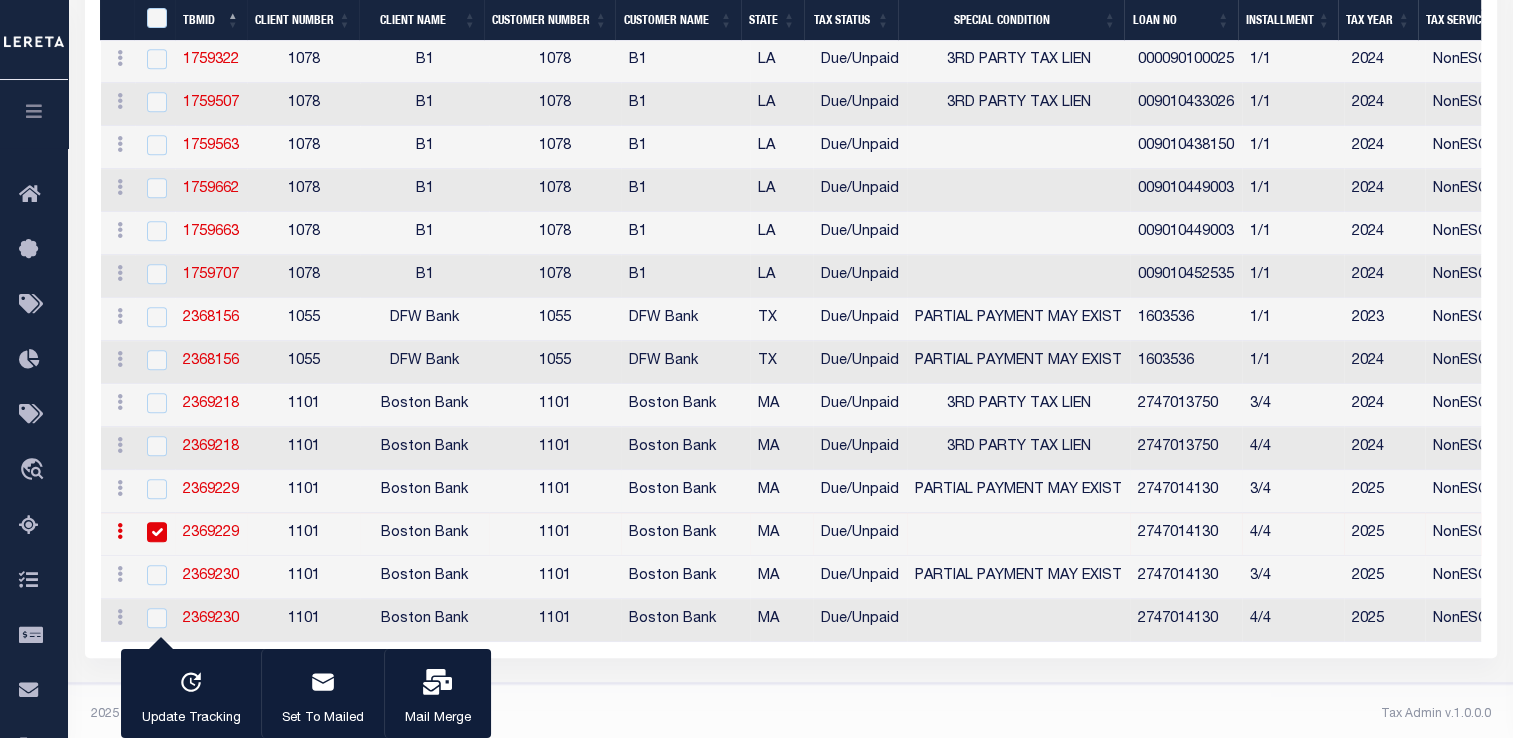 scroll, scrollTop: 1108, scrollLeft: 0, axis: vertical 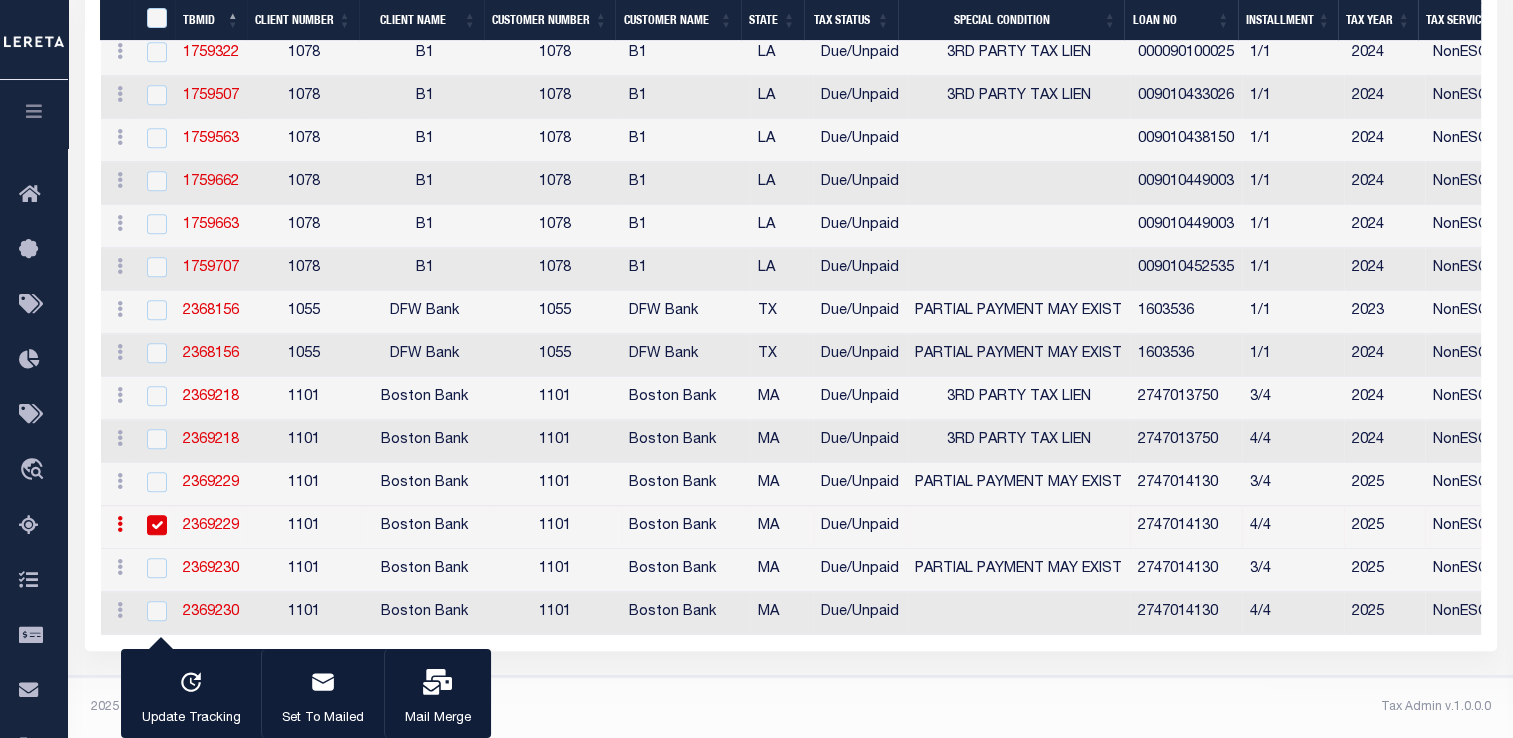 click on "1101" at bounding box center [303, 527] 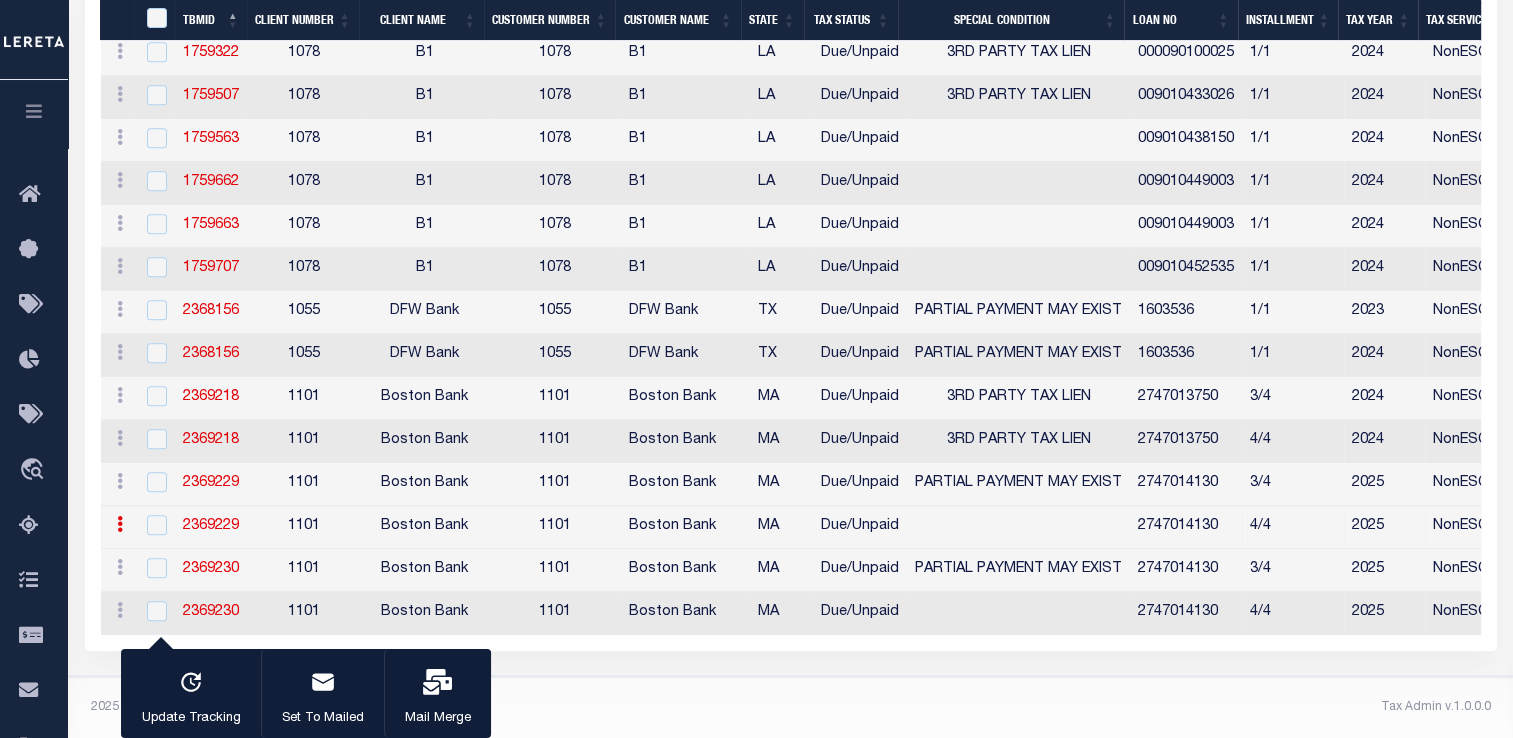 checkbox on "false" 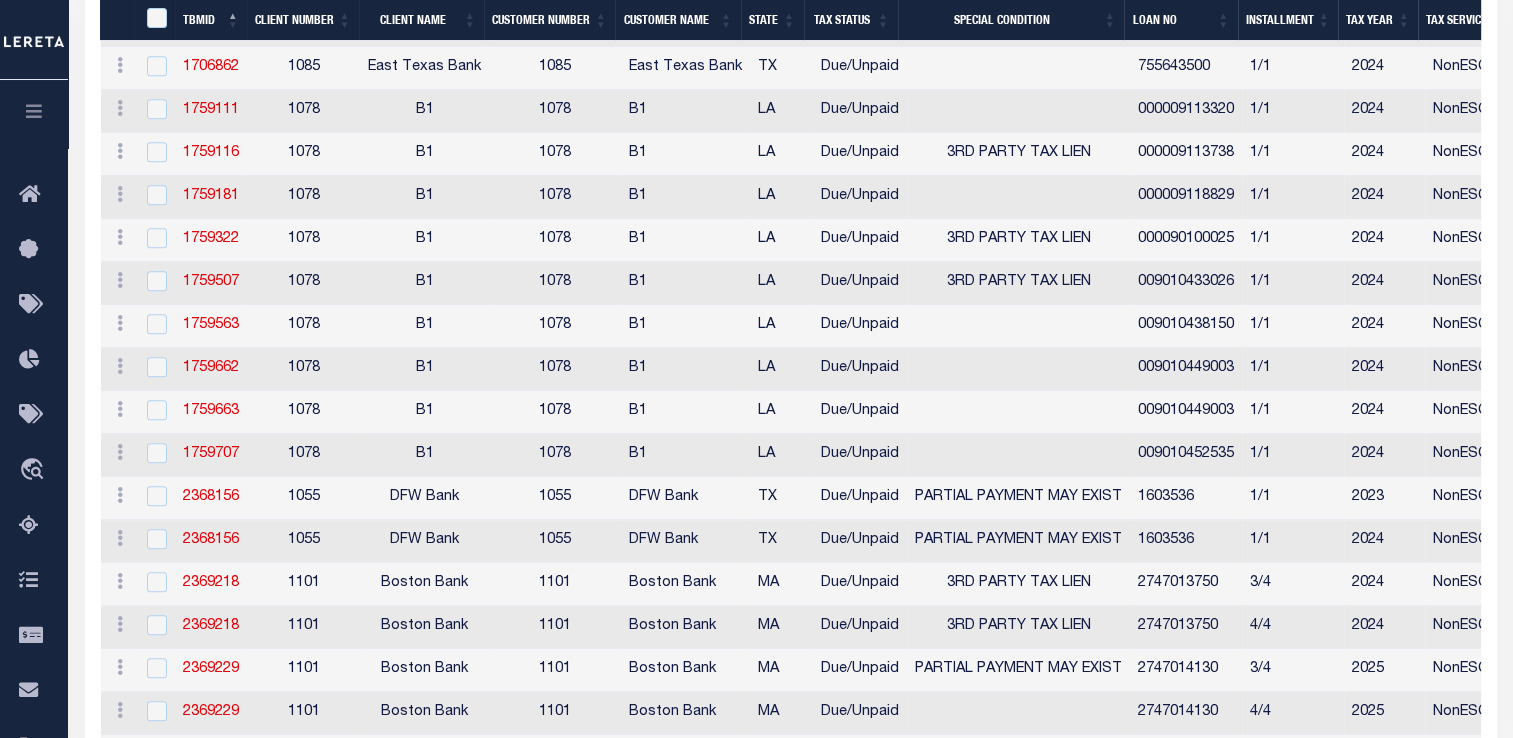 scroll, scrollTop: 1011, scrollLeft: 0, axis: vertical 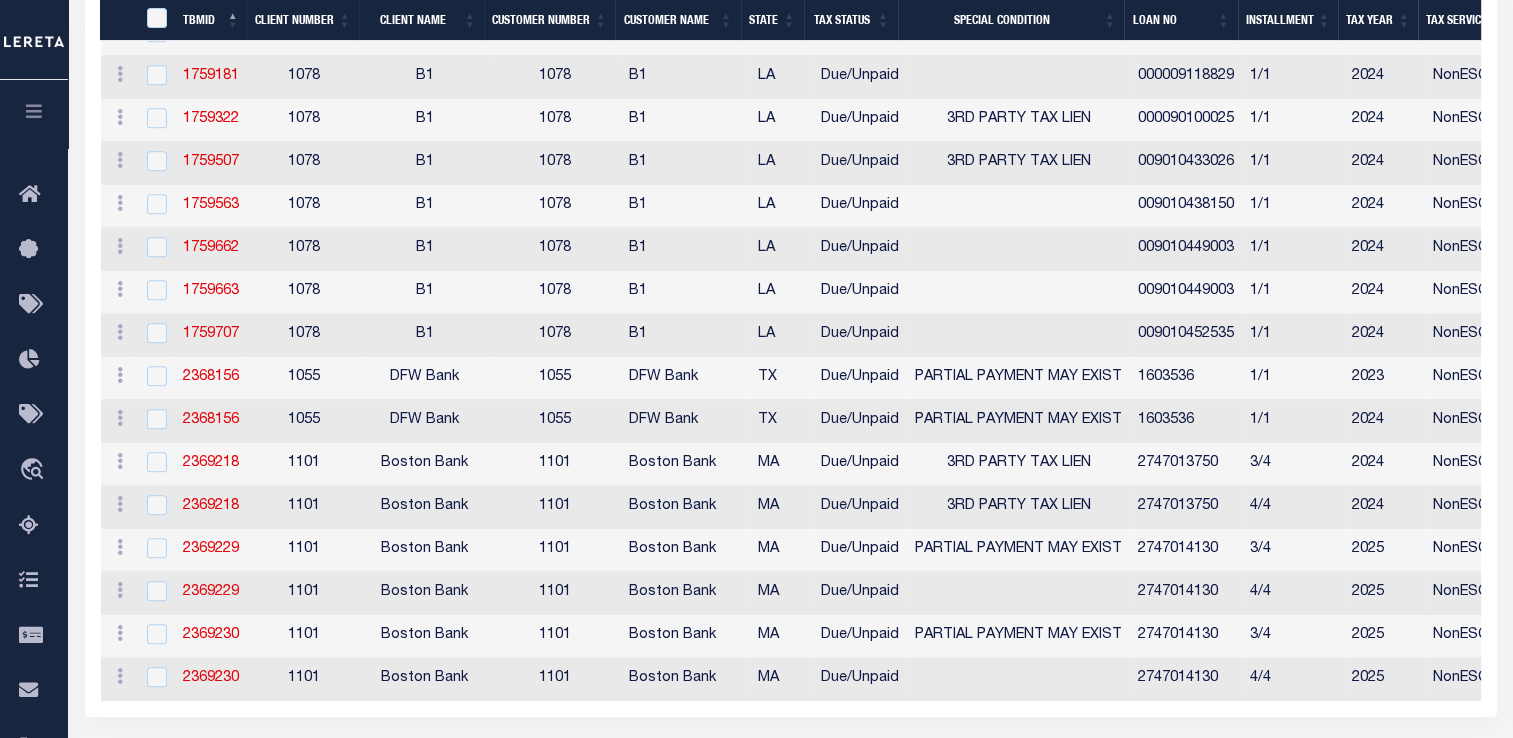 click on "1055" at bounding box center (303, 421) 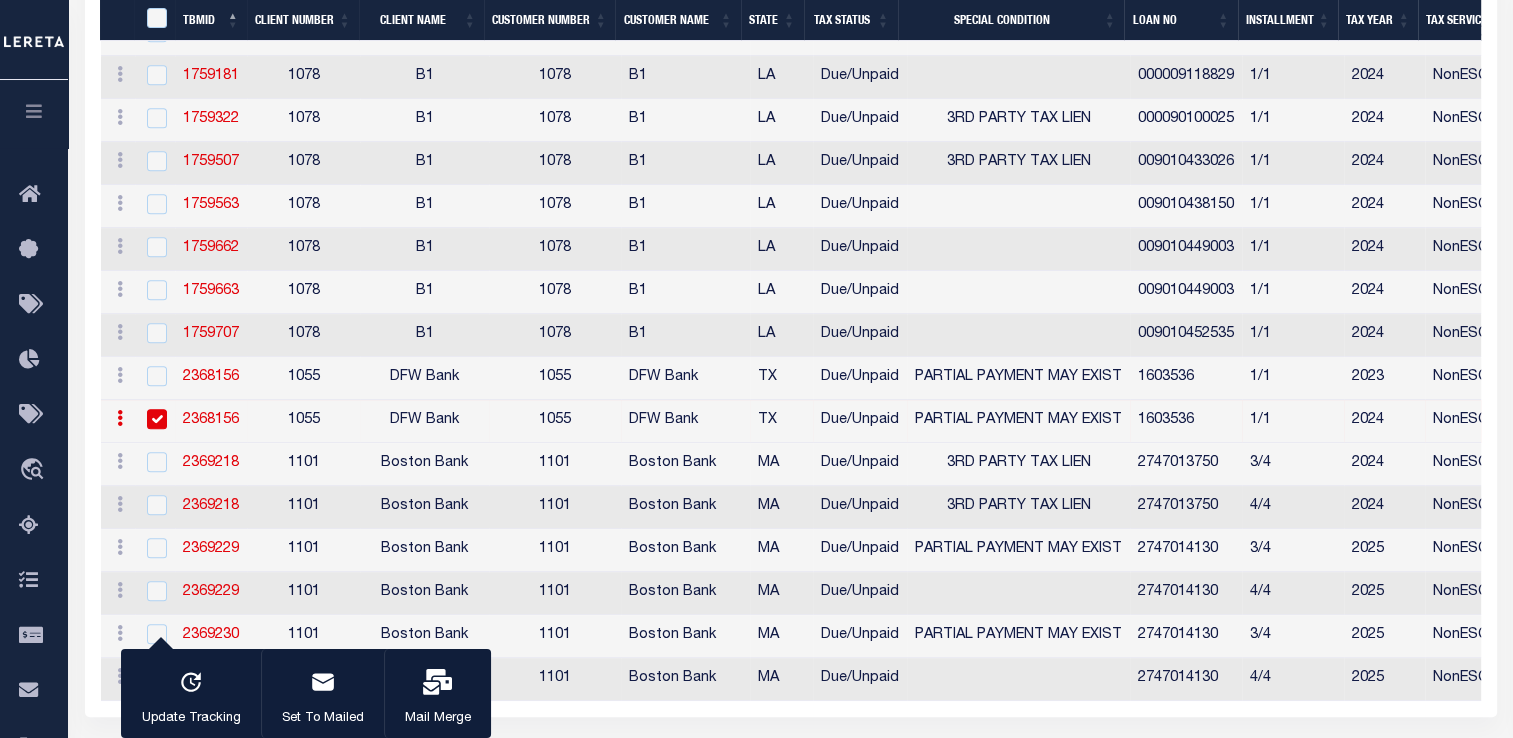 scroll, scrollTop: 967, scrollLeft: 0, axis: vertical 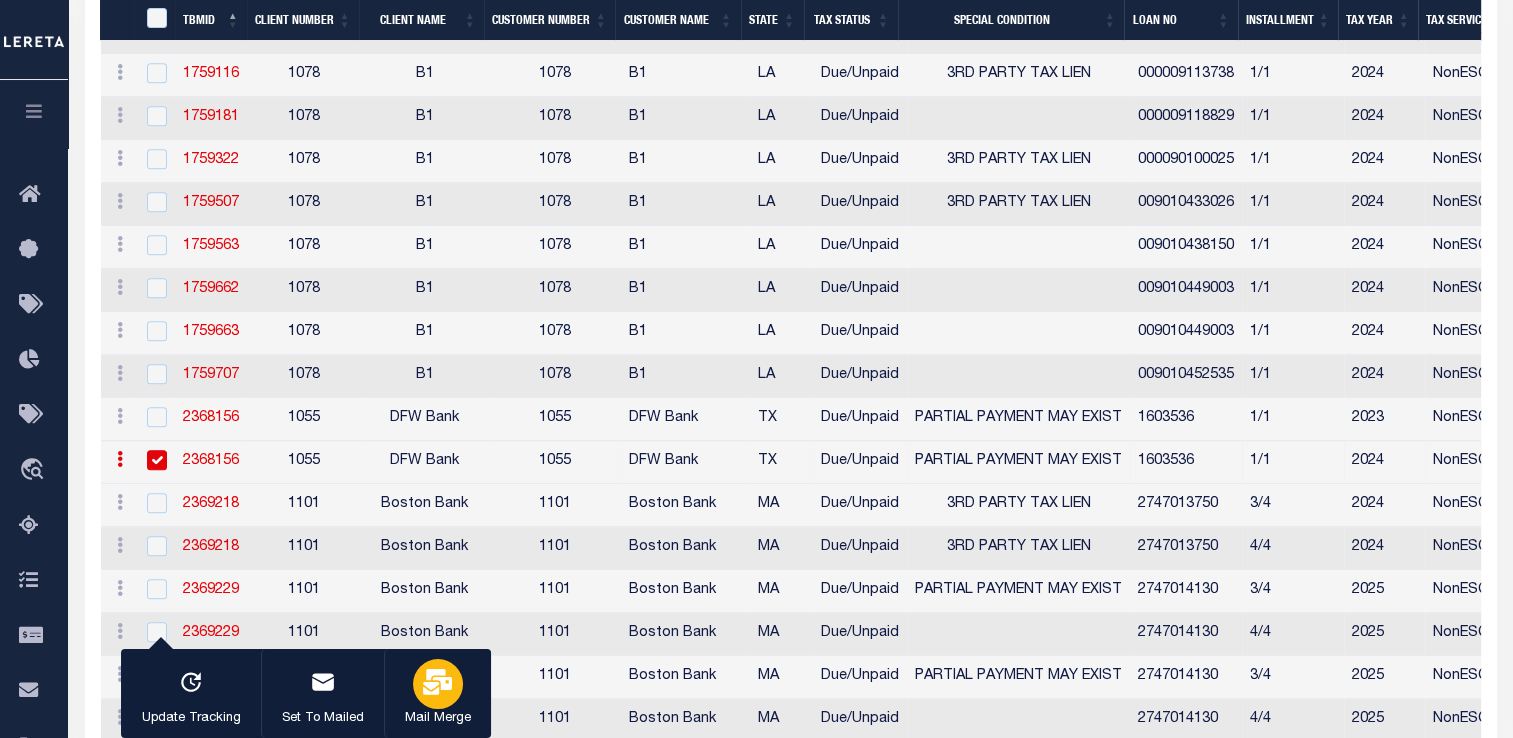 click at bounding box center [438, 684] 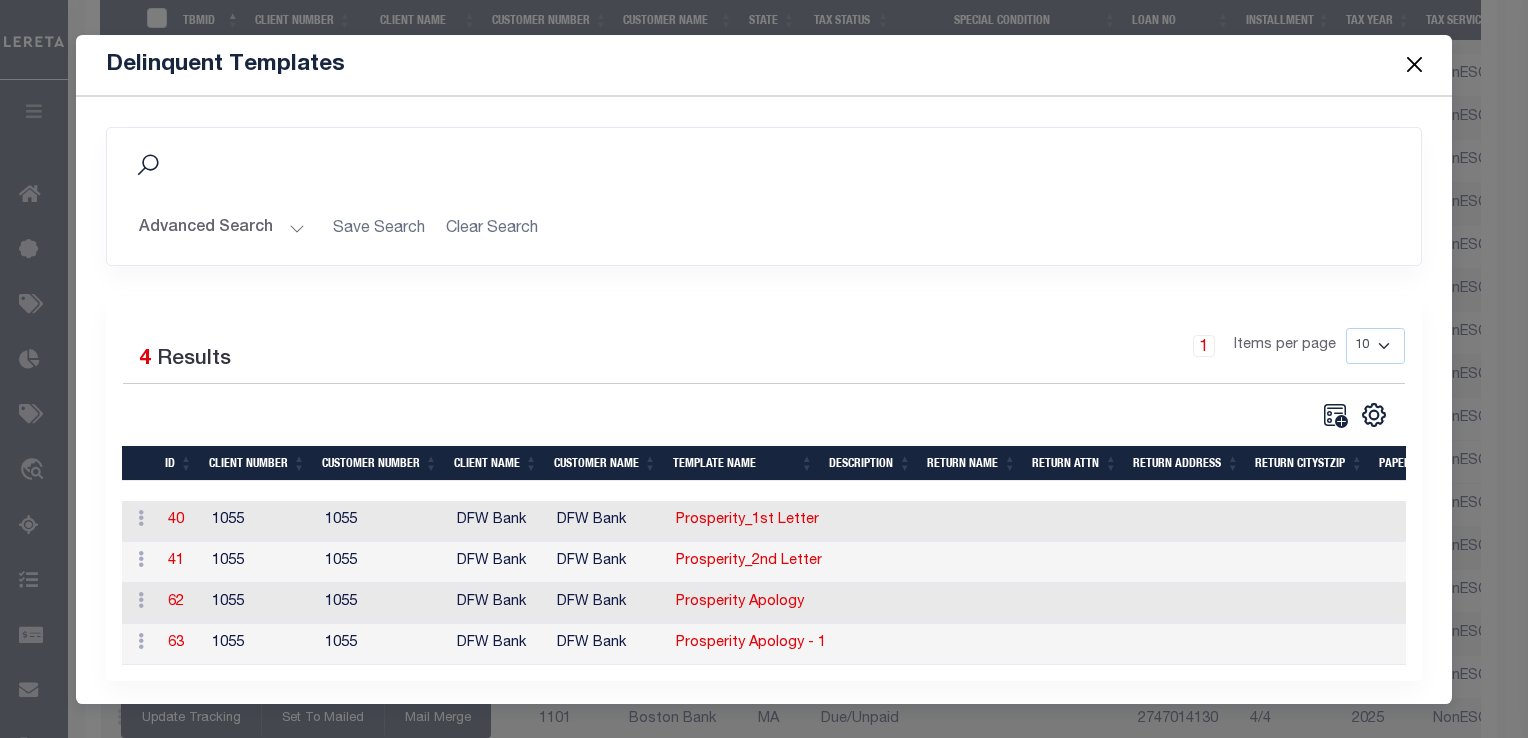 click at bounding box center (1414, 65) 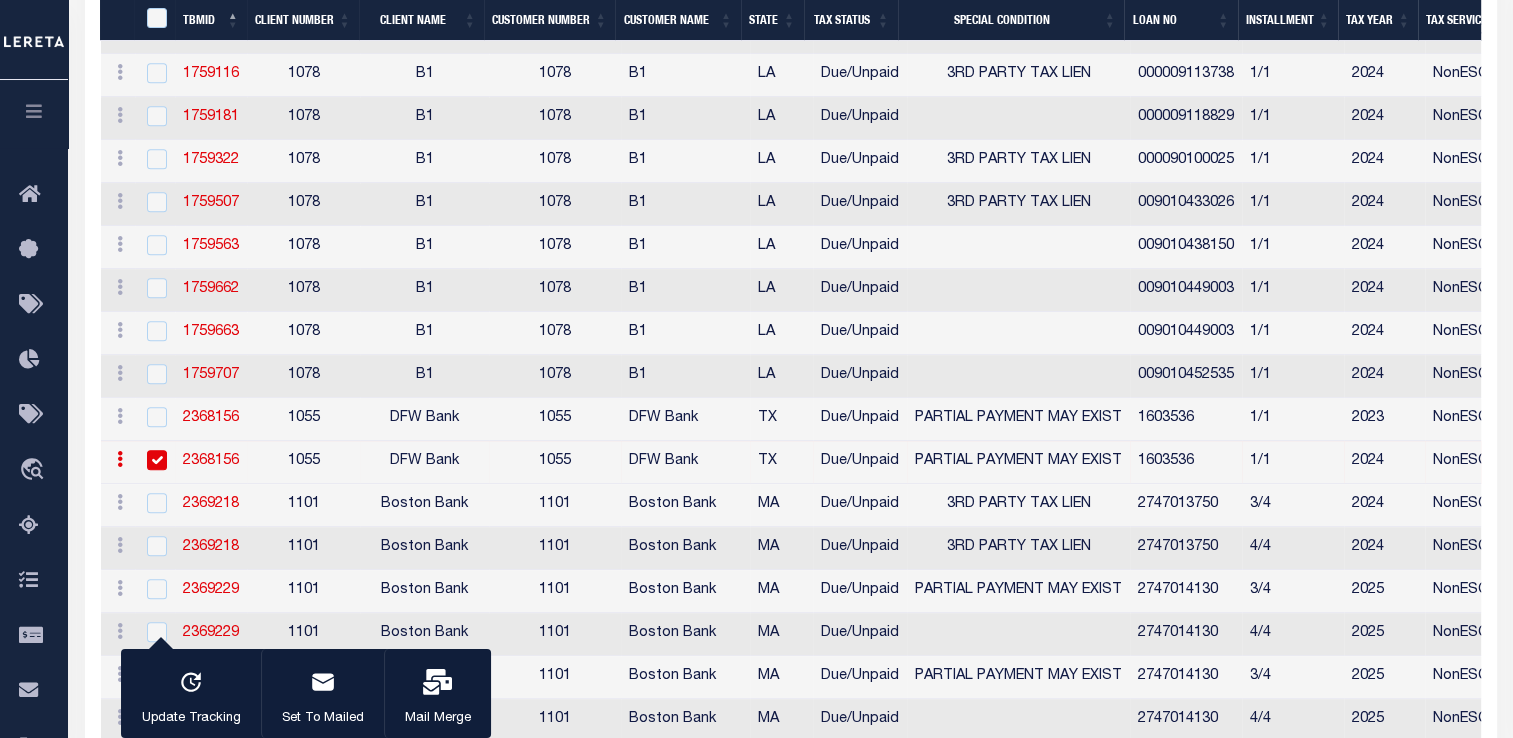 click on "1055" at bounding box center (303, 462) 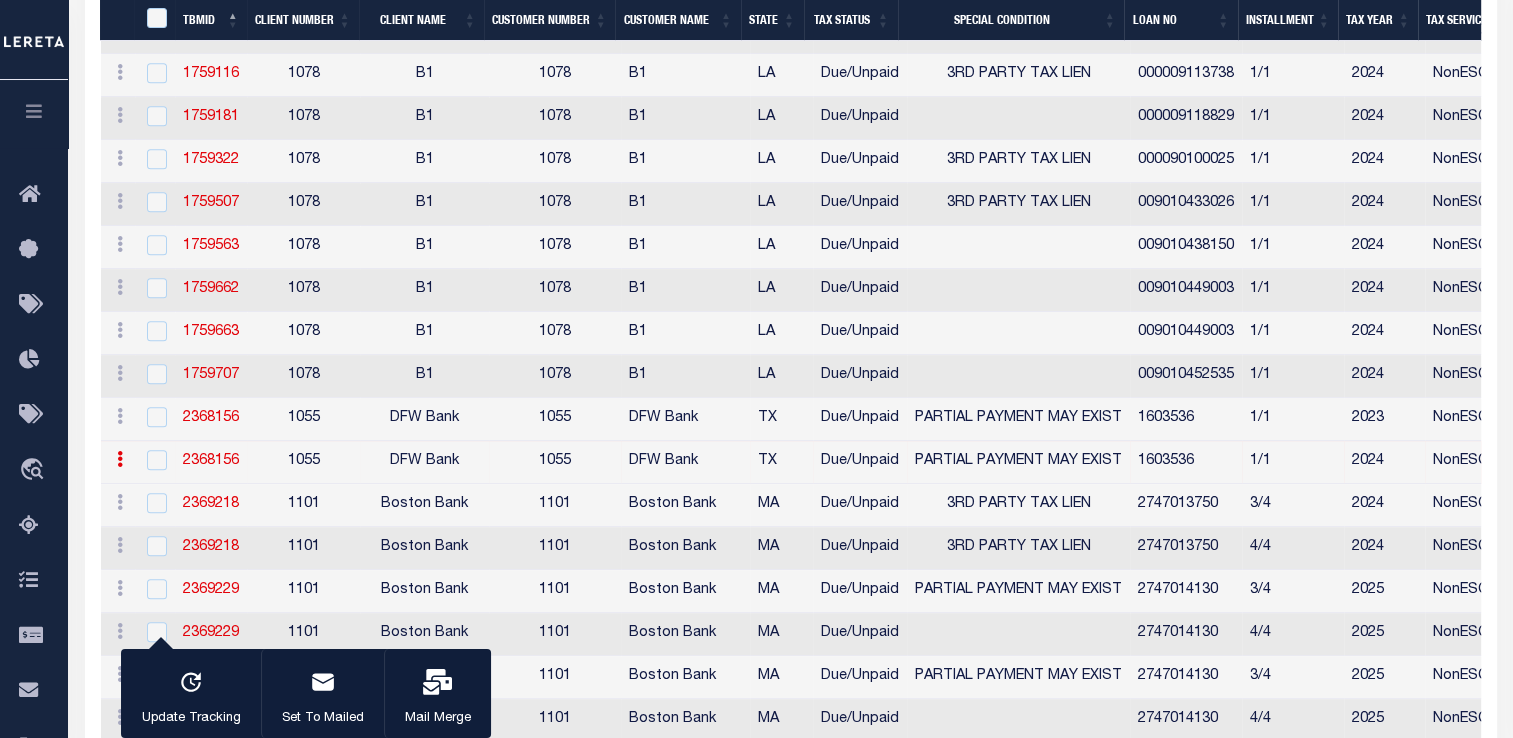 checkbox on "false" 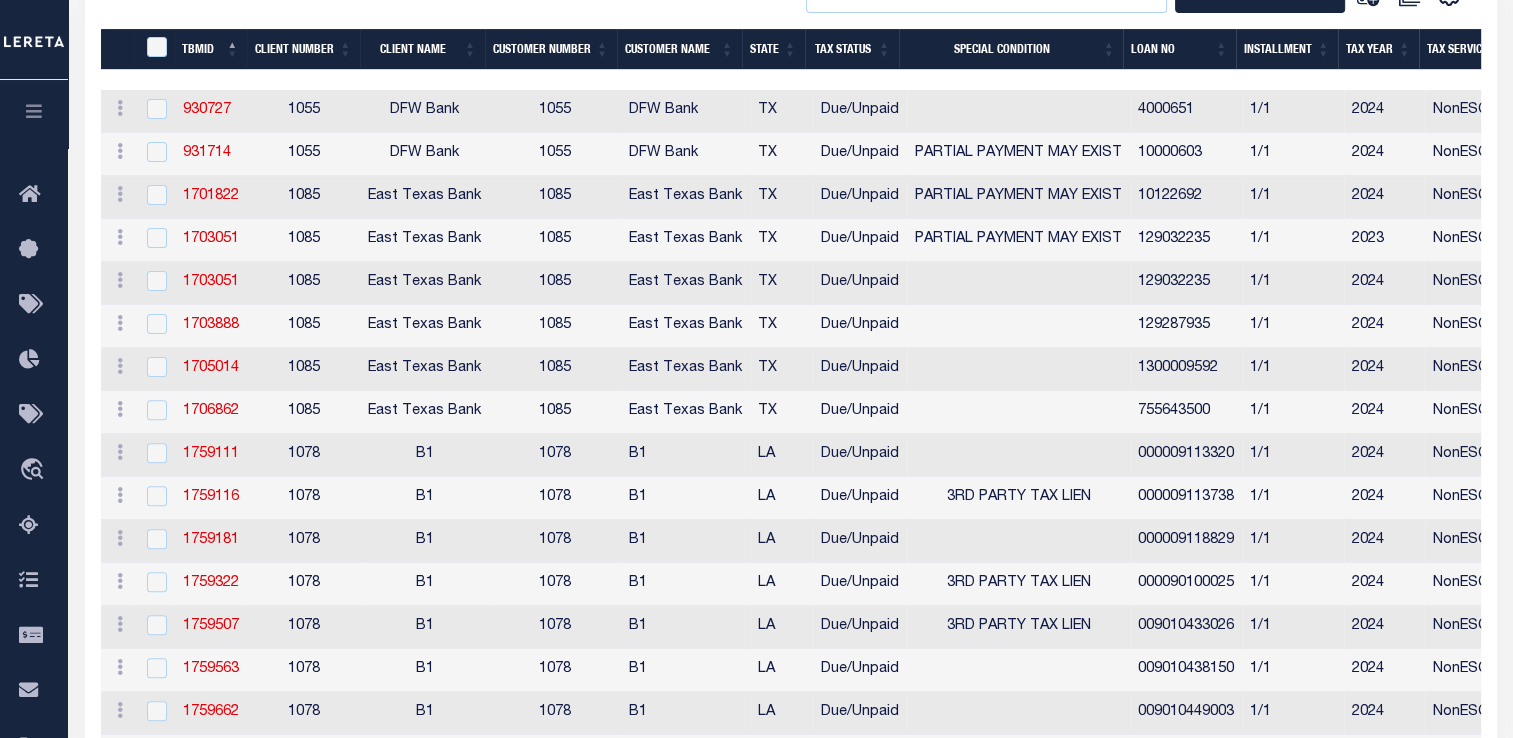 scroll, scrollTop: 467, scrollLeft: 0, axis: vertical 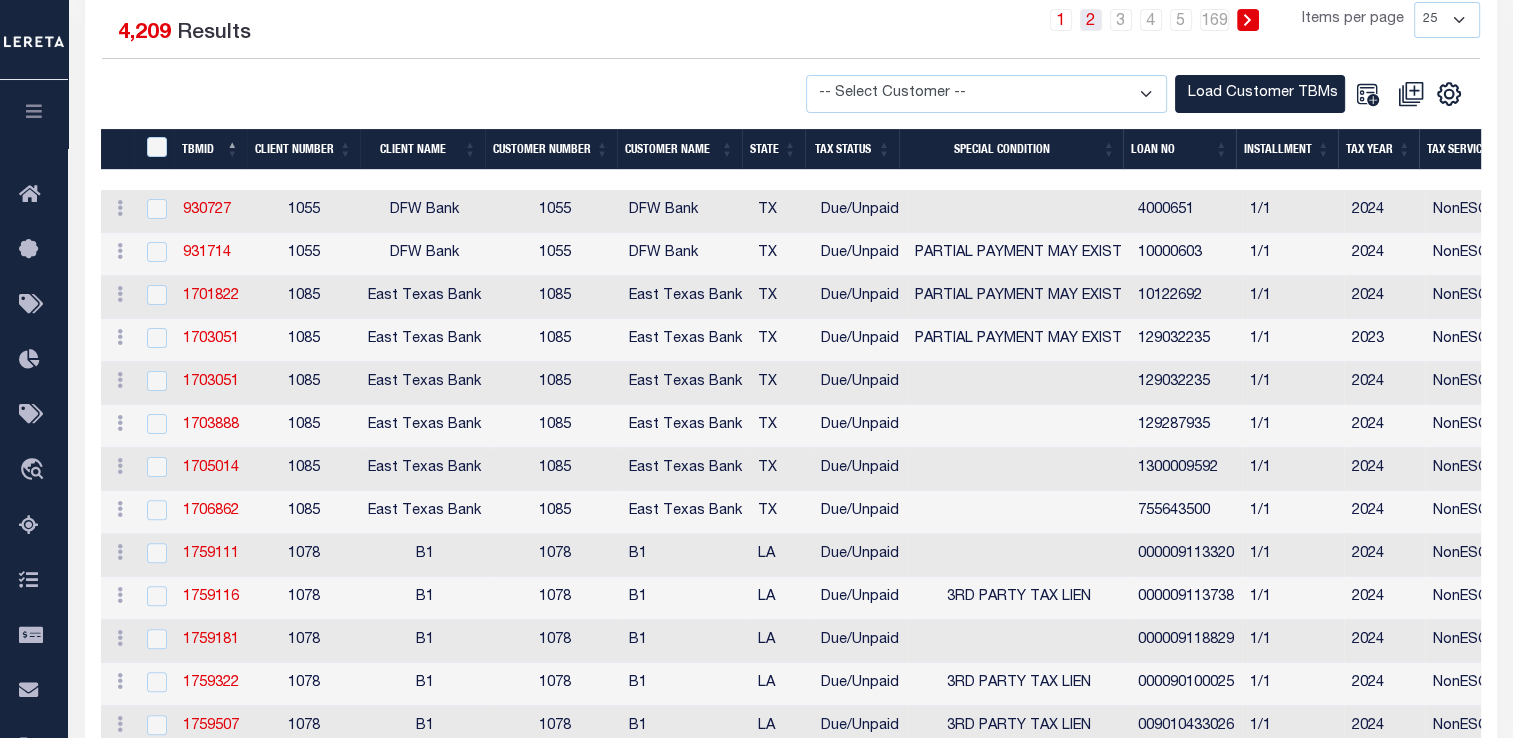click on "2" at bounding box center (1091, 20) 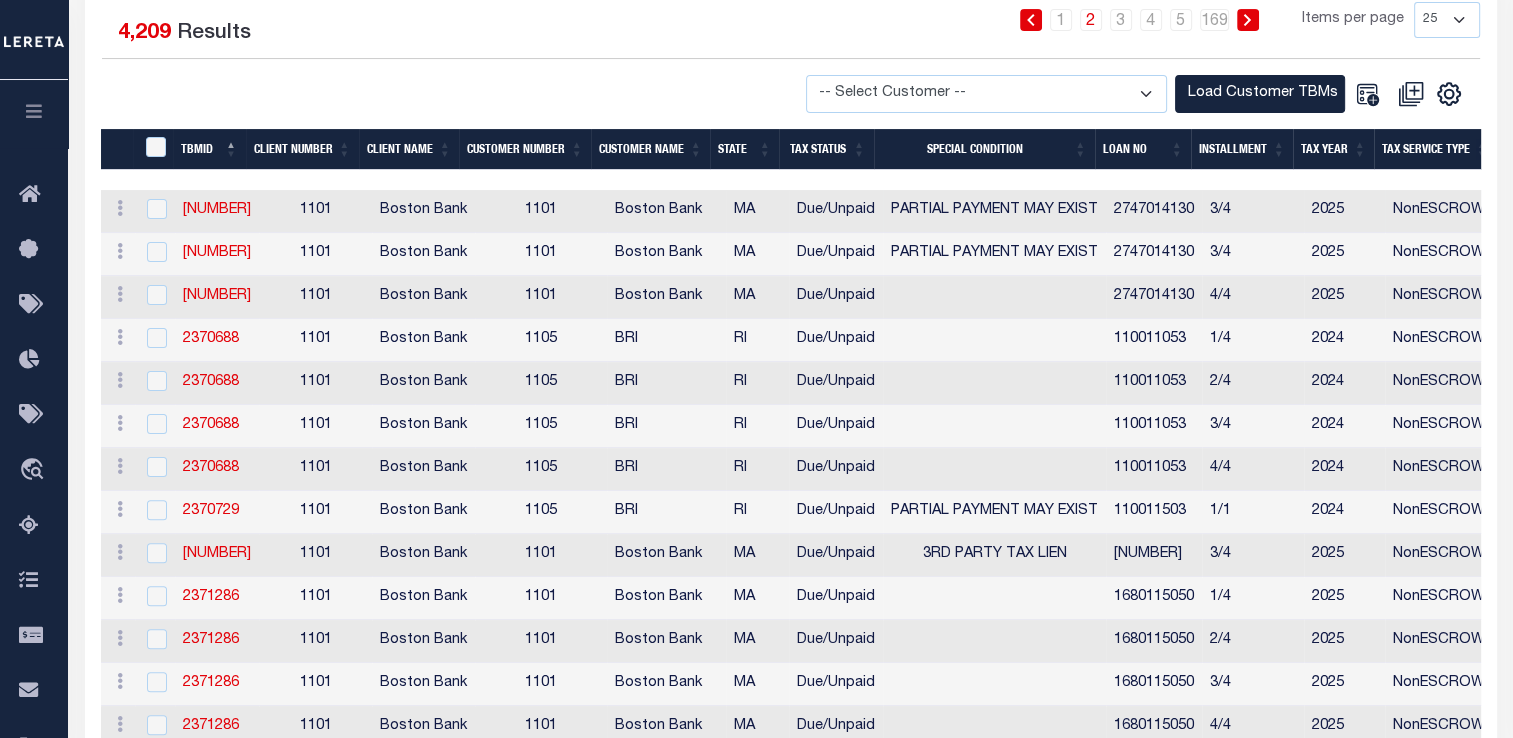click on "1101" at bounding box center [315, 211] 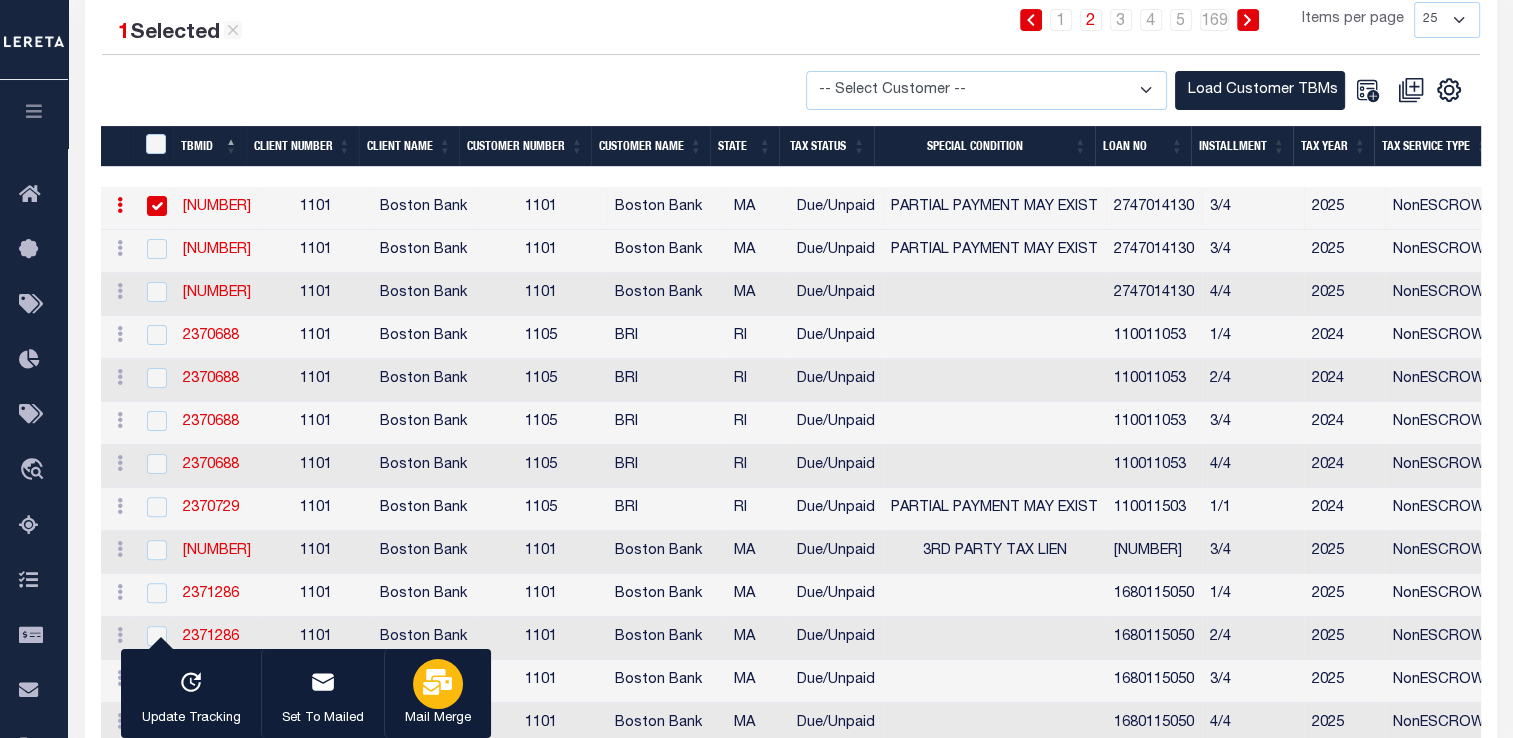 click on "Mail Merge" at bounding box center [438, 719] 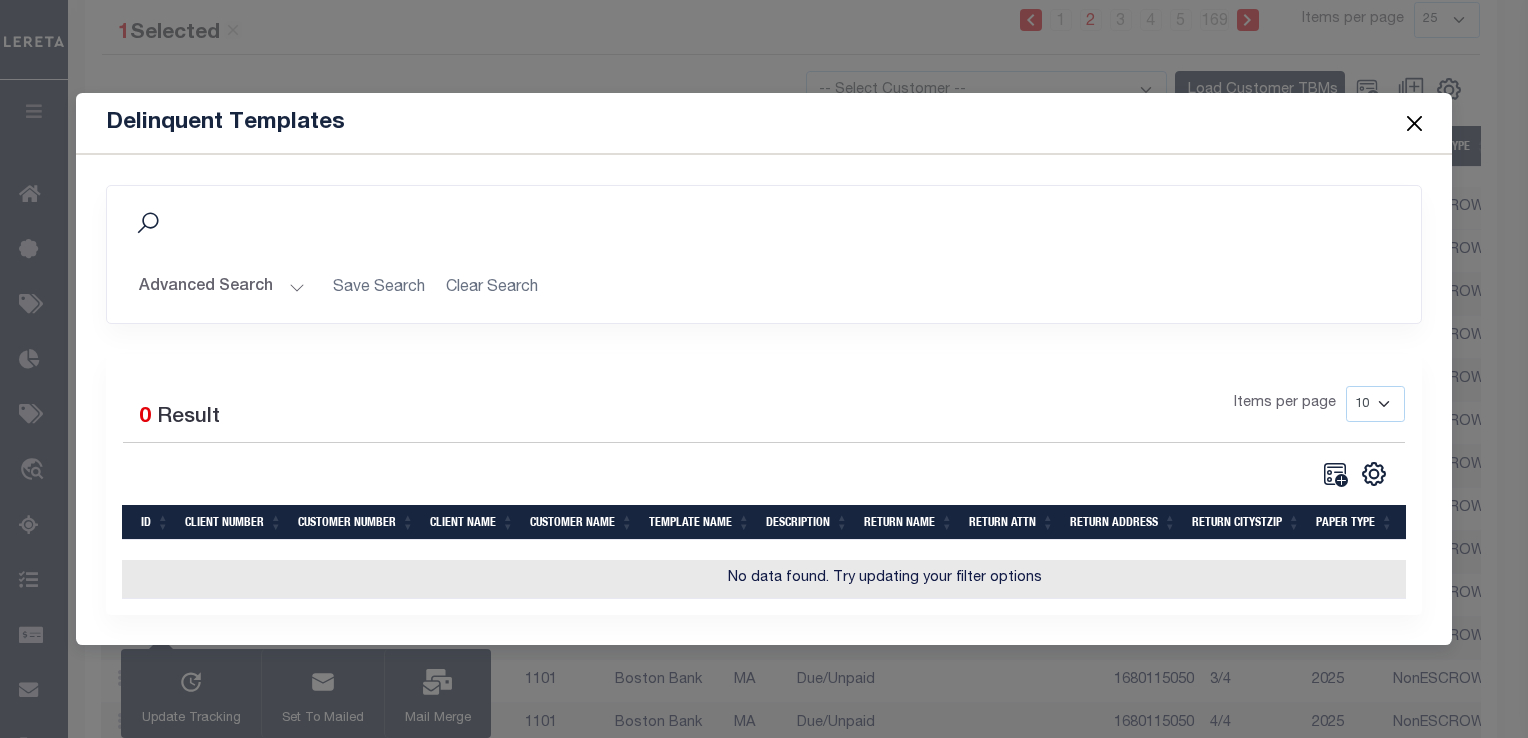 click at bounding box center (1414, 123) 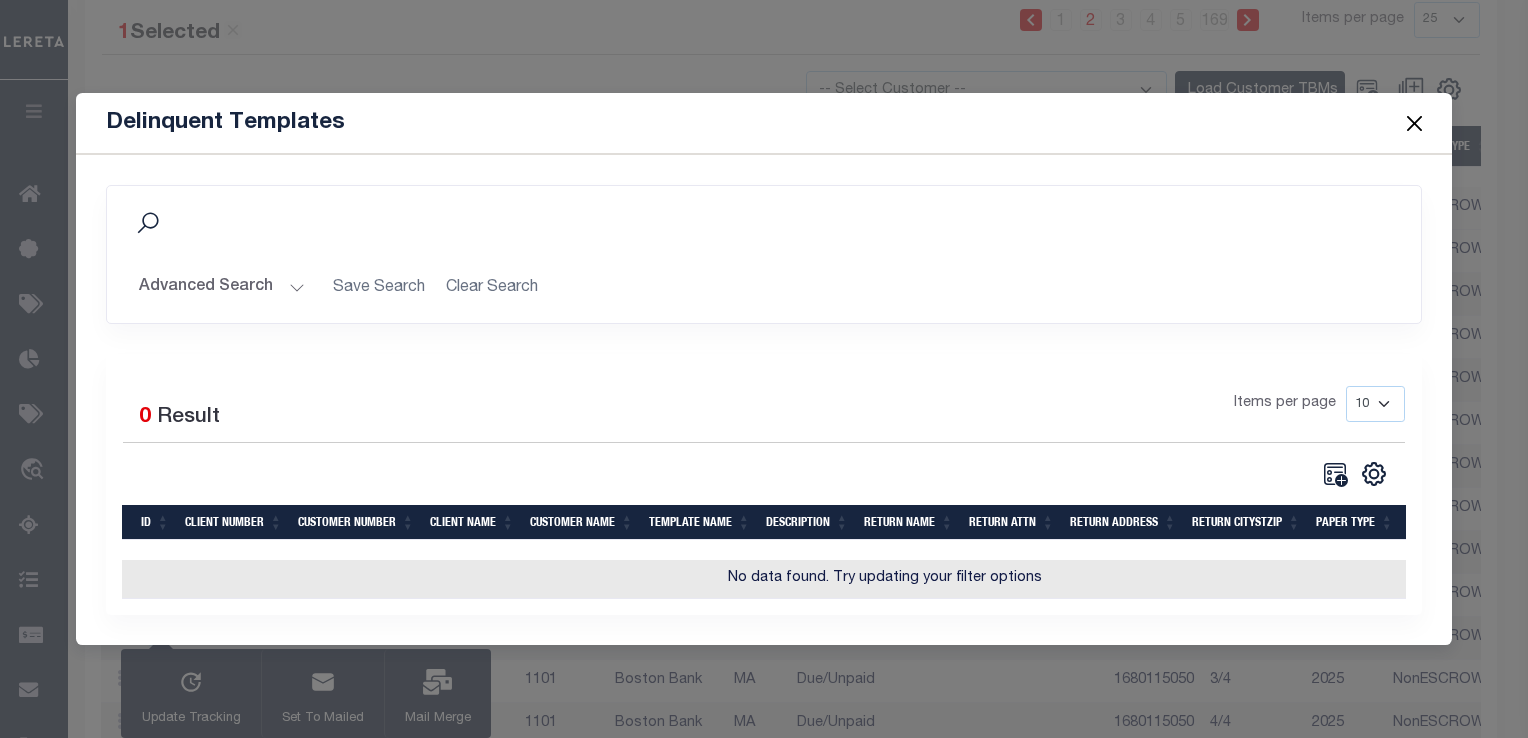 click at bounding box center [1414, 123] 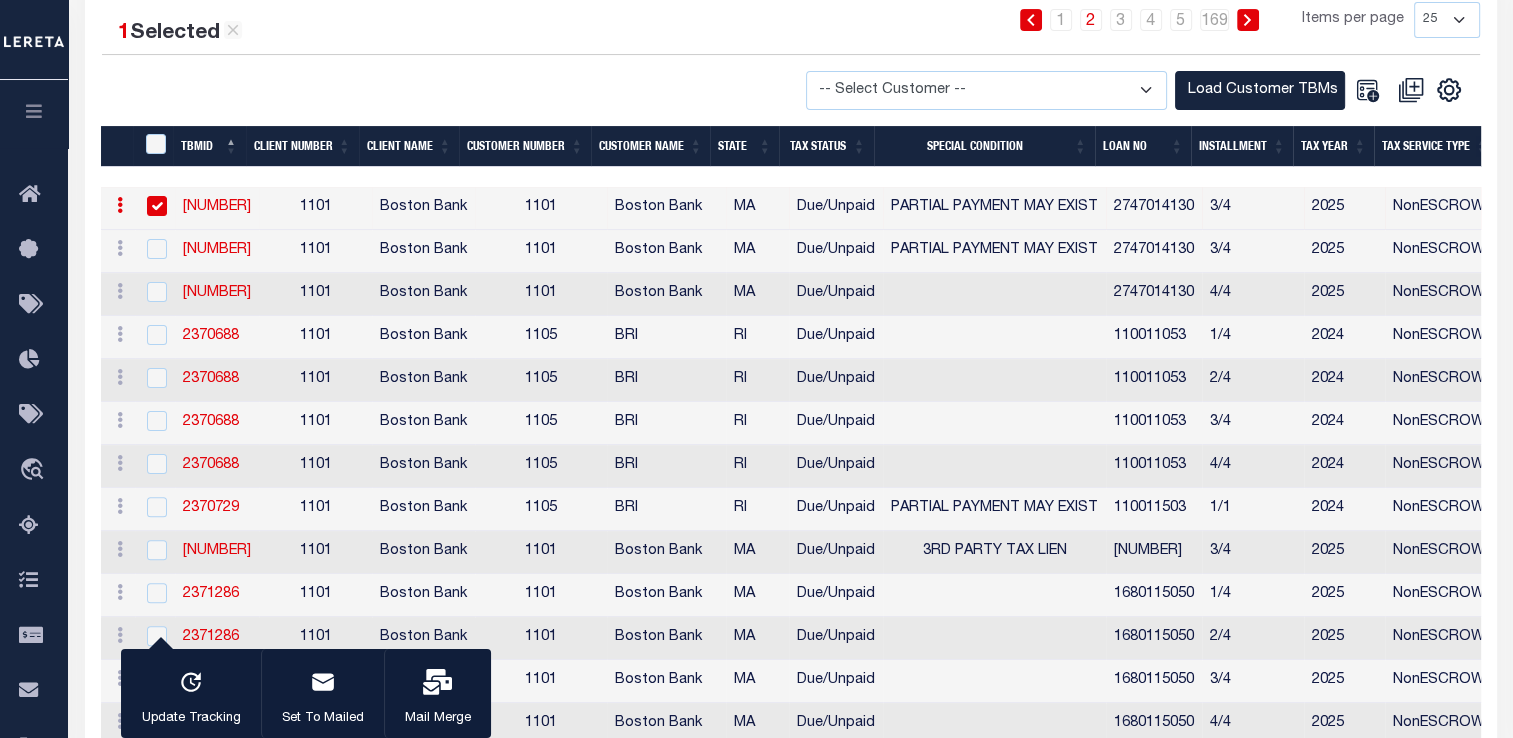click on "Boston Bank" at bounding box center (423, 208) 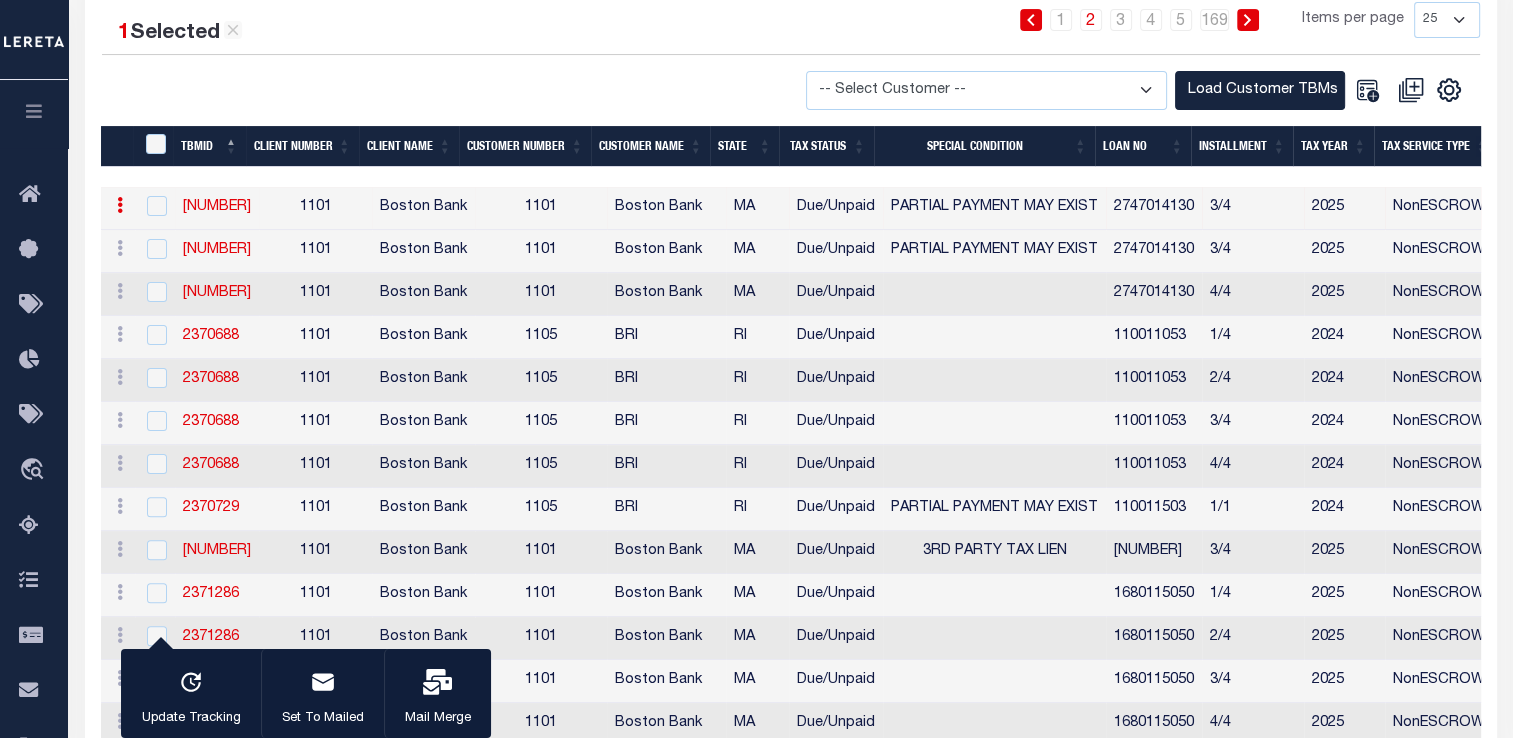 checkbox on "false" 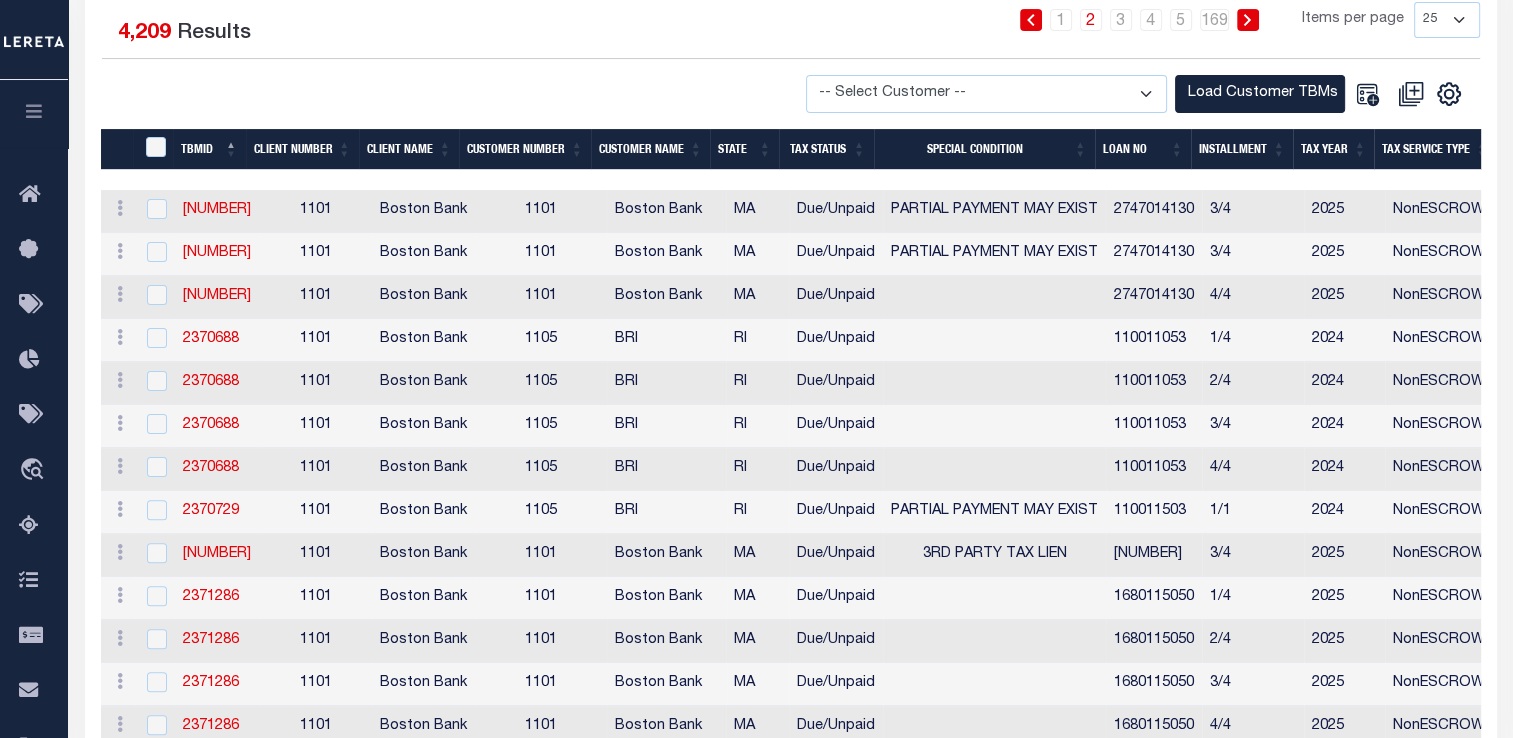 click on "1101" at bounding box center (315, 297) 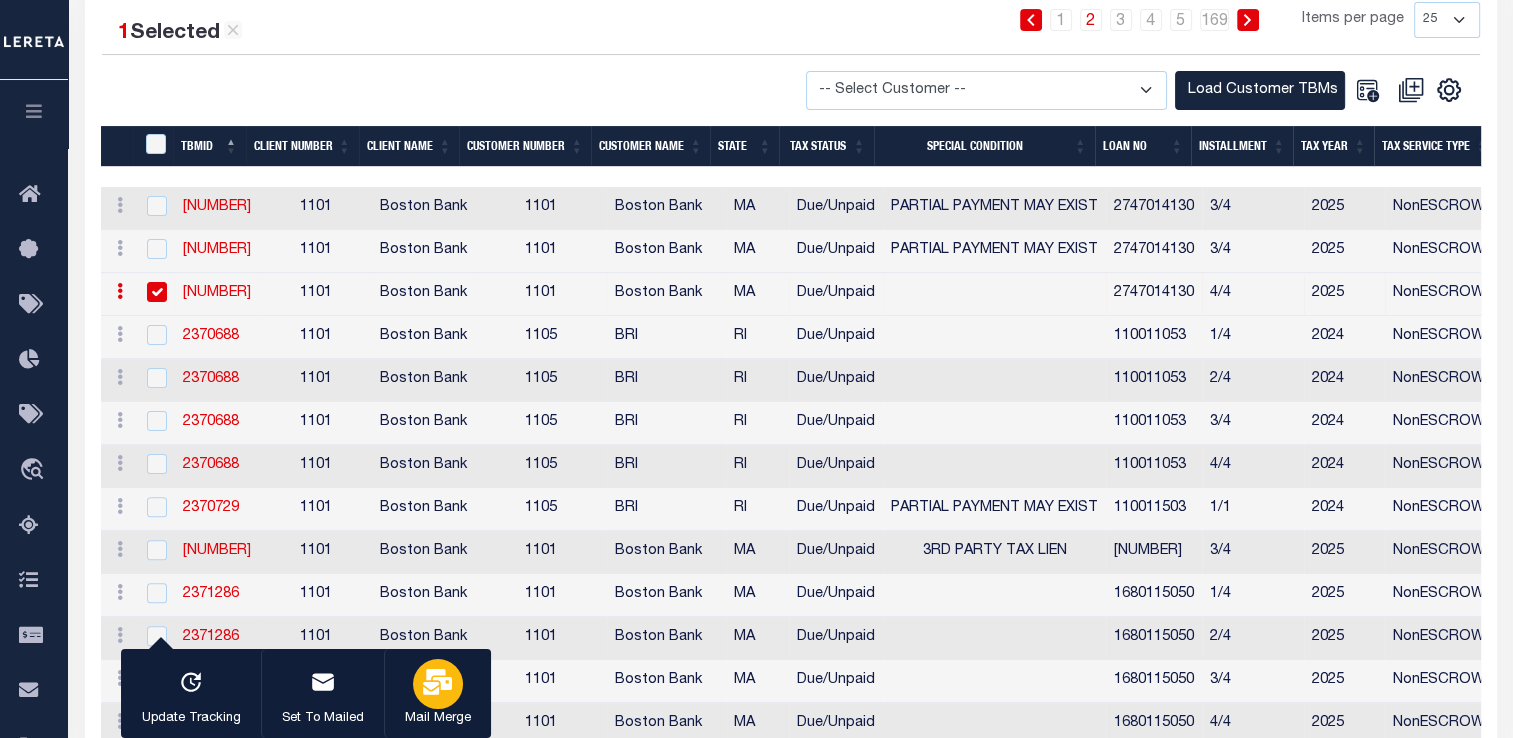 click 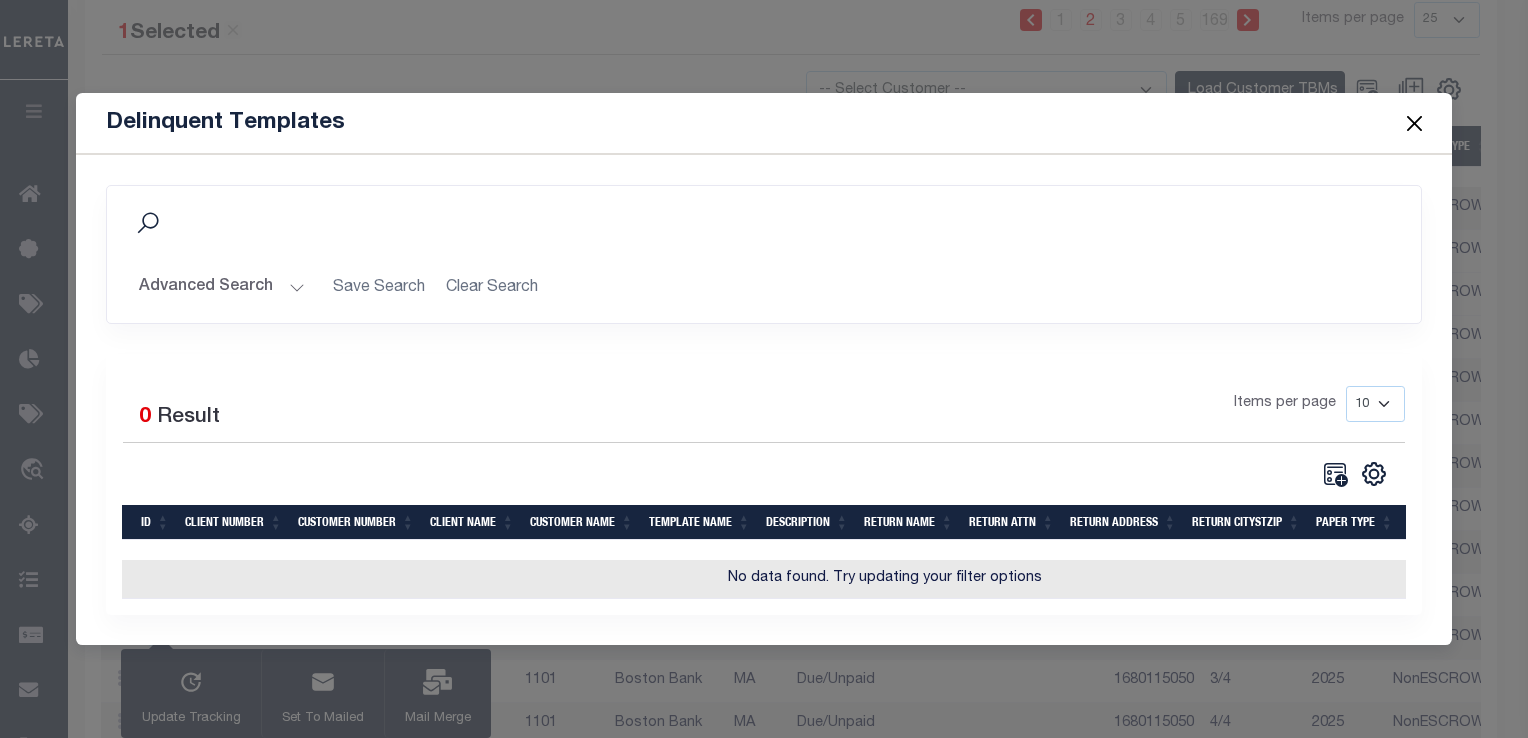click at bounding box center (1414, 123) 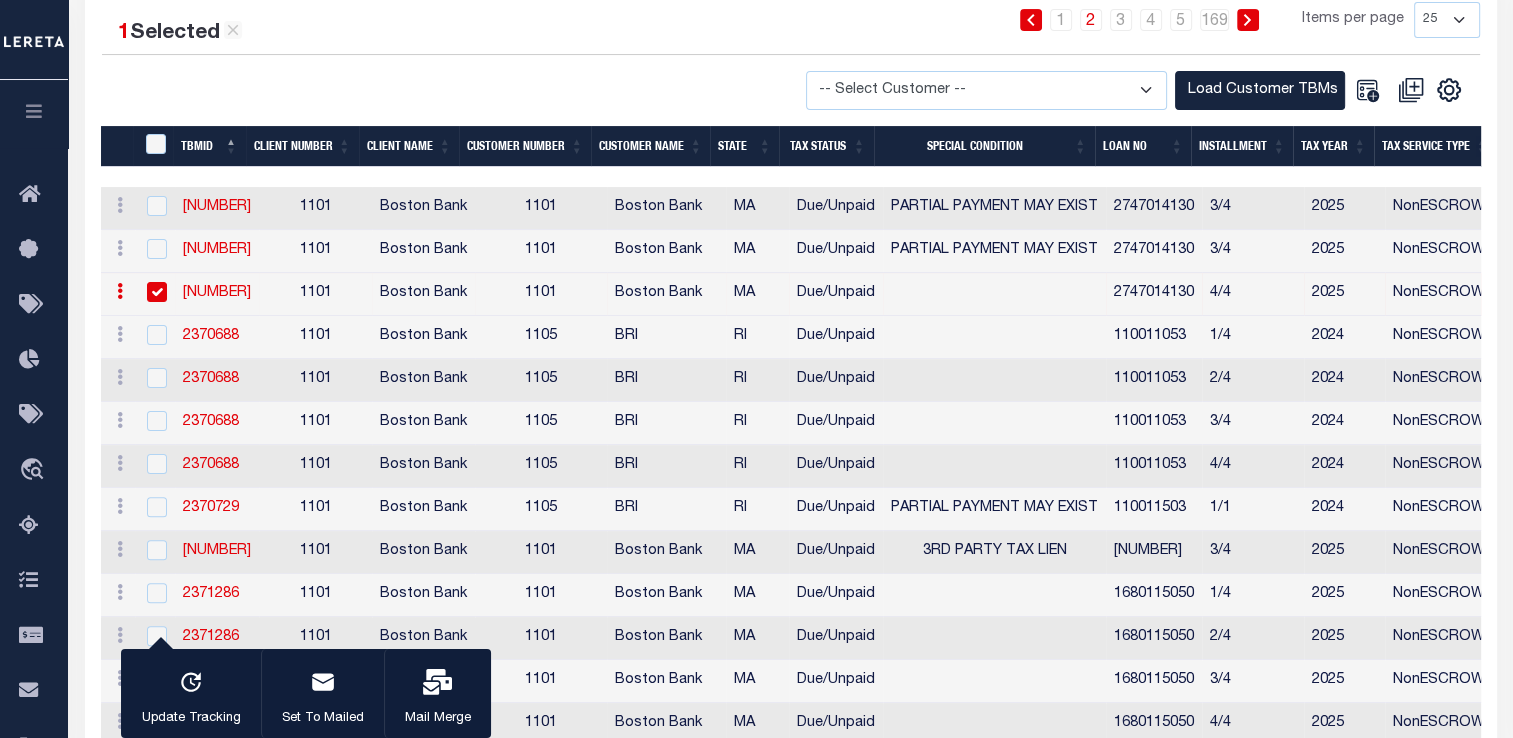 click on "1101" at bounding box center [315, 294] 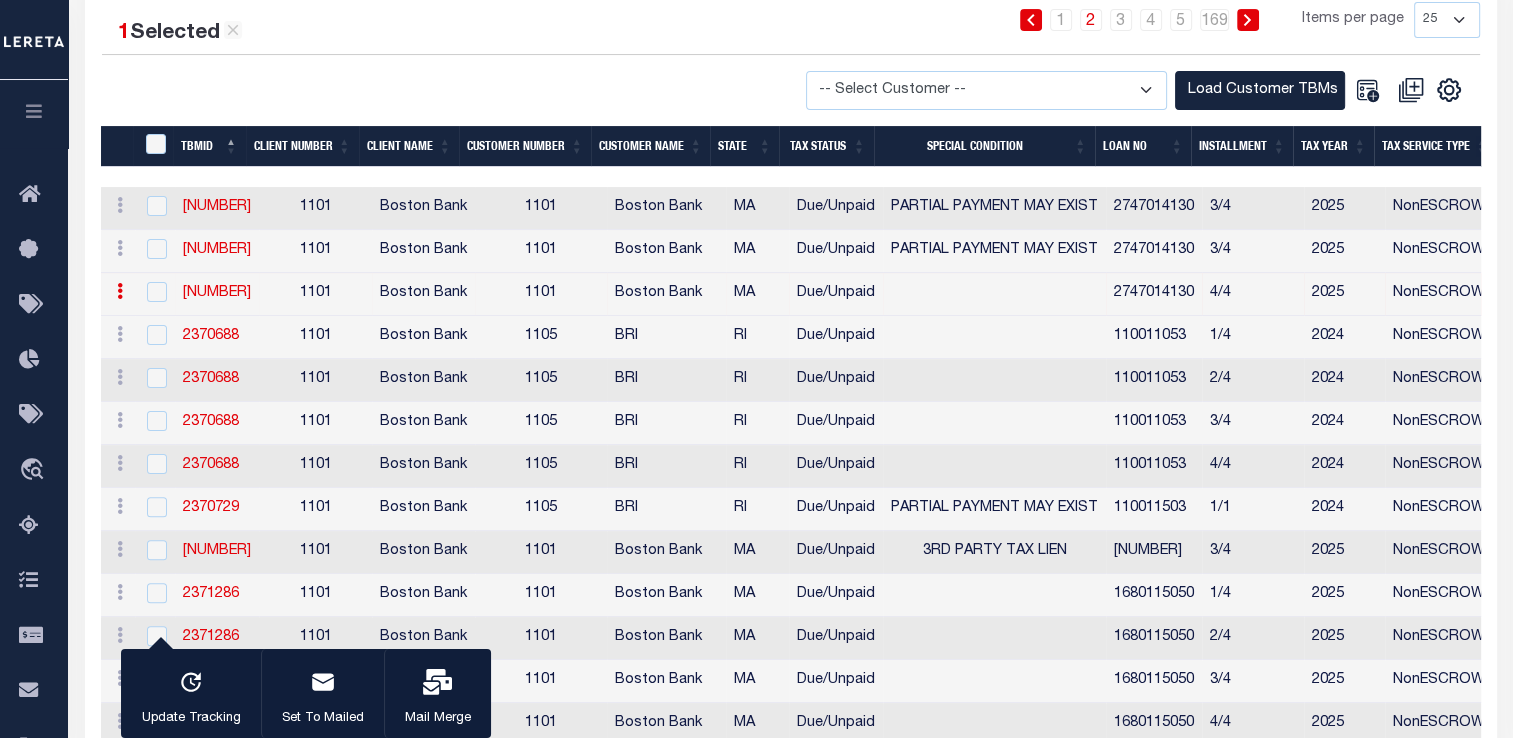 checkbox on "false" 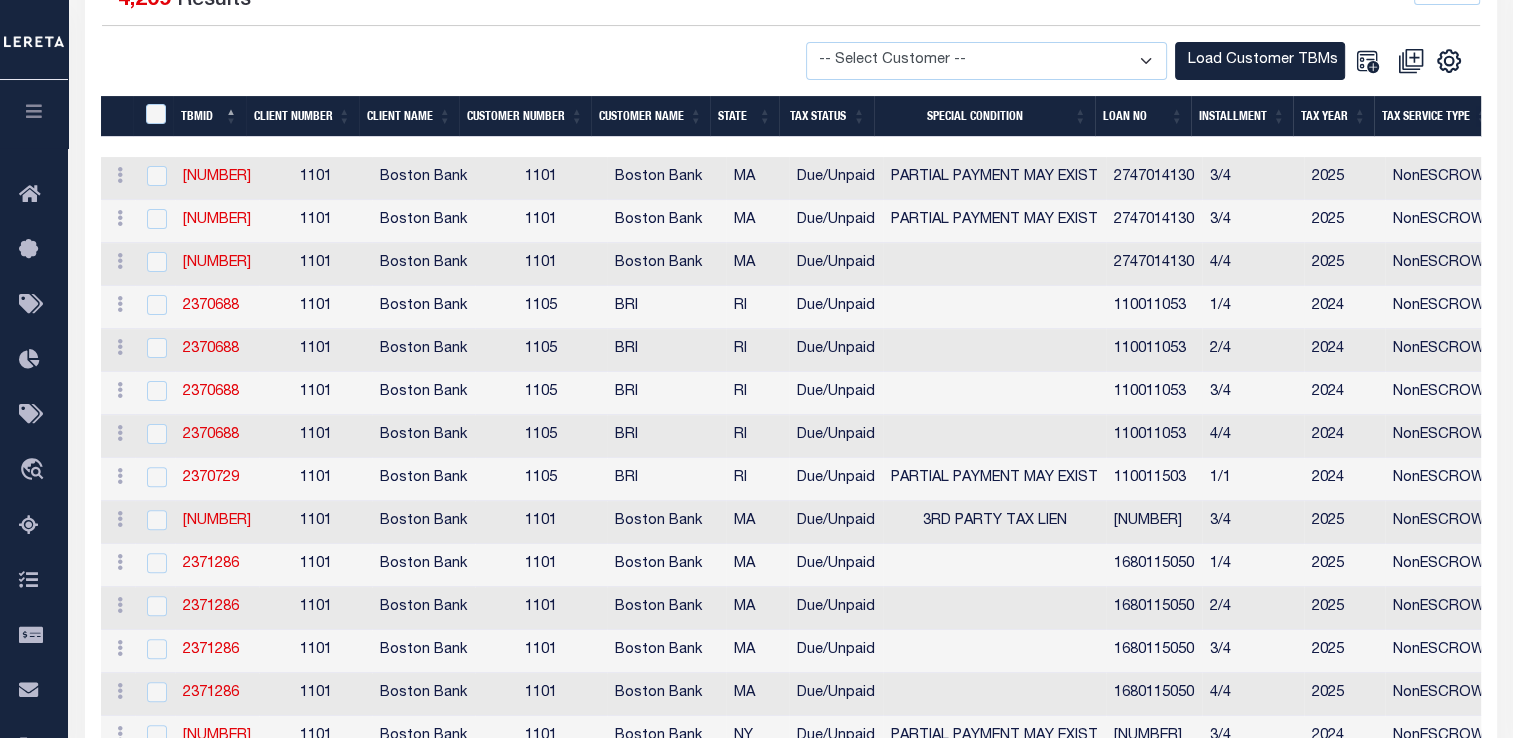 scroll, scrollTop: 1100, scrollLeft: 0, axis: vertical 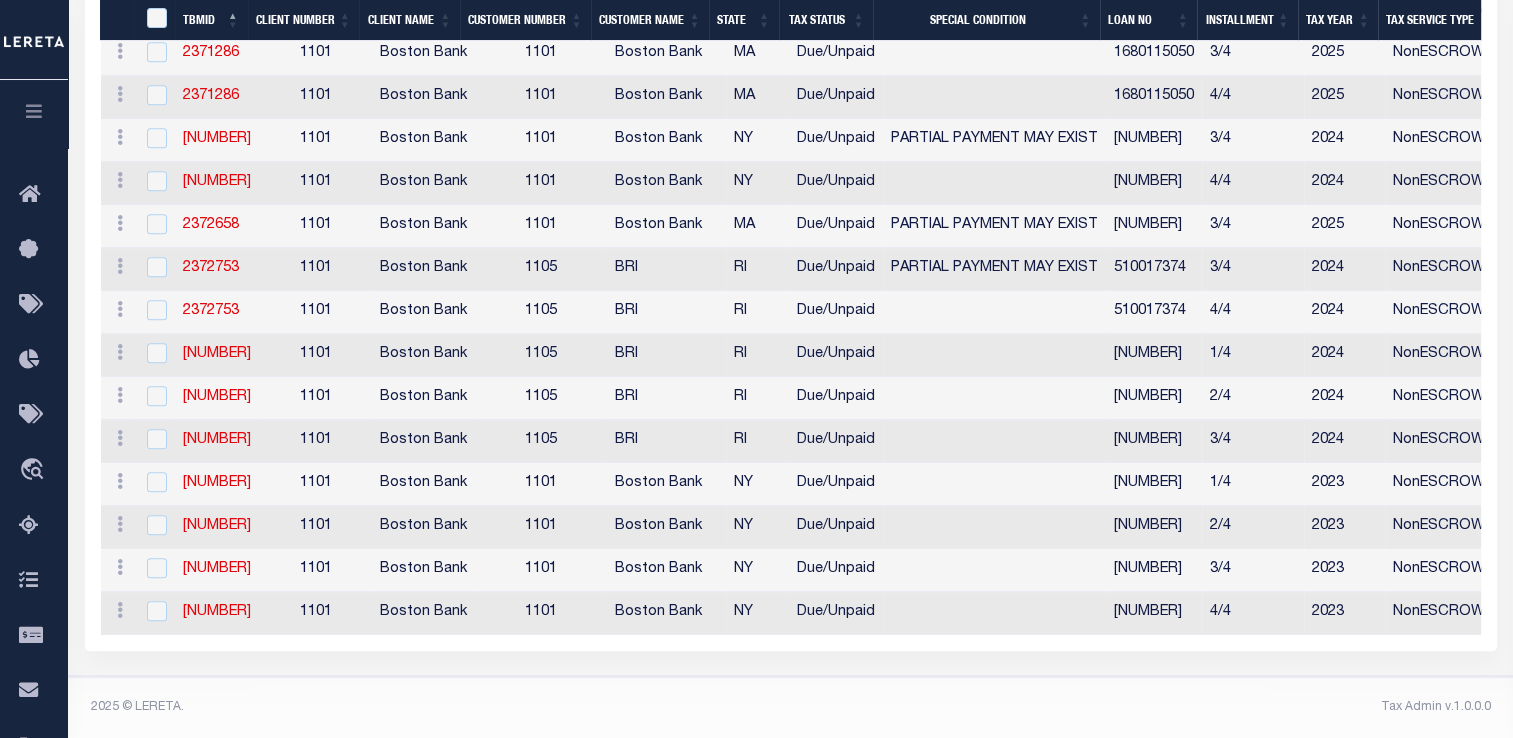 click on "Boston Bank" at bounding box center [423, 398] 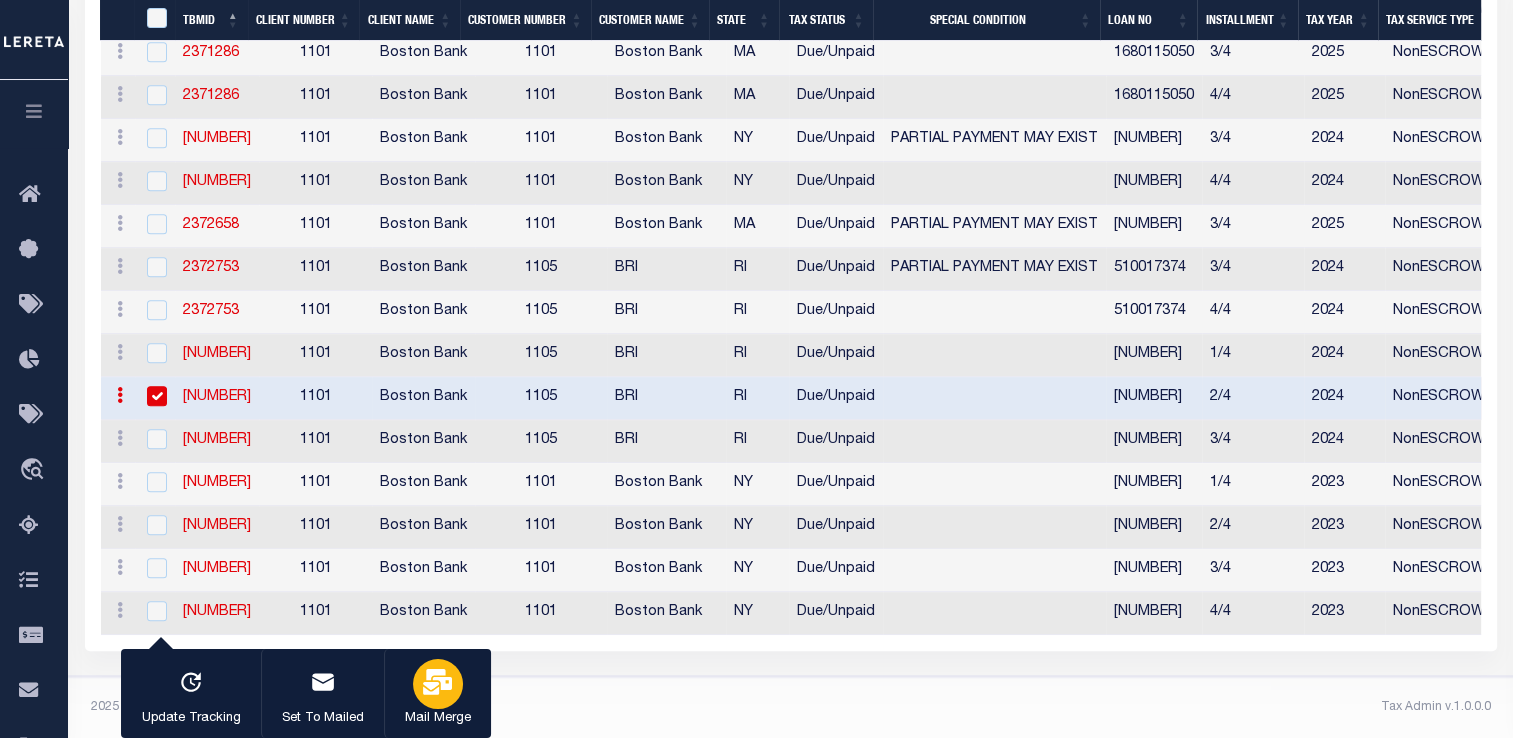 scroll, scrollTop: 1056, scrollLeft: 0, axis: vertical 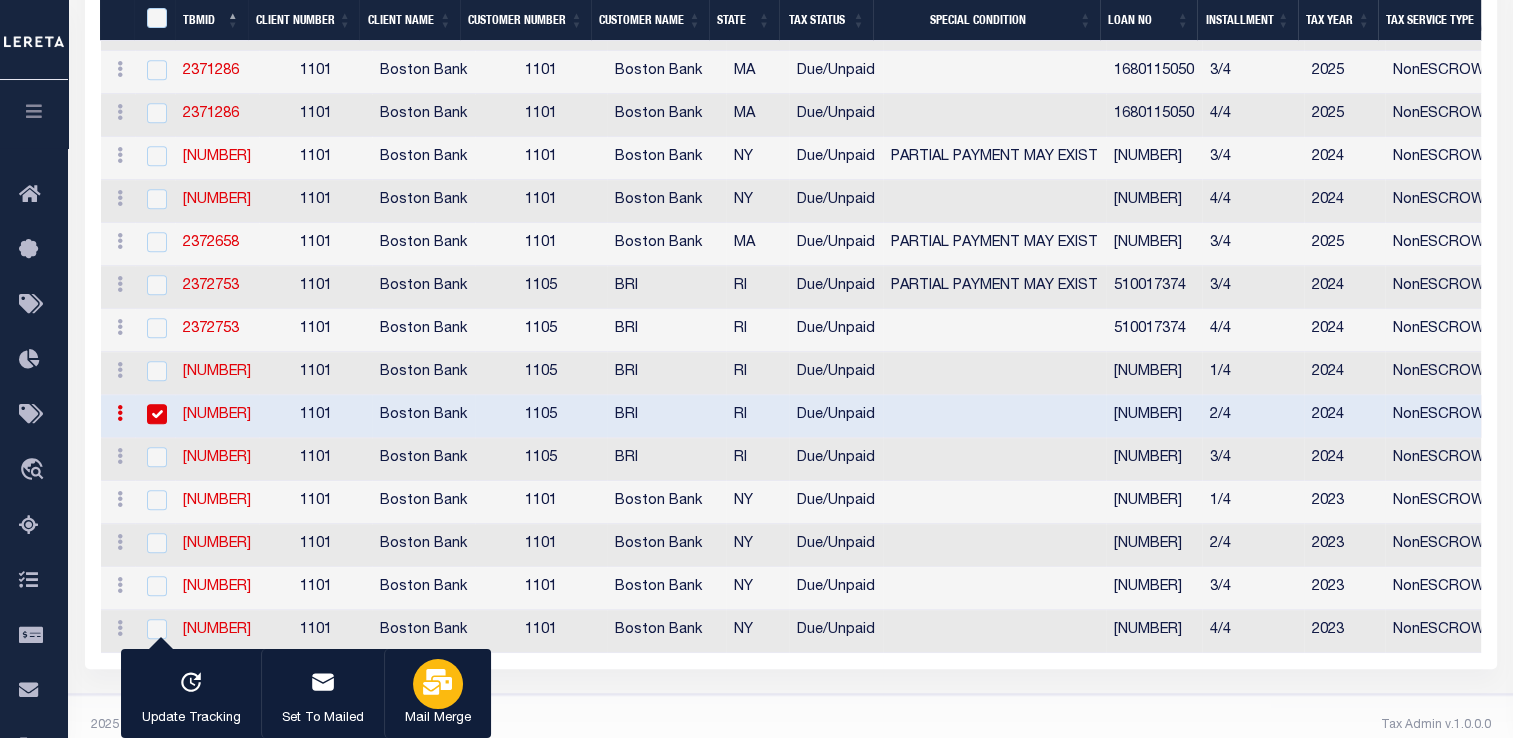 click on "Mail Merge" at bounding box center (438, 719) 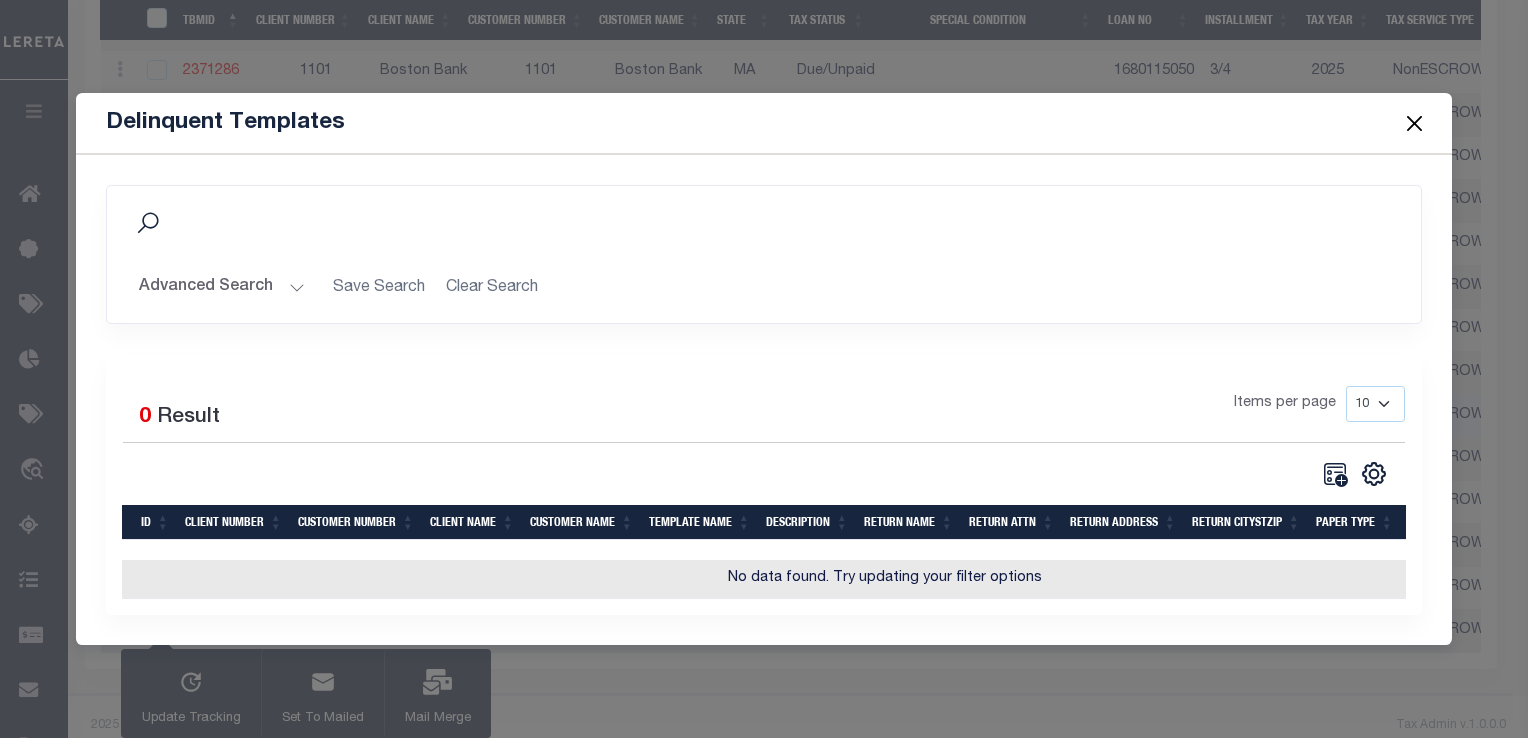 click at bounding box center [1414, 123] 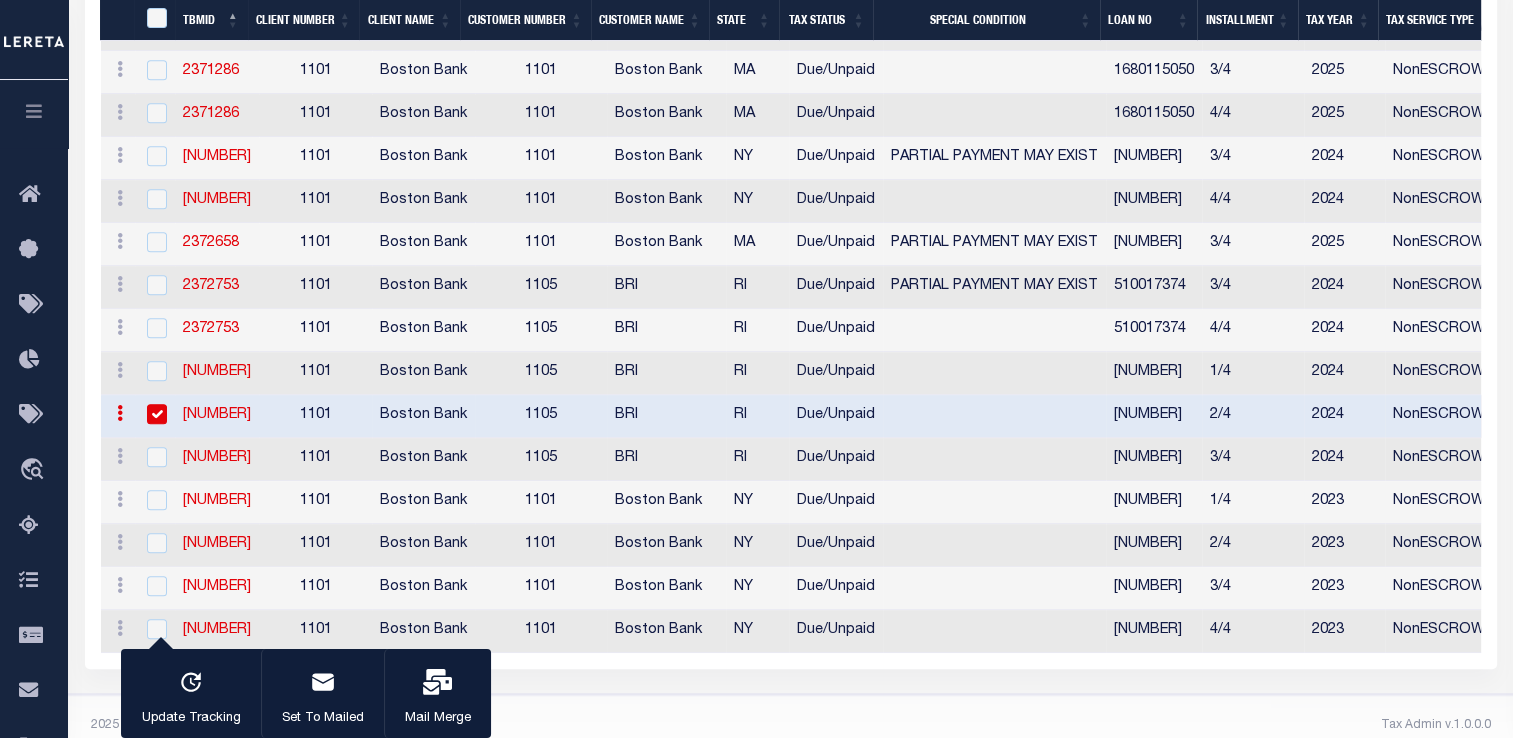 click on "1101" at bounding box center [315, 416] 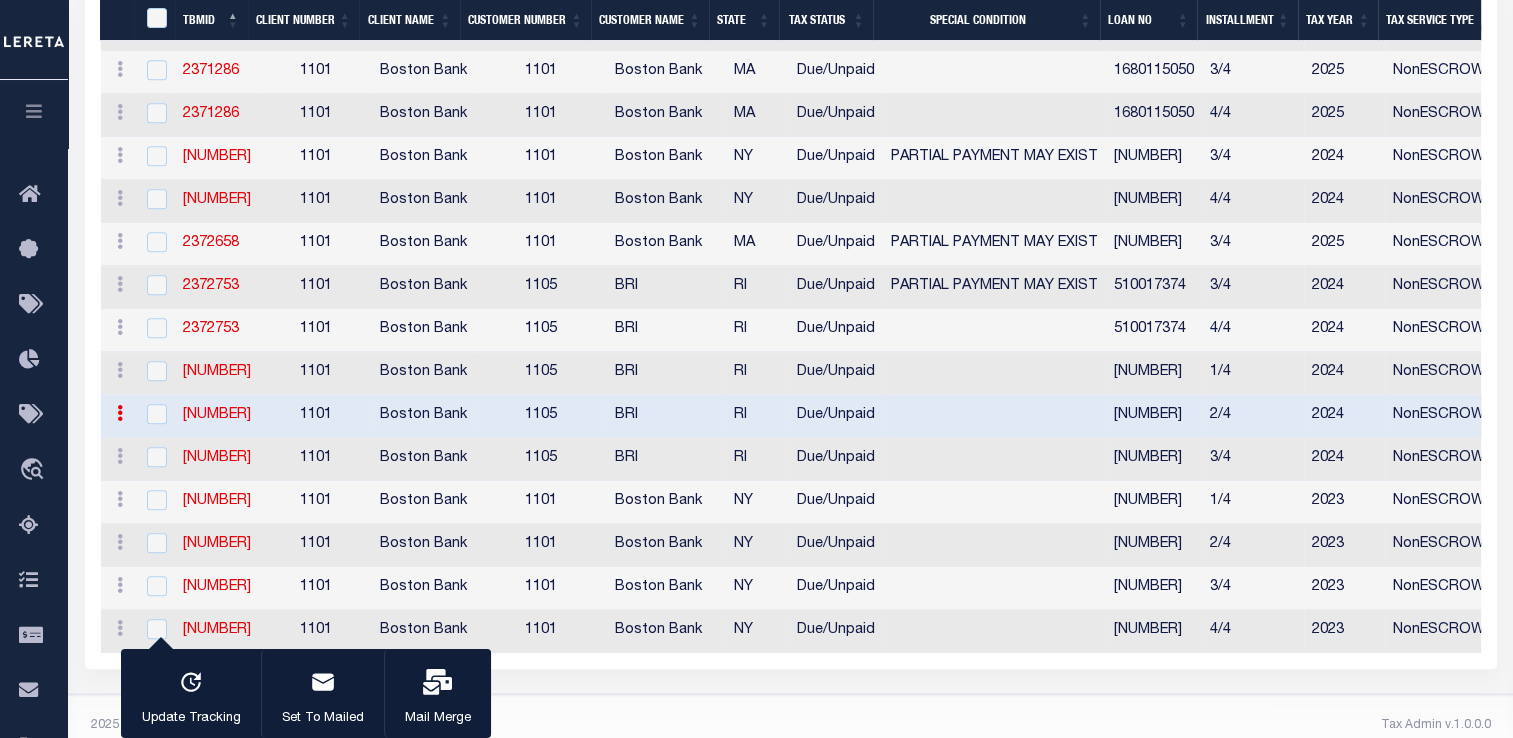 checkbox on "false" 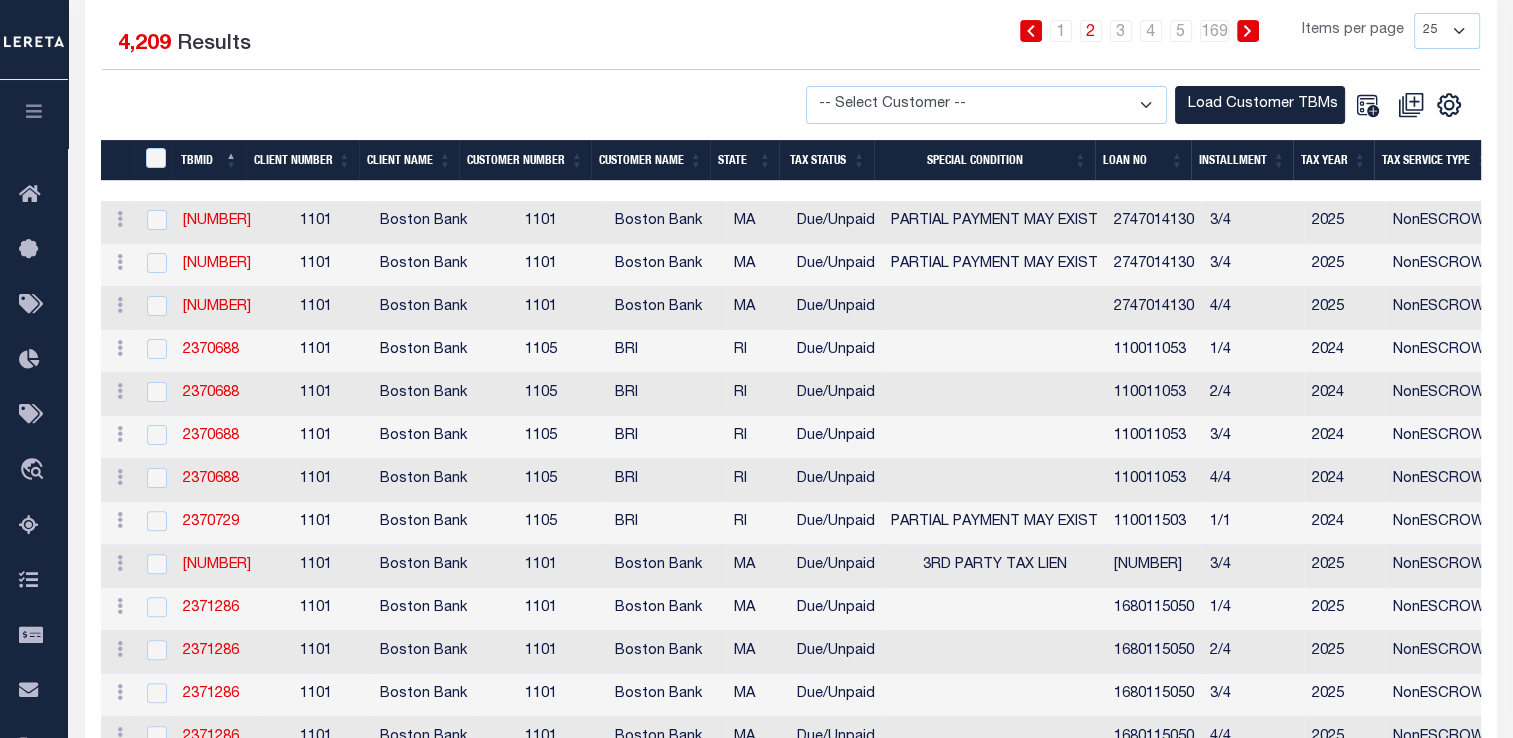 scroll, scrollTop: 56, scrollLeft: 0, axis: vertical 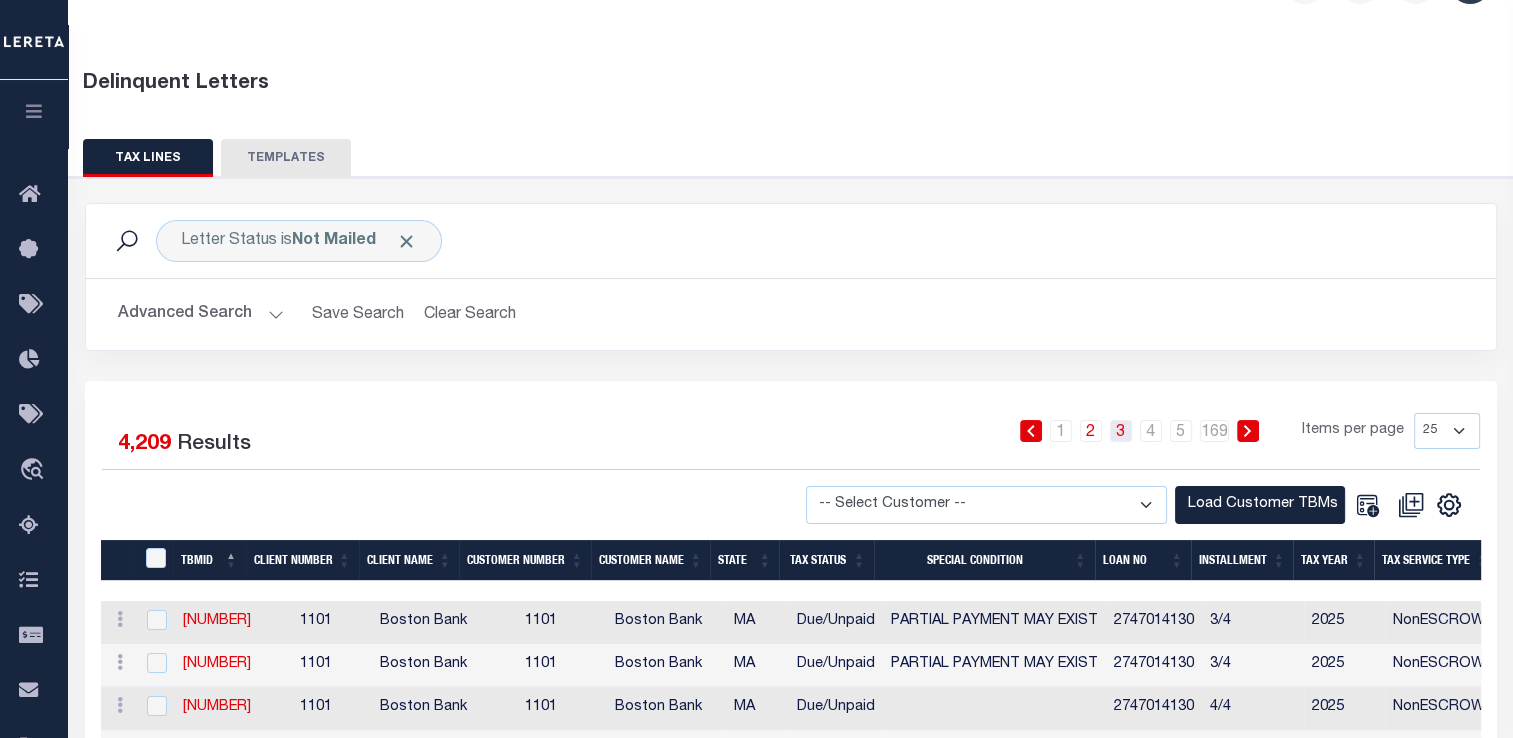click on "3" at bounding box center (1121, 431) 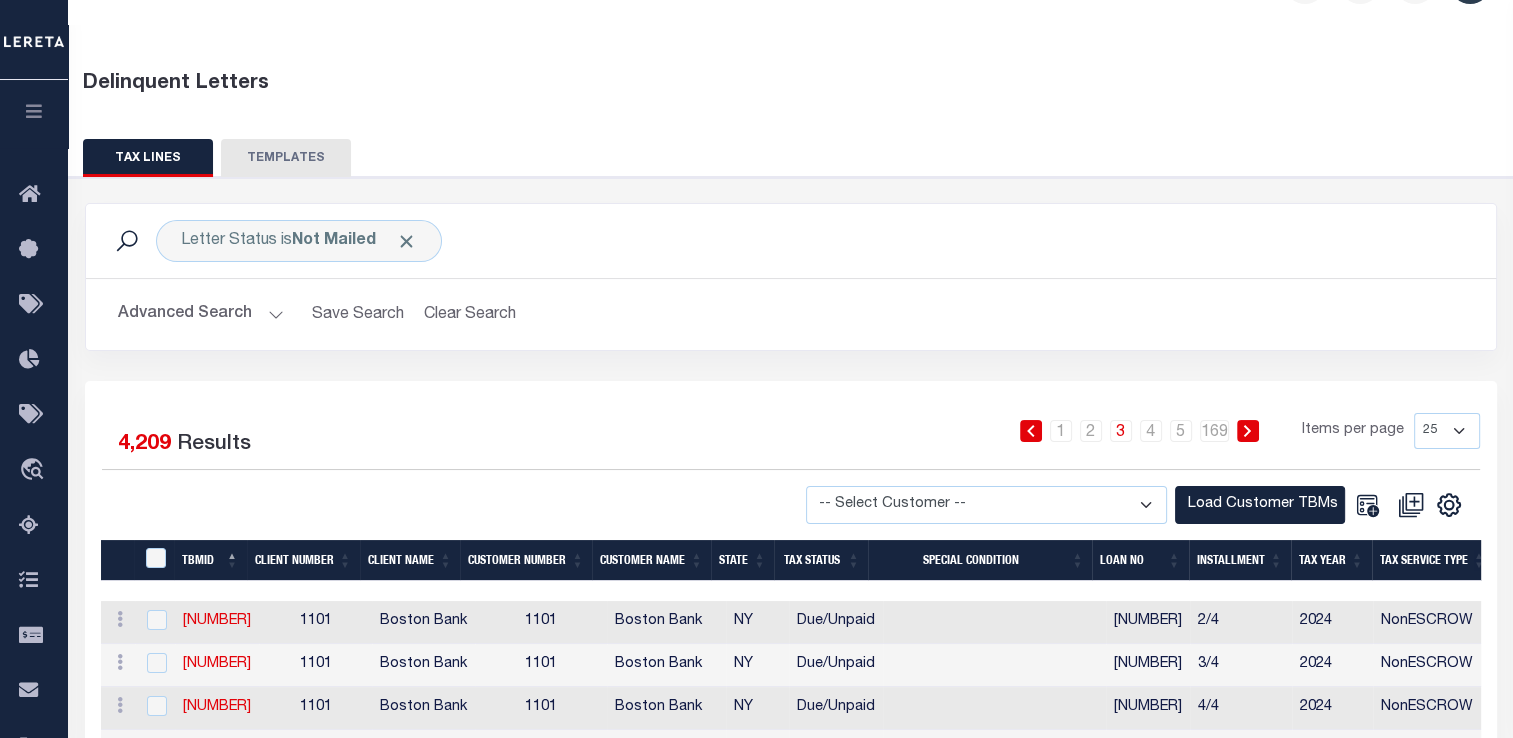 scroll, scrollTop: 256, scrollLeft: 0, axis: vertical 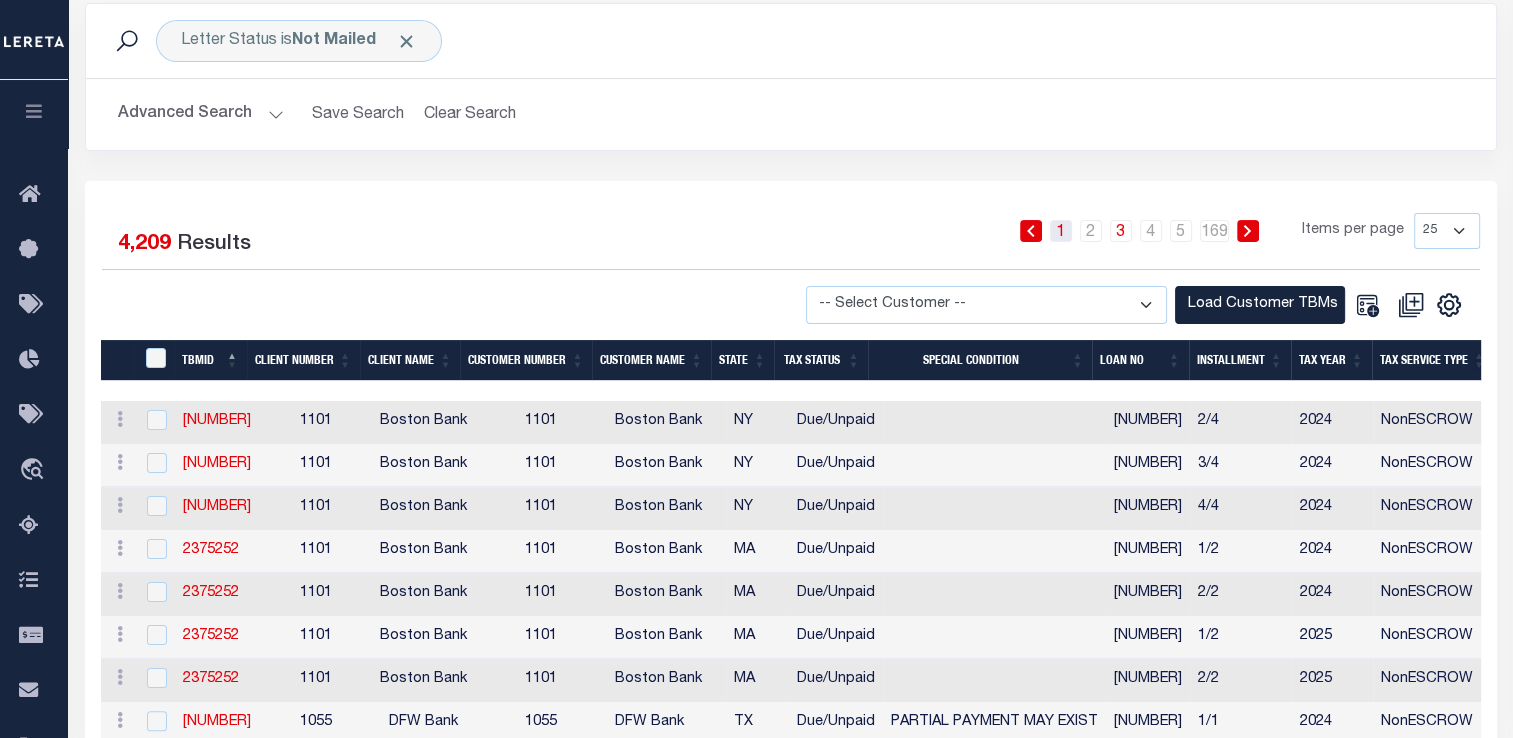 click on "1" at bounding box center (1061, 231) 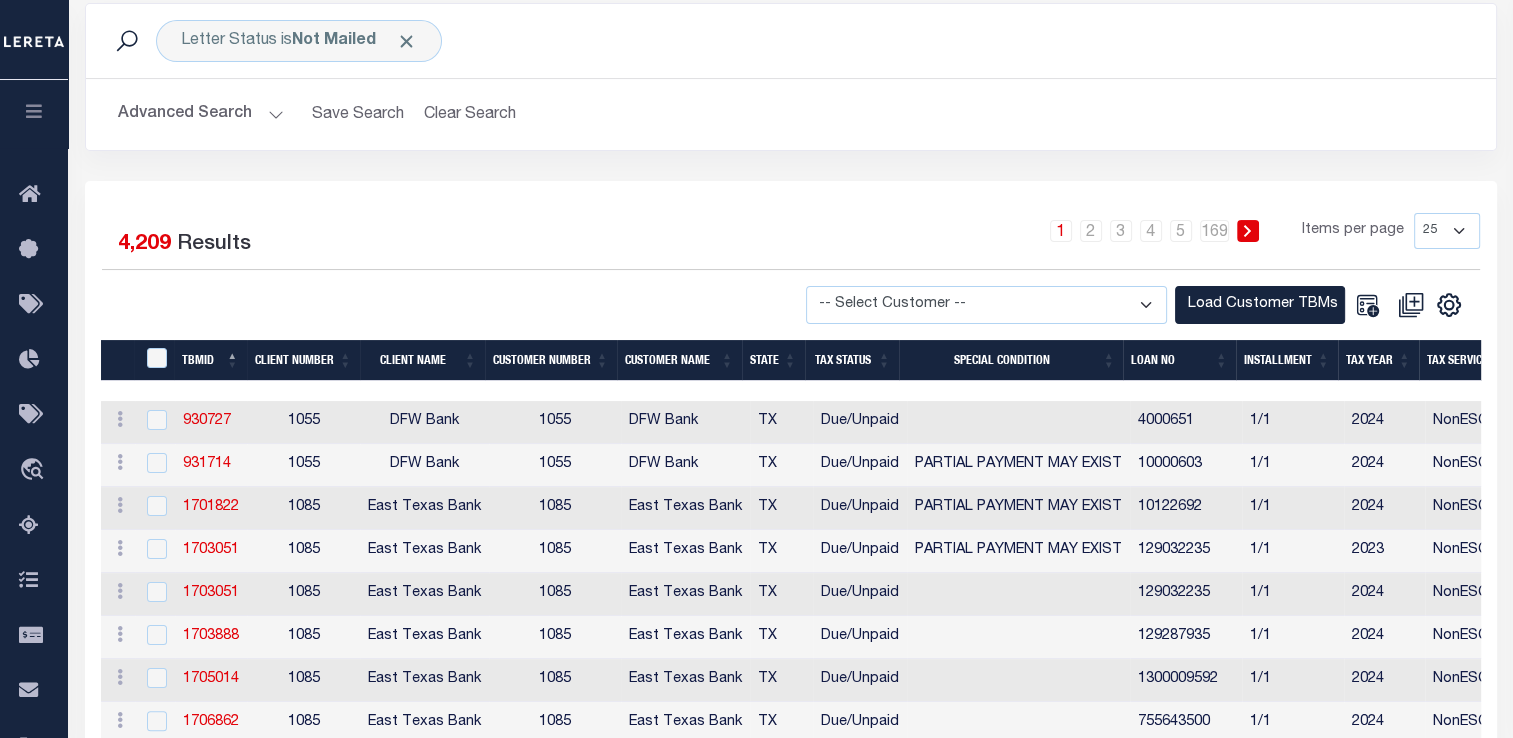 click on "-- Select Customer -- AB ABGGL ABL Accumatch - Refunds AFCU ALL ANB APCU B1 BAN BCWLDC BFCU BHI BofL Bonvenu Bank, N.A. BOS Boston Bank BRI BSA BV CAL CB CB CBI CBS CCCU CCU CENTURY BANK OF FLORIDA              CIV COR CROSSROADS BANK                      CS CSLC DFW Bank DLP Bank DT01101 DVCU East Texas Bank EBA EF ESS FBNFLLC FBOG FCB FFB FFS First Citizens Bank First Demo Bank FNBG FNBT FNYFCU FPB FSB FSBG G.W GB GBT GLBC GNB GS HBLA HHSB HRCCU IB INB IND IOB JMB KEY KF2 KF2 KNG LB LIMA ONE CAPITAL LIMA ONE CAPITAL Lima One Capital, LLC  Lima One Capital, LLC - Bridge Portfolio Louisiana Bank MAI Matt Demo MC MERC MERR MESA VERDE HOLDINGS Mission Federal Credit Union Commercial Missouri Bank NB PB PB PB PBTX PCBORE PCFC PLN PMCB PMCC Prestige Worldwide test account dummy info no loans Provident Bank RB RB RB RBORE REV RMC SBA SCCU SCFCU SEC SFFCU SFFCUC SFSB SOMERCOR 504, INC SSB Stellar Bank STF Stormfield  Capital LLC TBT TCB TCU Test Customer Test Customer CHILD TEX THCU The Middlefield Banking Company" at bounding box center (986, 305) 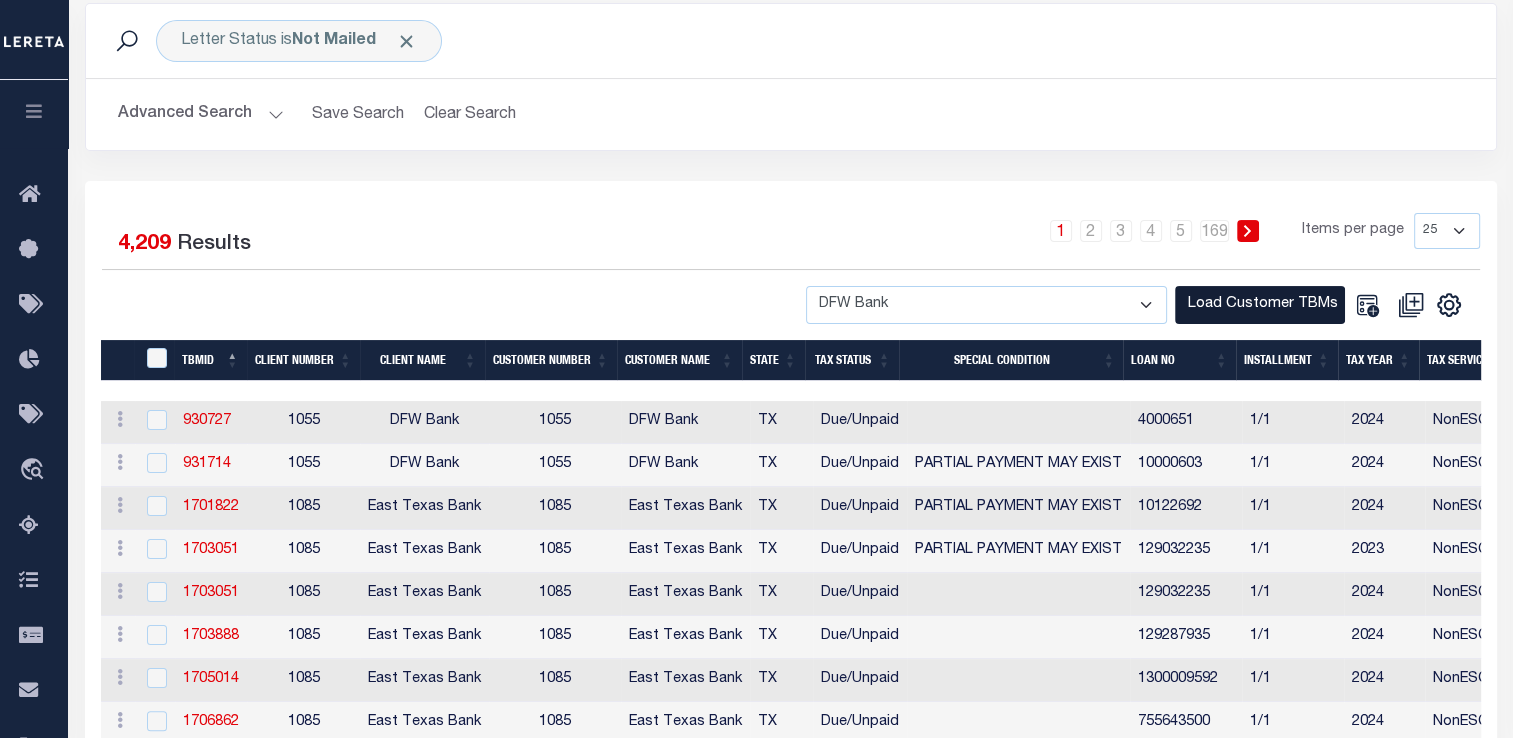 click on "Load Customer TBMs" at bounding box center [1260, 305] 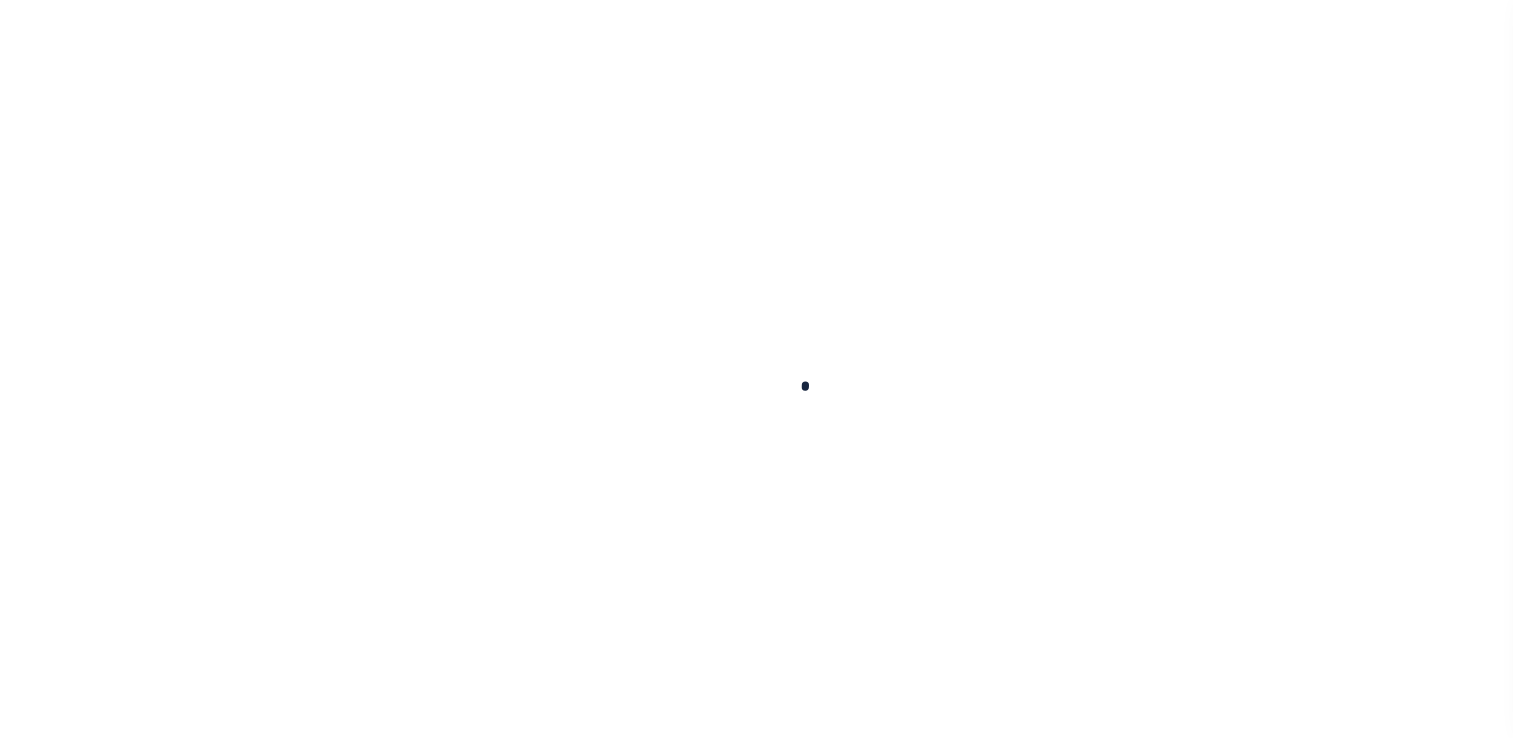 scroll, scrollTop: 6, scrollLeft: 0, axis: vertical 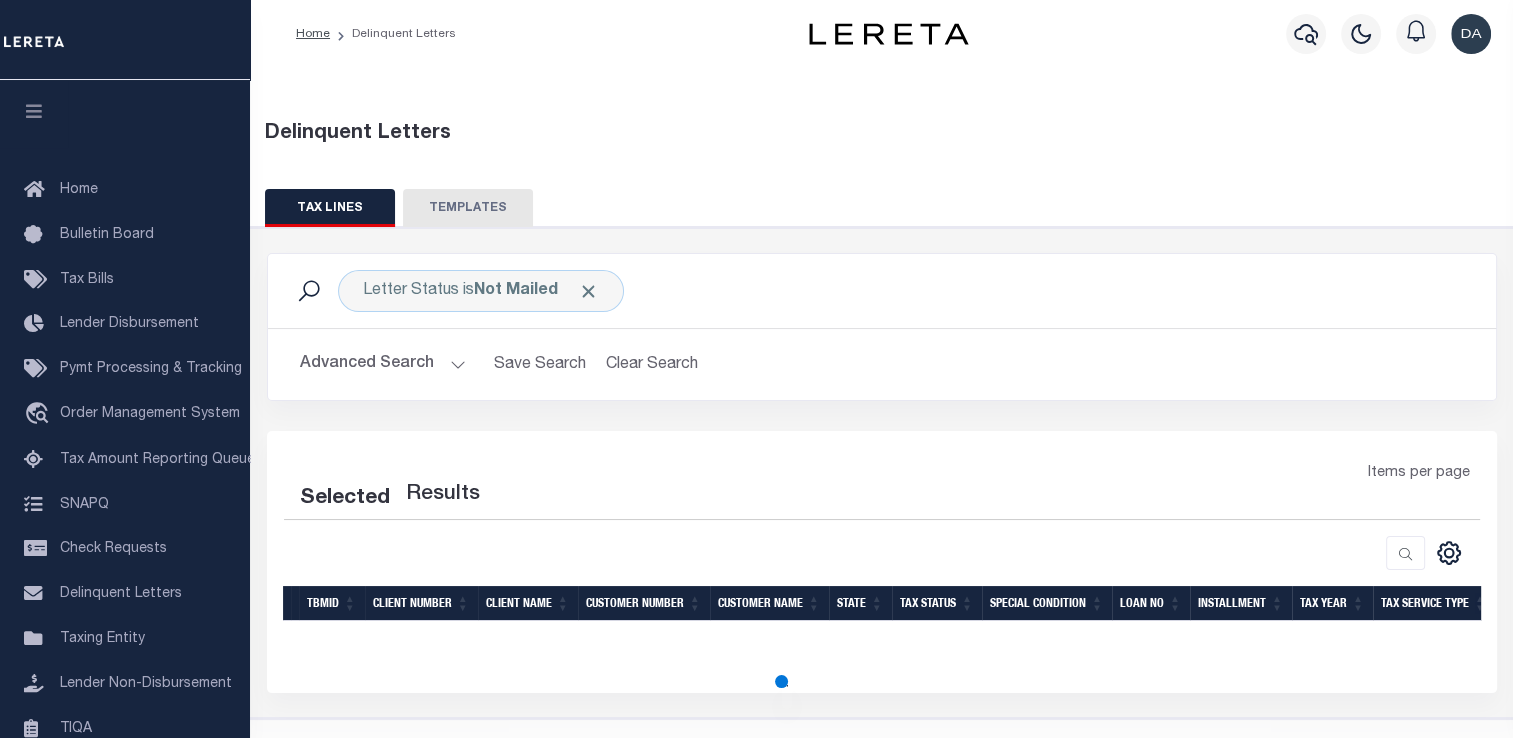 click on "Advanced Search" at bounding box center [383, 364] 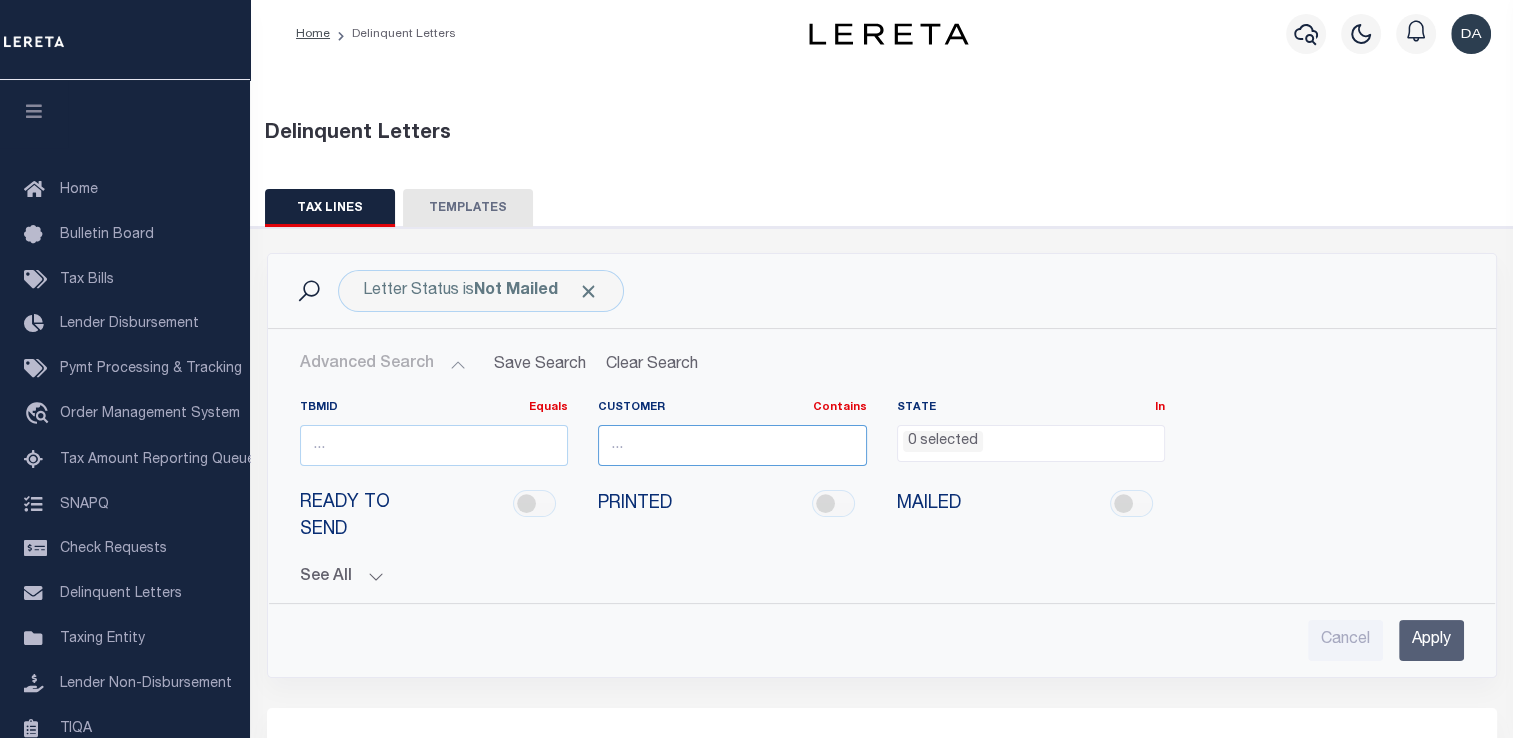 click at bounding box center [732, 445] 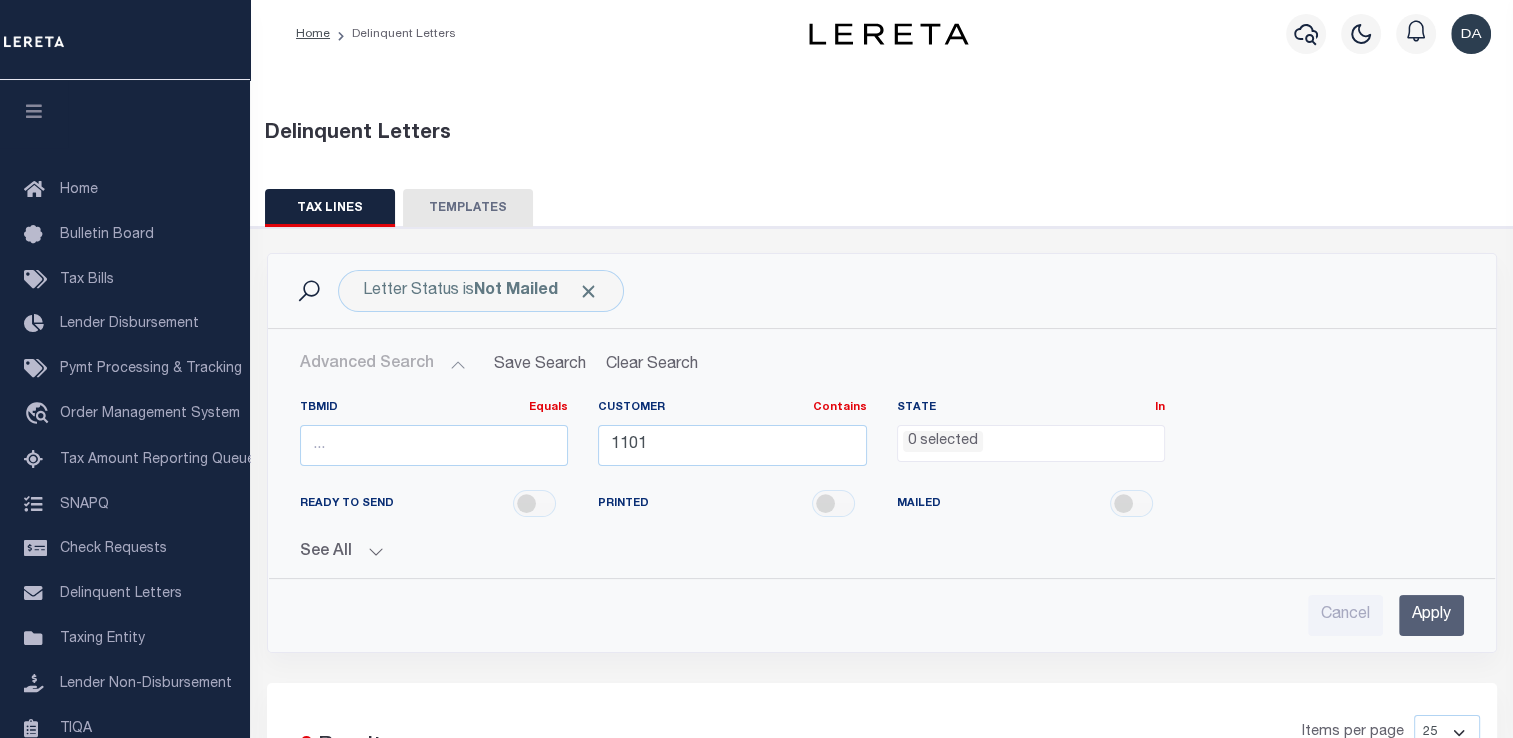 click on "Apply" at bounding box center [1431, 615] 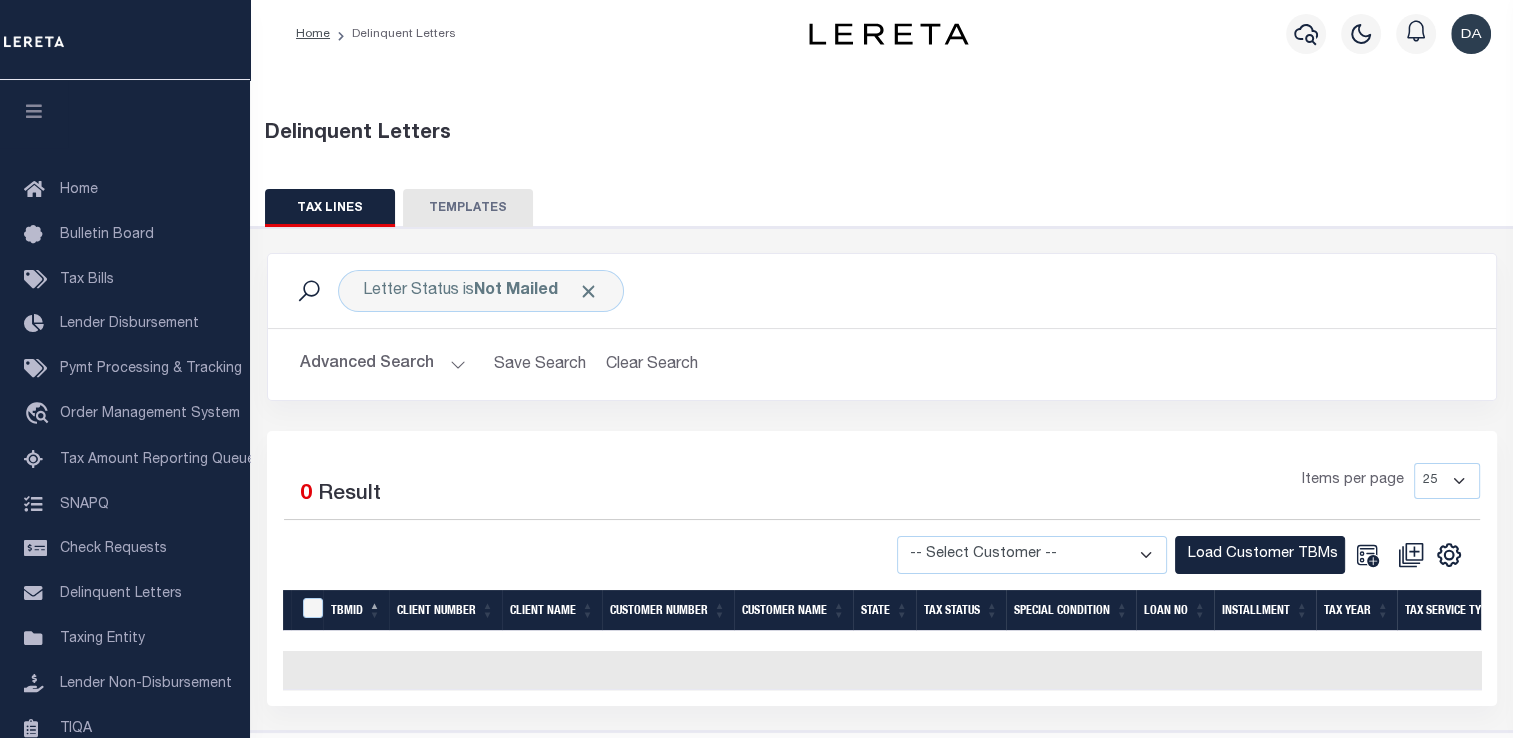 click on "Advanced Search" at bounding box center [383, 364] 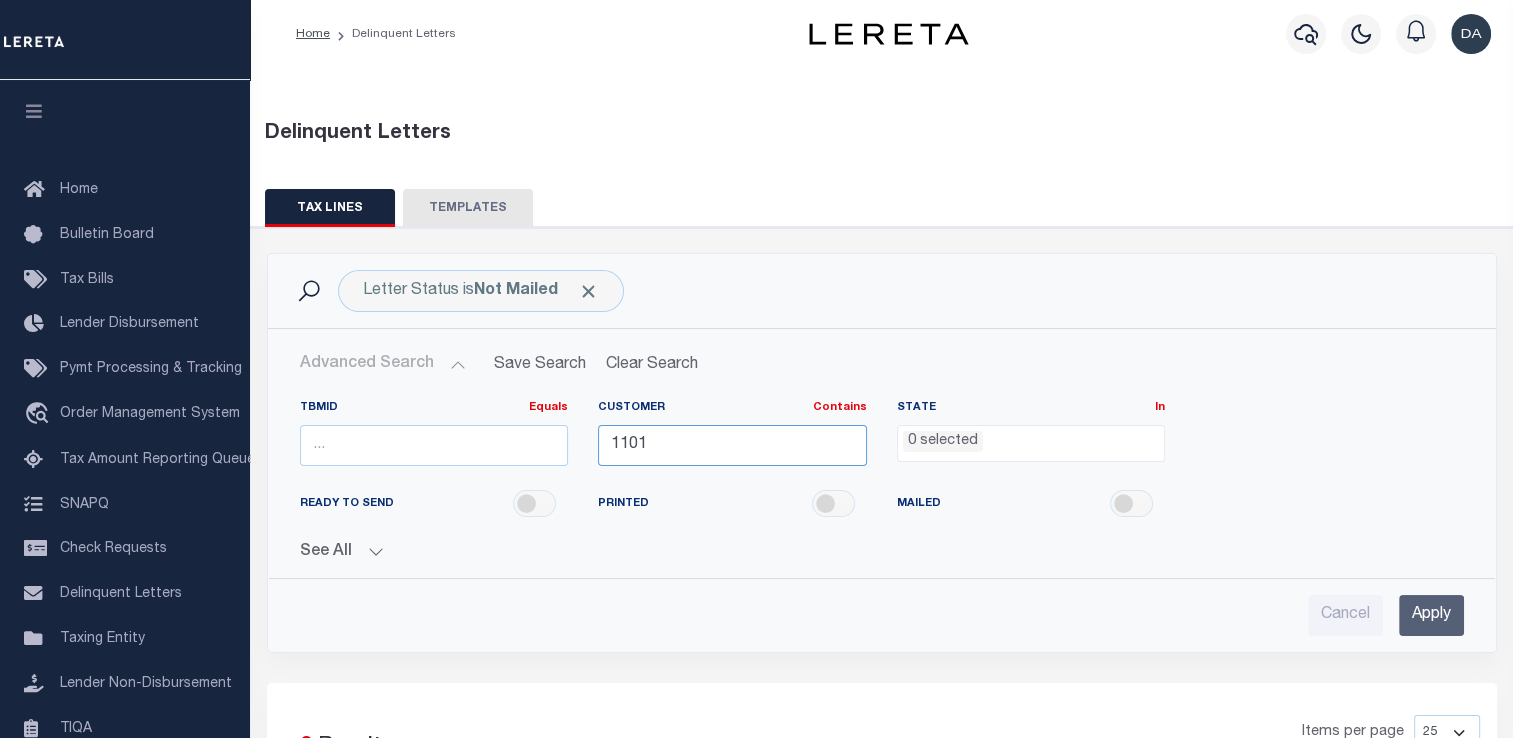 click on "1101" at bounding box center [732, 445] 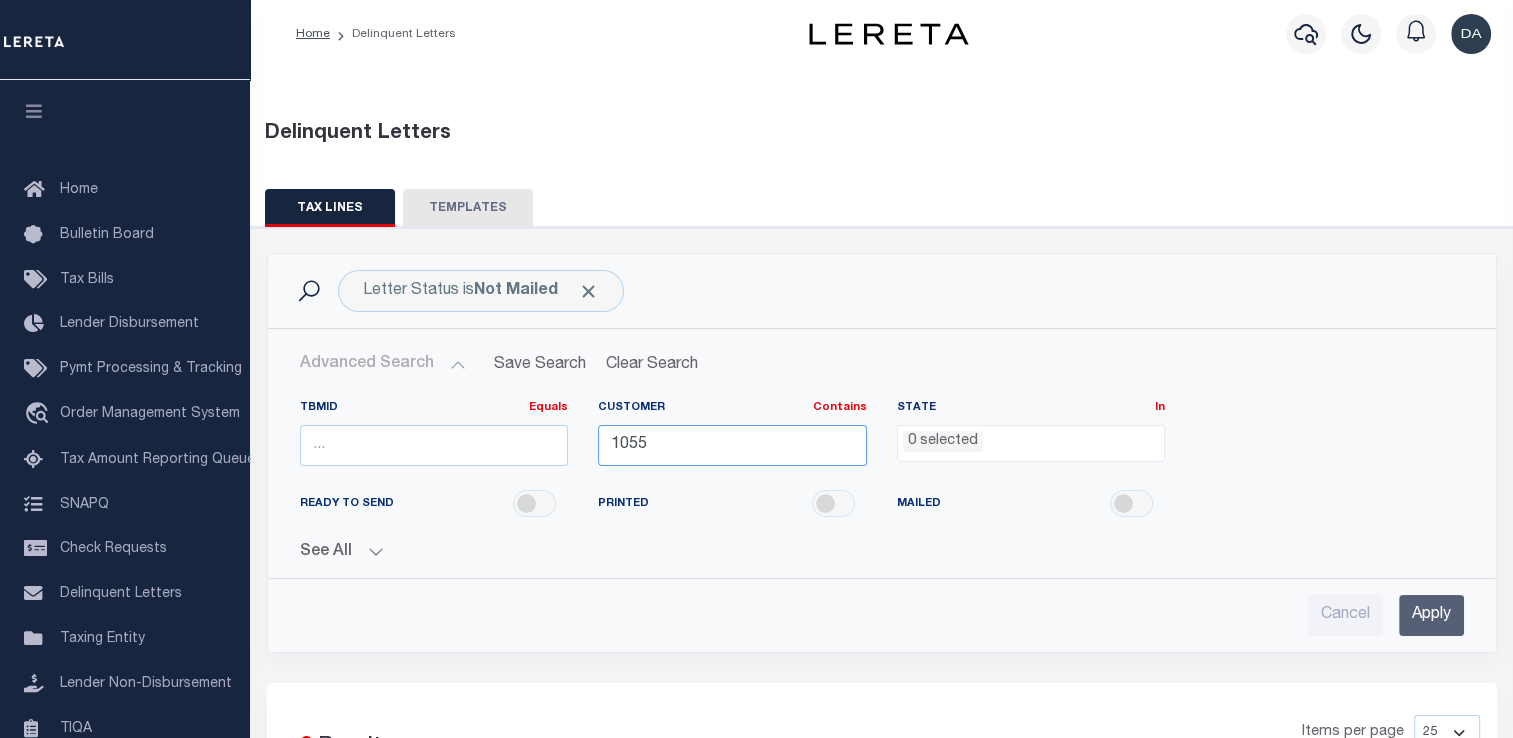 type on "1055" 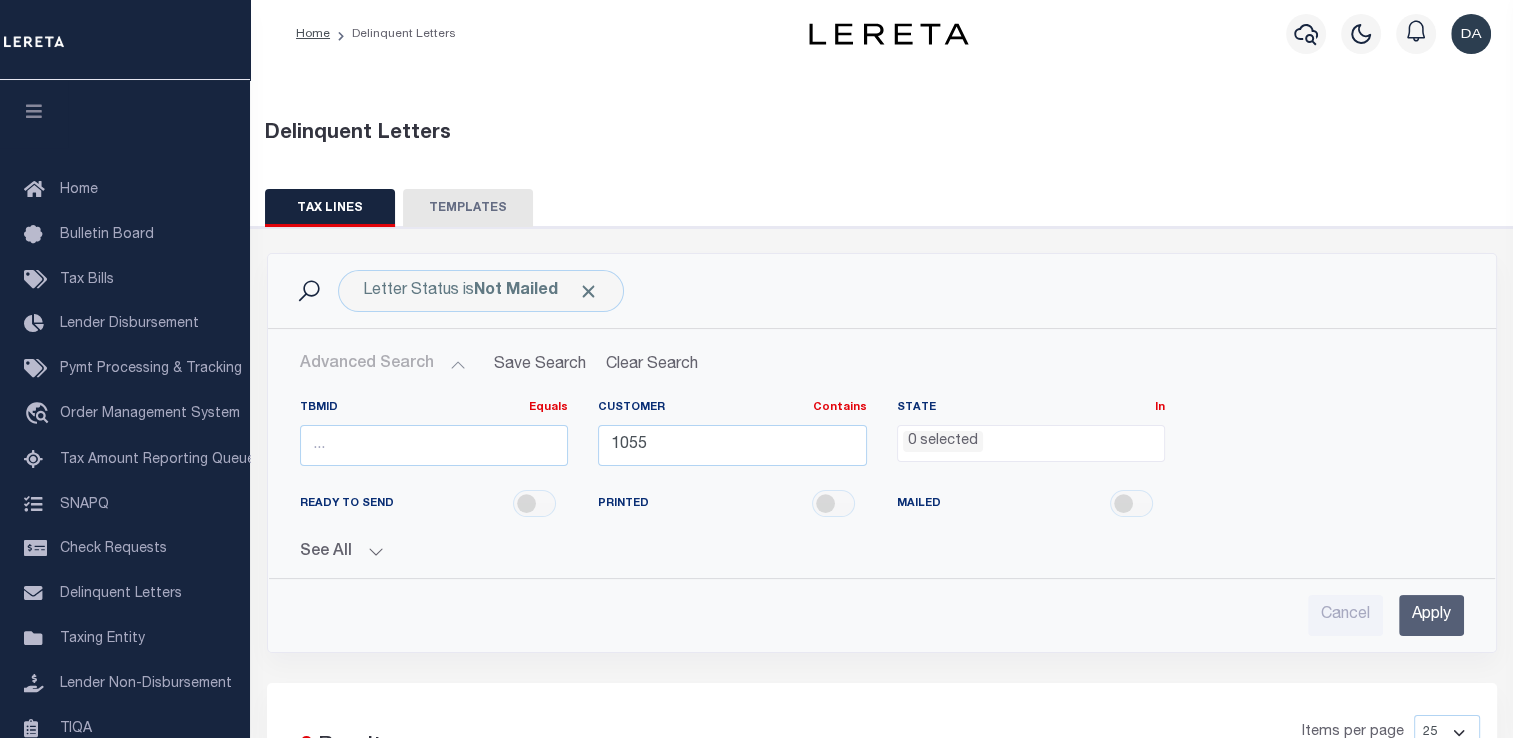click on "Apply" at bounding box center (1431, 615) 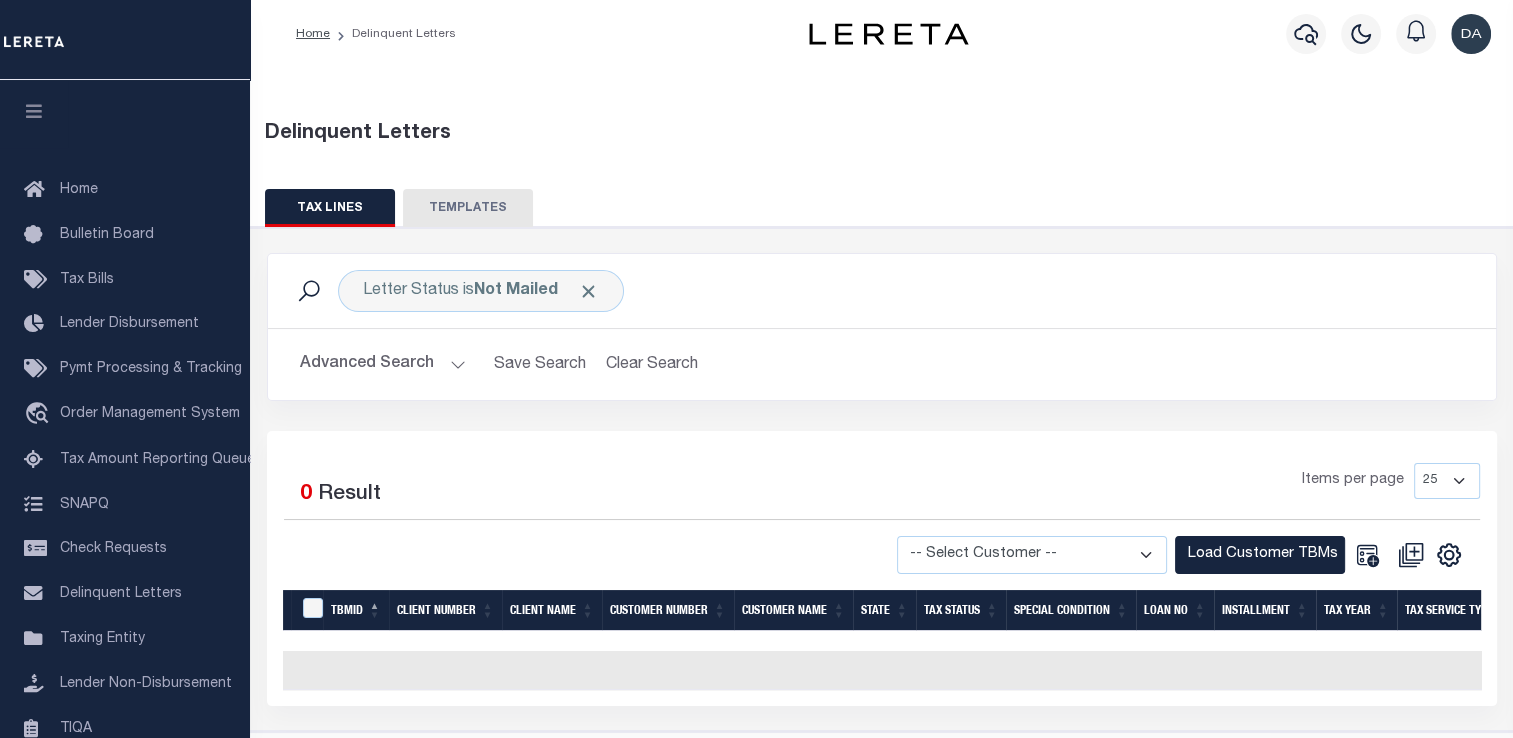 click on "Advanced Search" at bounding box center [383, 364] 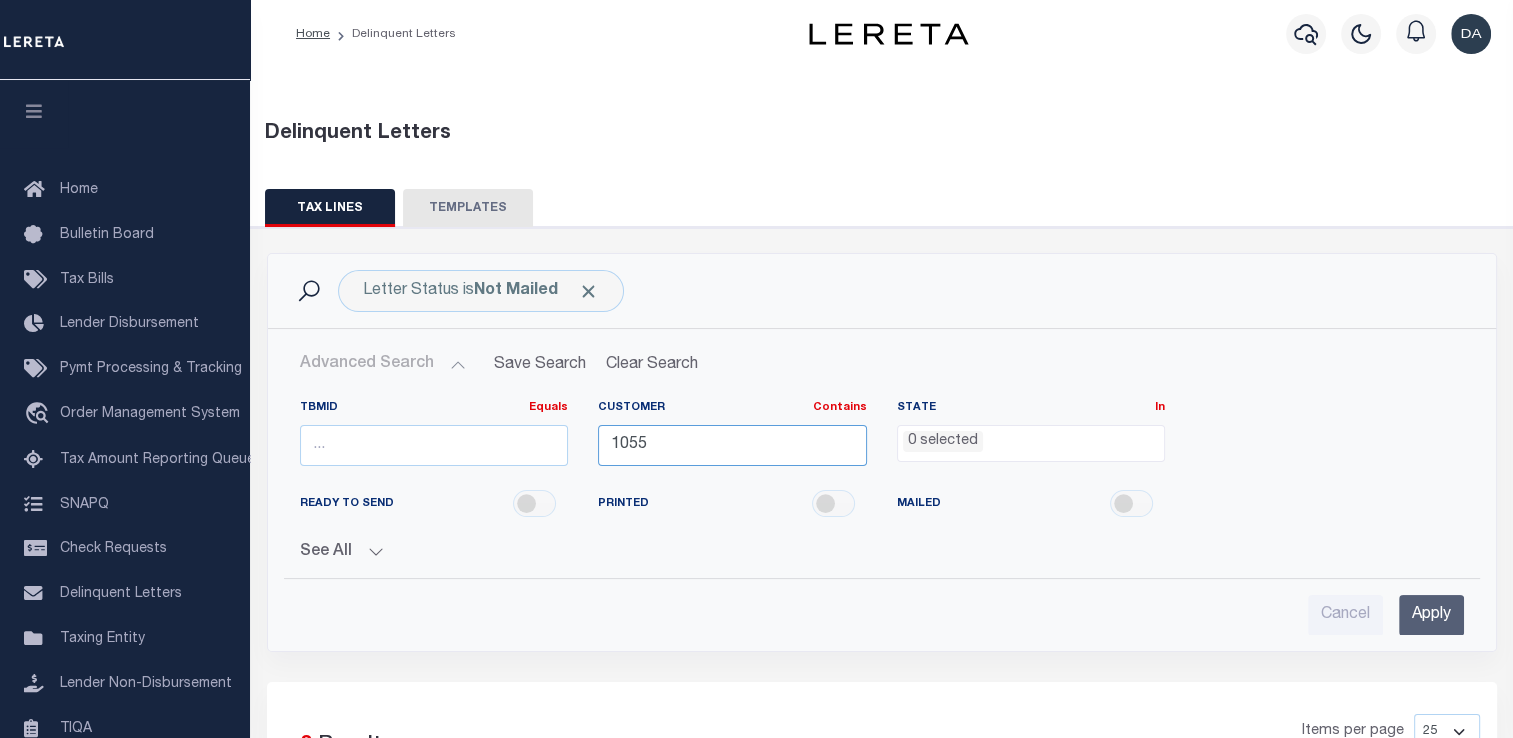 click on "1055" at bounding box center (732, 445) 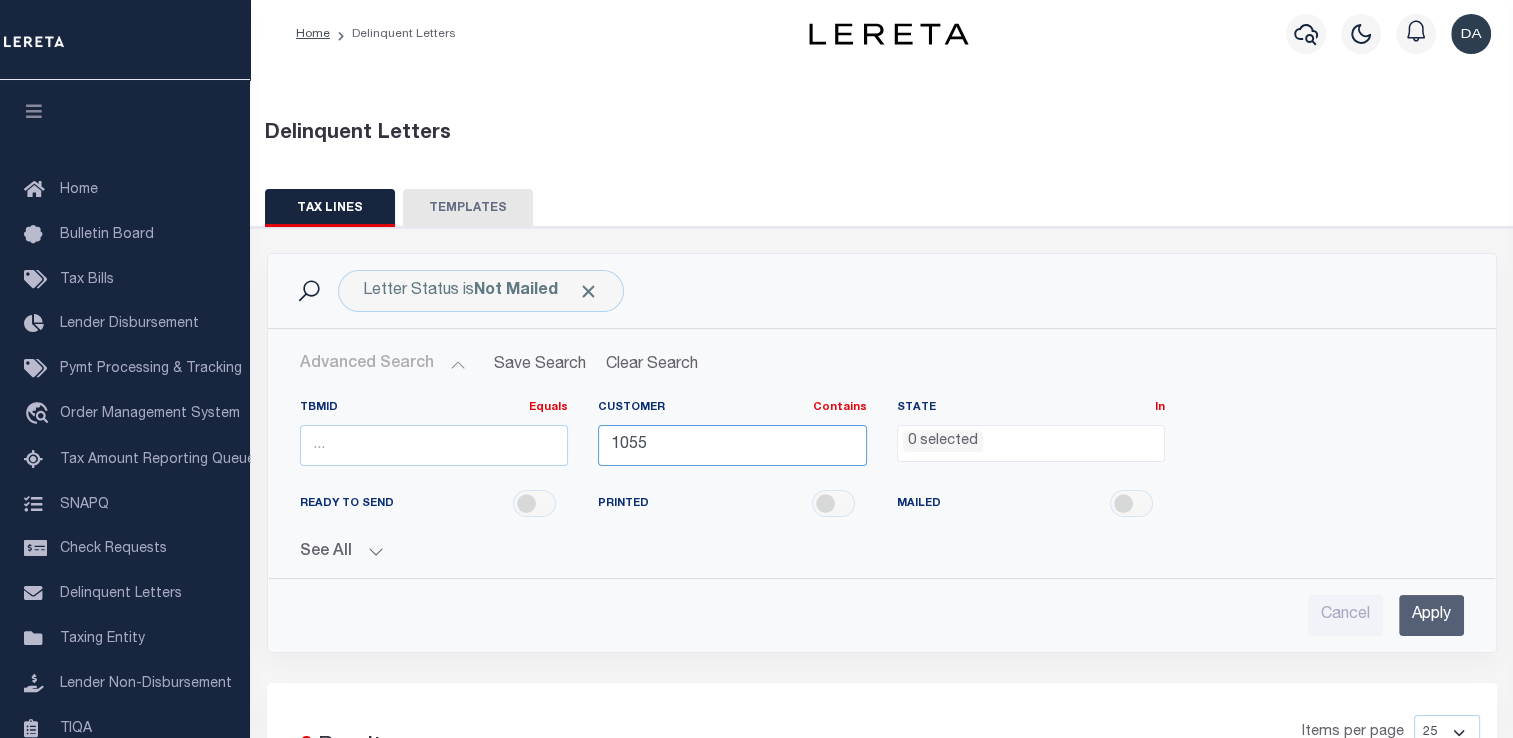 click on "1055" at bounding box center (732, 445) 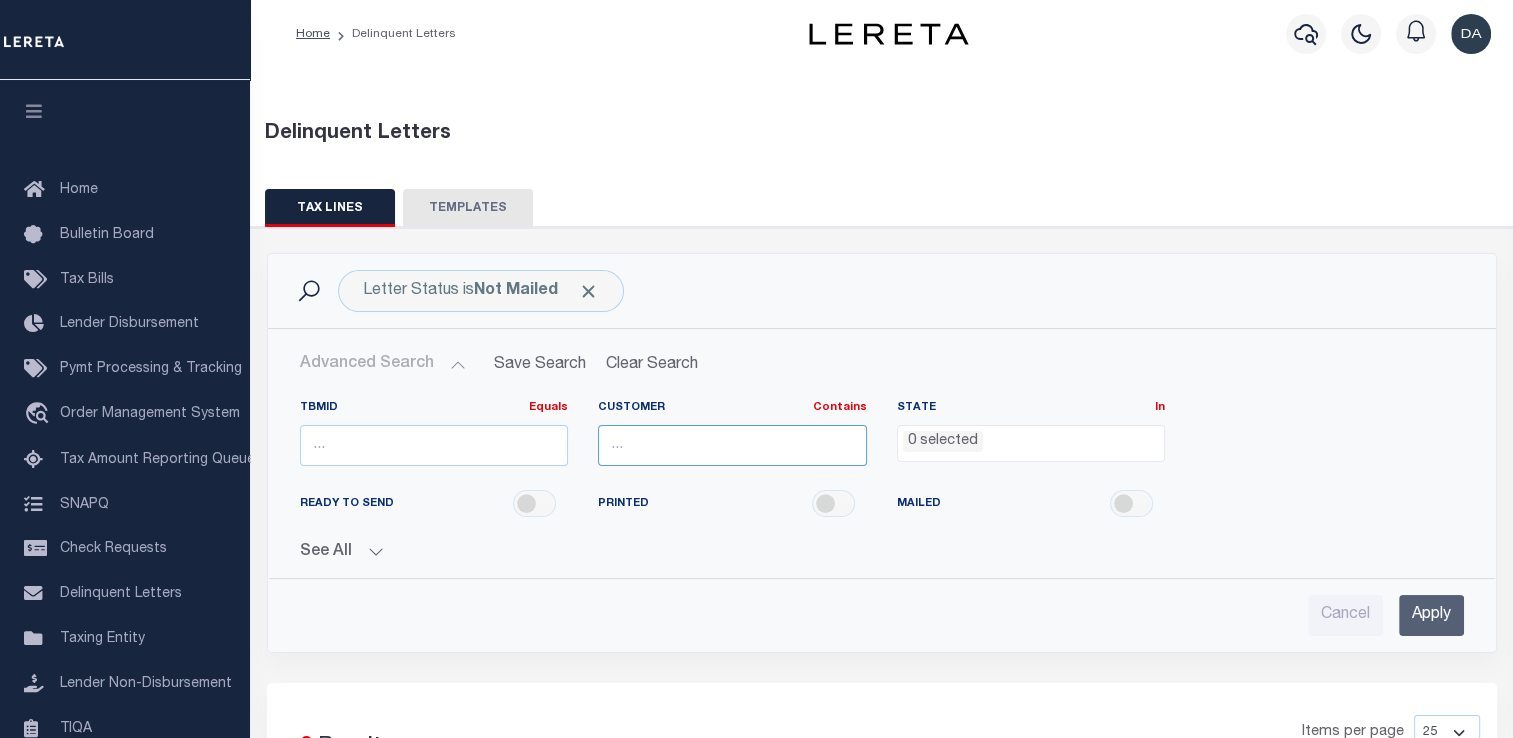 type 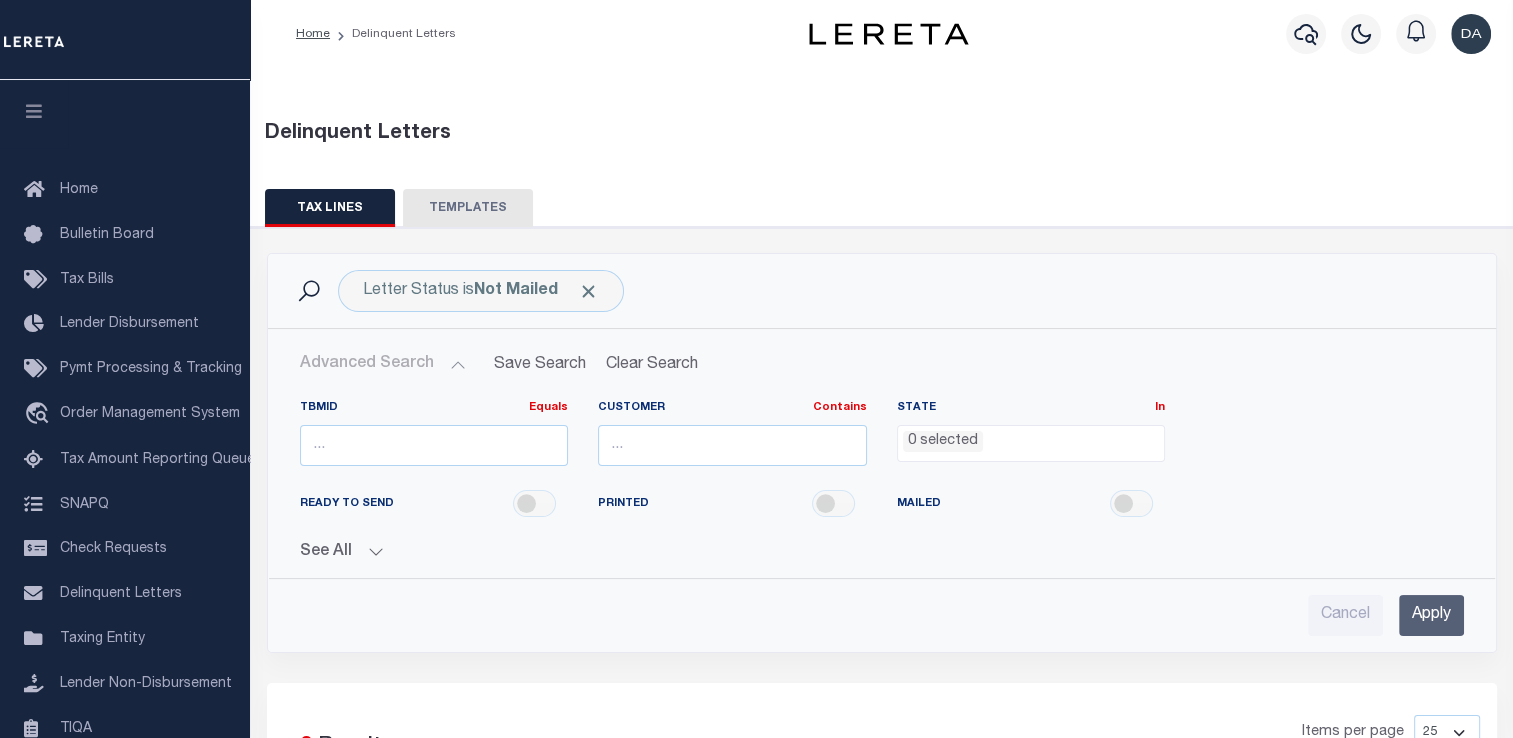 click on "Apply" at bounding box center (1431, 615) 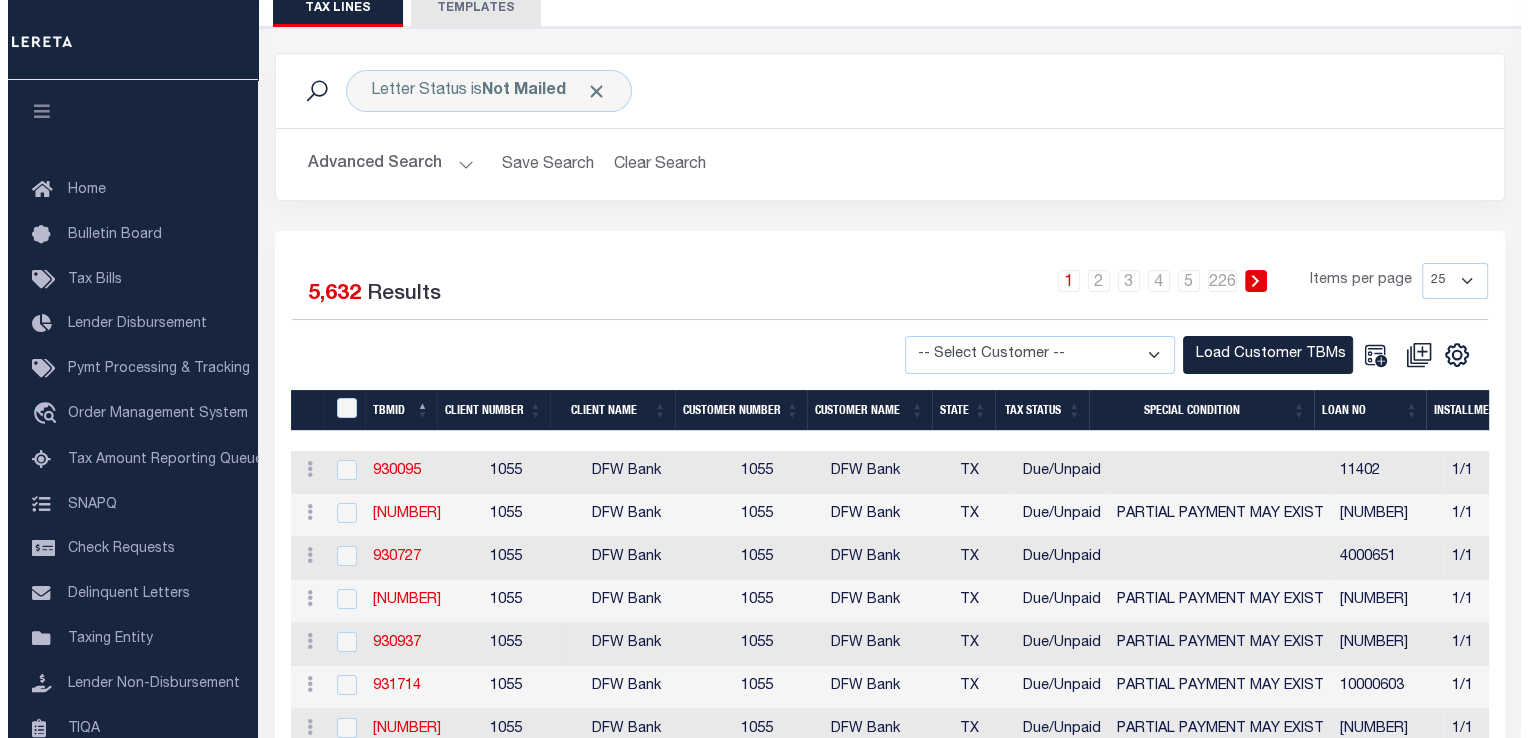 scroll, scrollTop: 406, scrollLeft: 0, axis: vertical 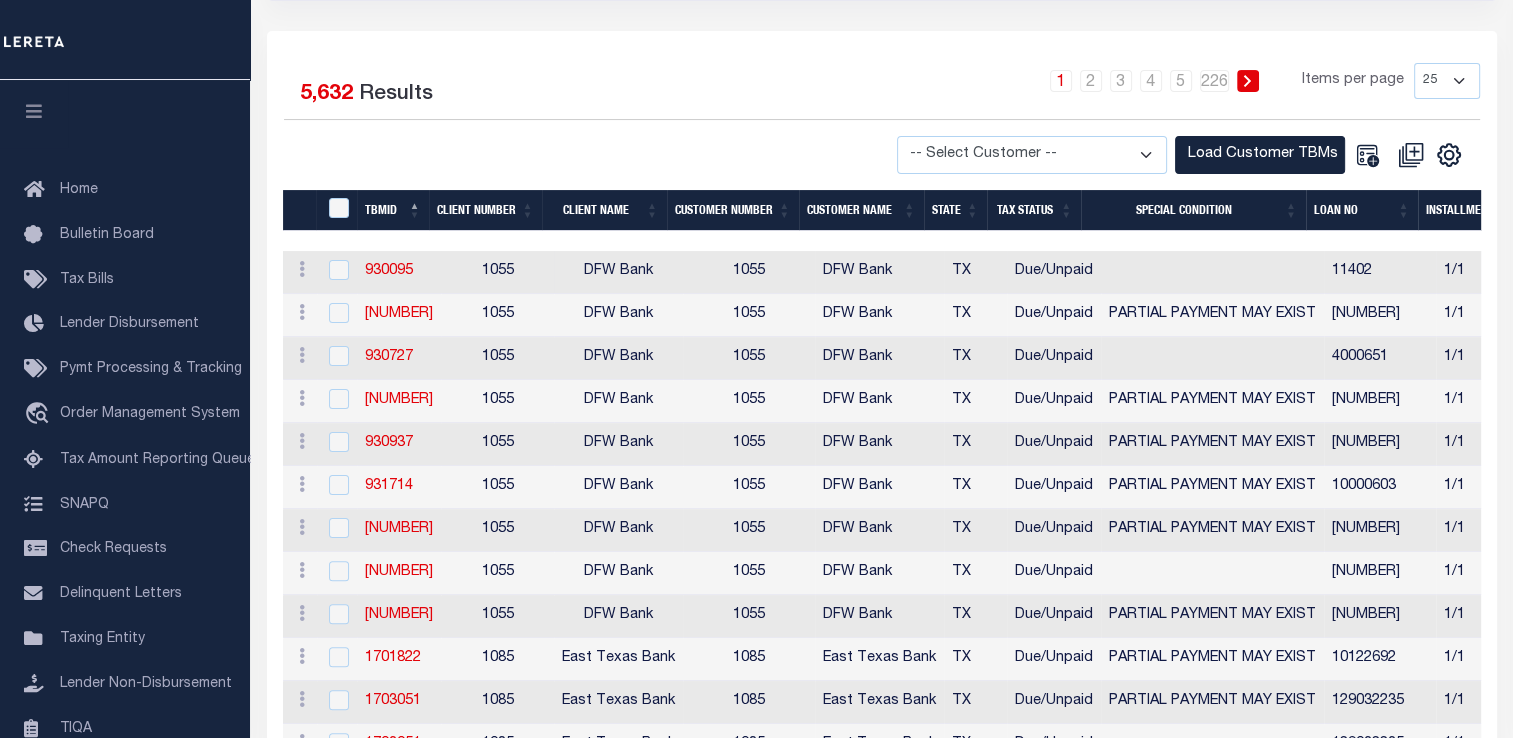 click on "DFW Bank" at bounding box center [618, 272] 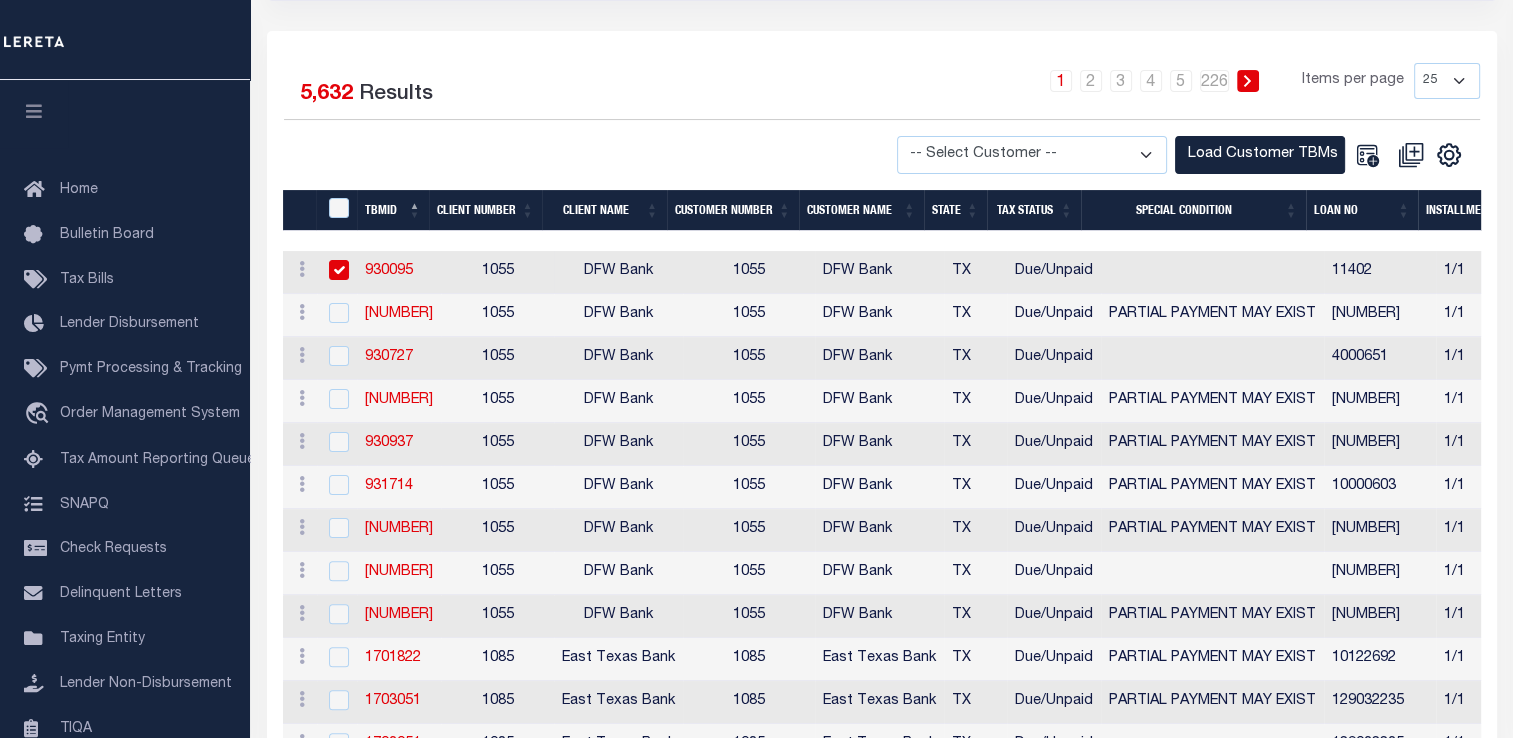 checkbox on "true" 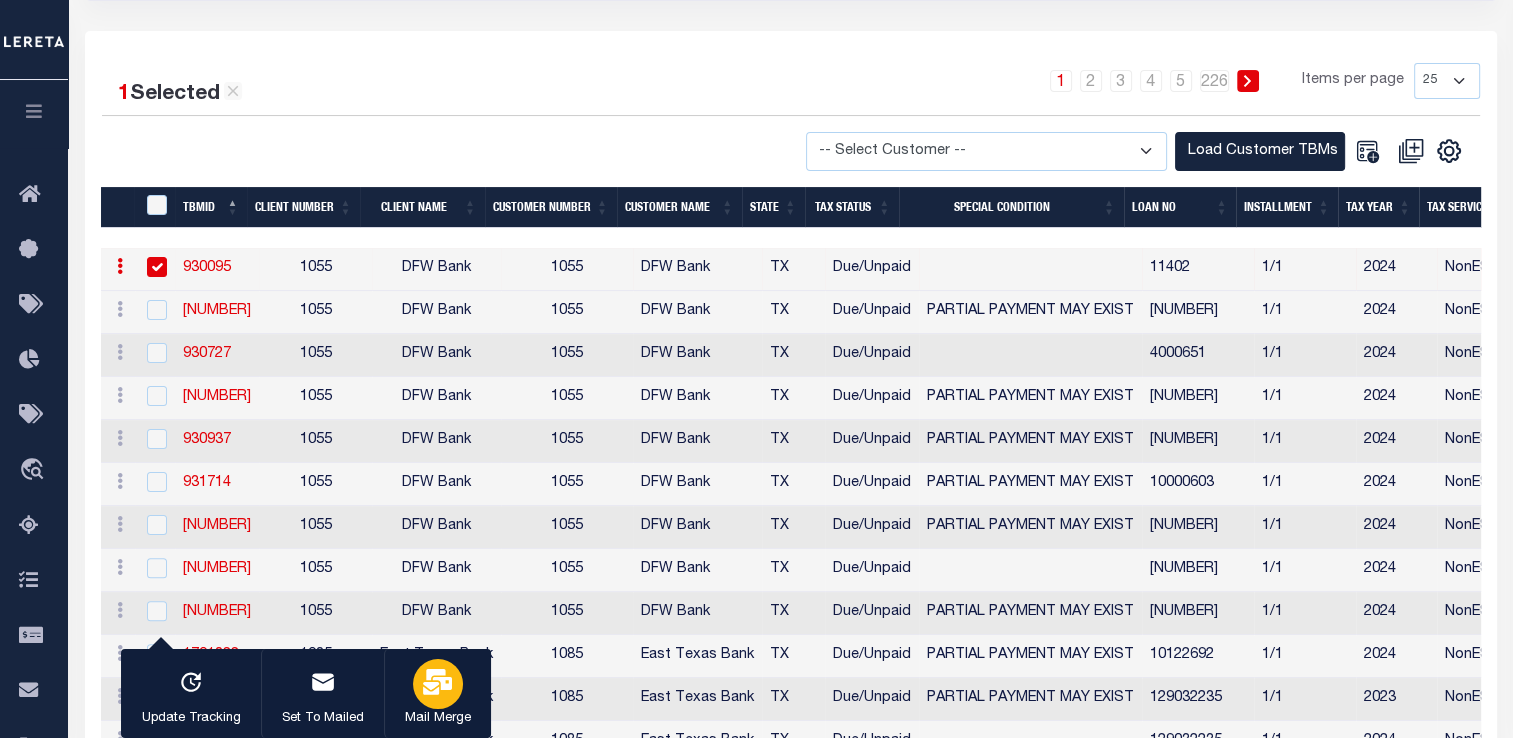 click at bounding box center (438, 684) 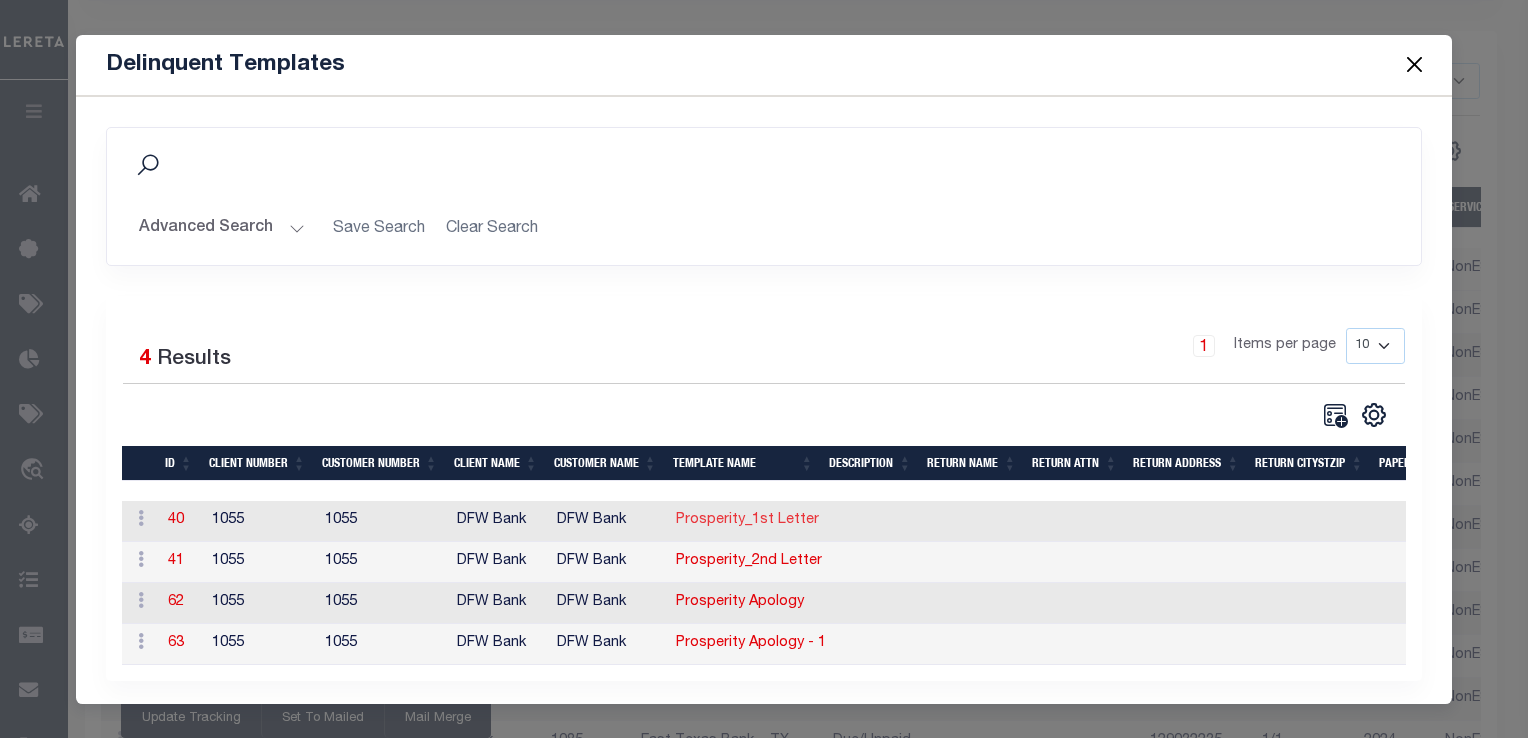 click on "Prosperity_1st Letter" at bounding box center (747, 520) 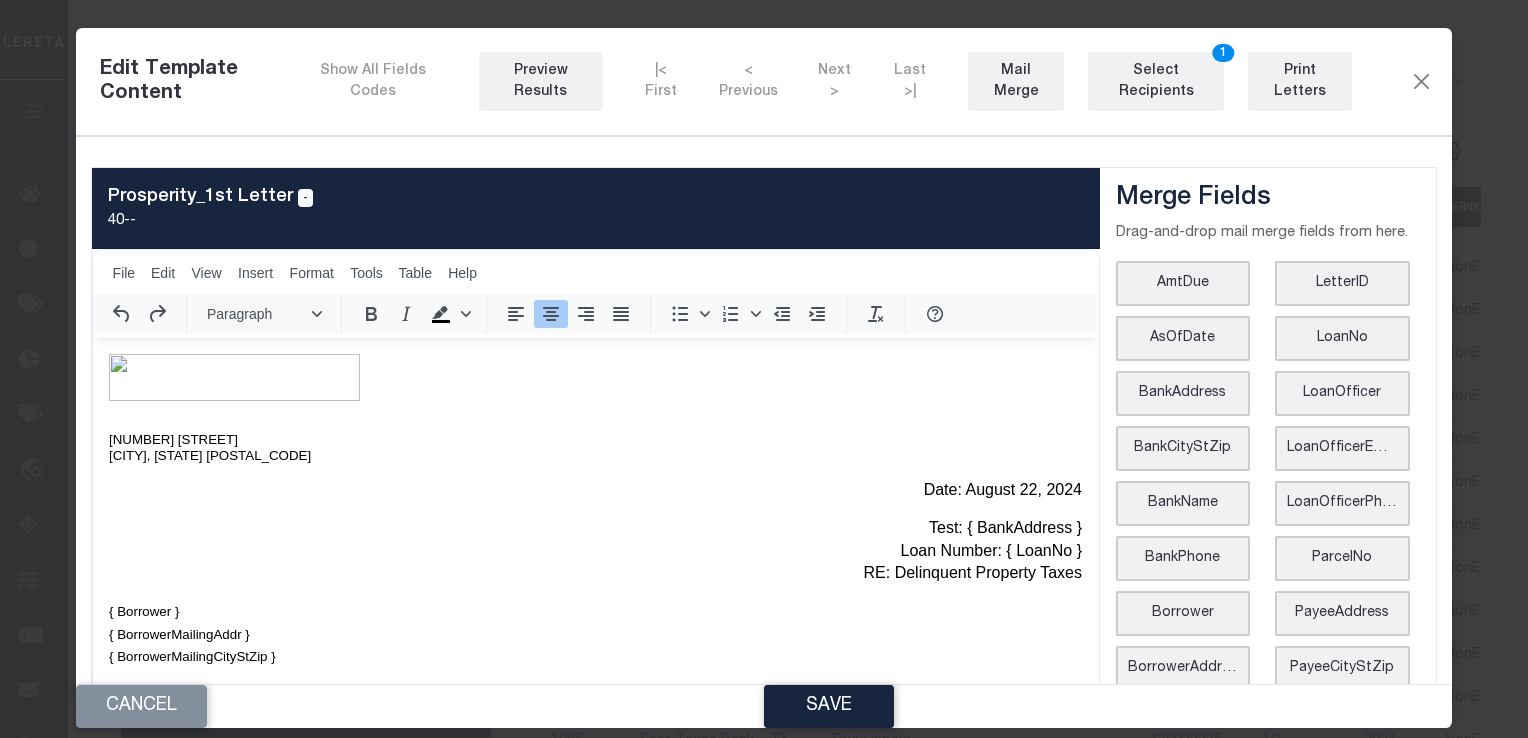 scroll, scrollTop: 0, scrollLeft: 0, axis: both 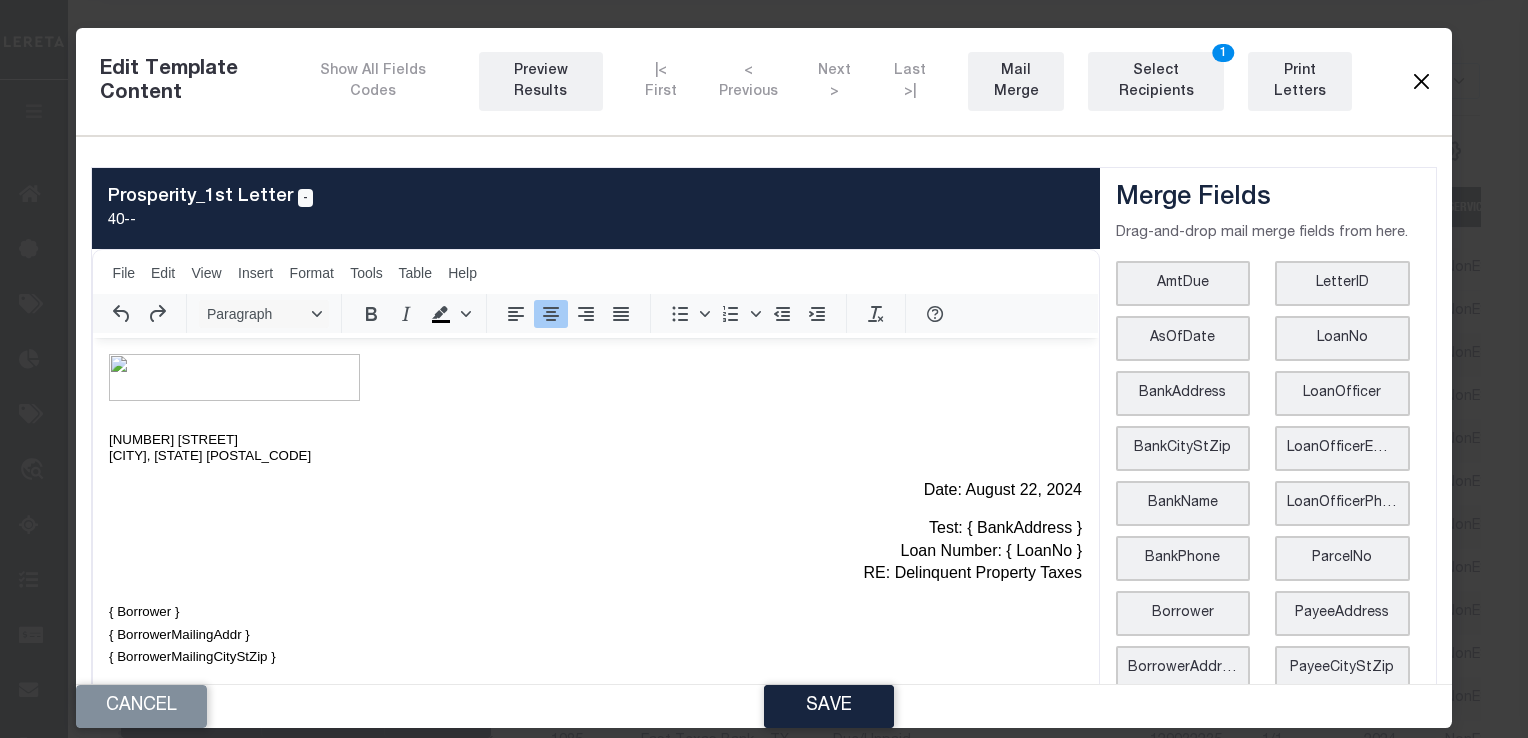 click at bounding box center (1421, 82) 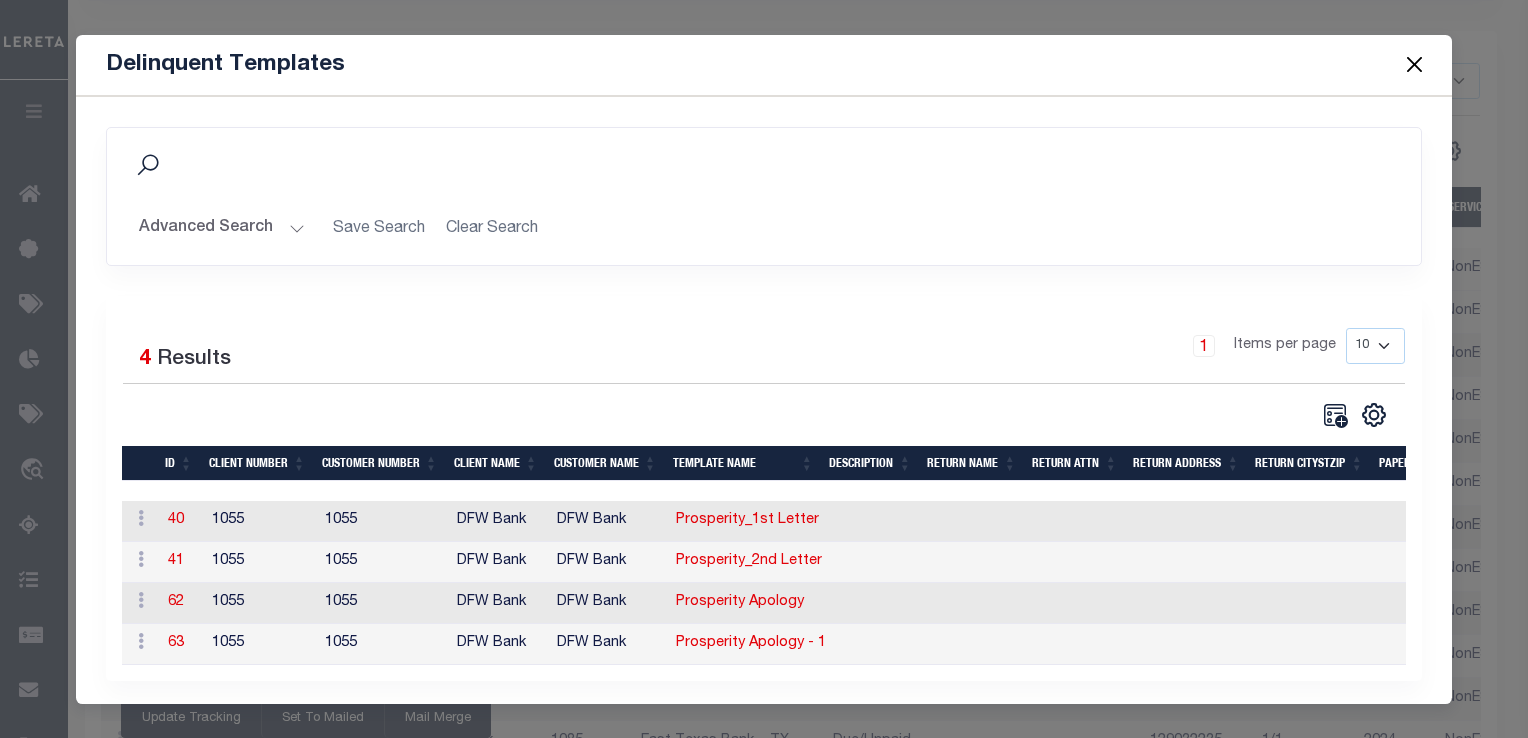 click at bounding box center (1414, 65) 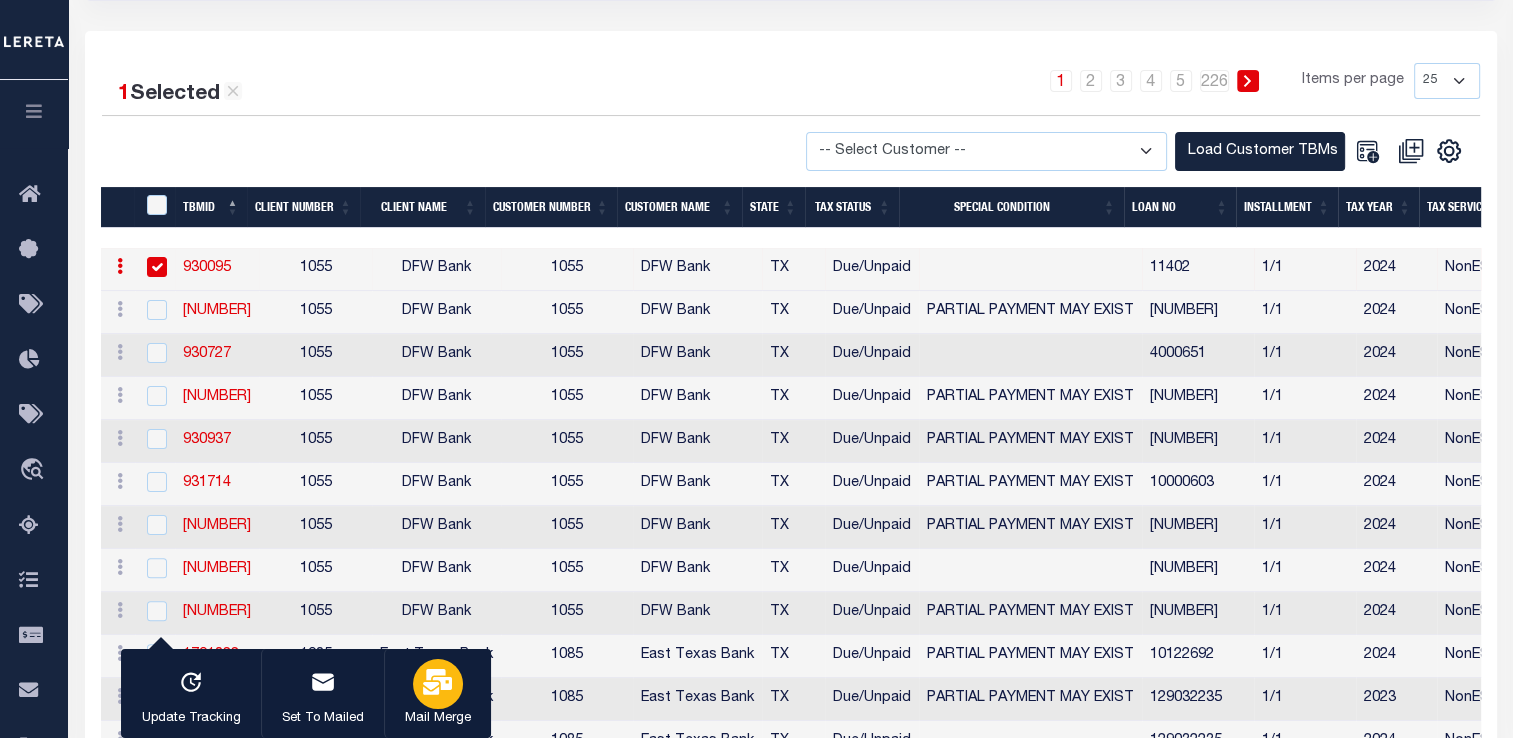 click on "Mail Merge" at bounding box center [438, 719] 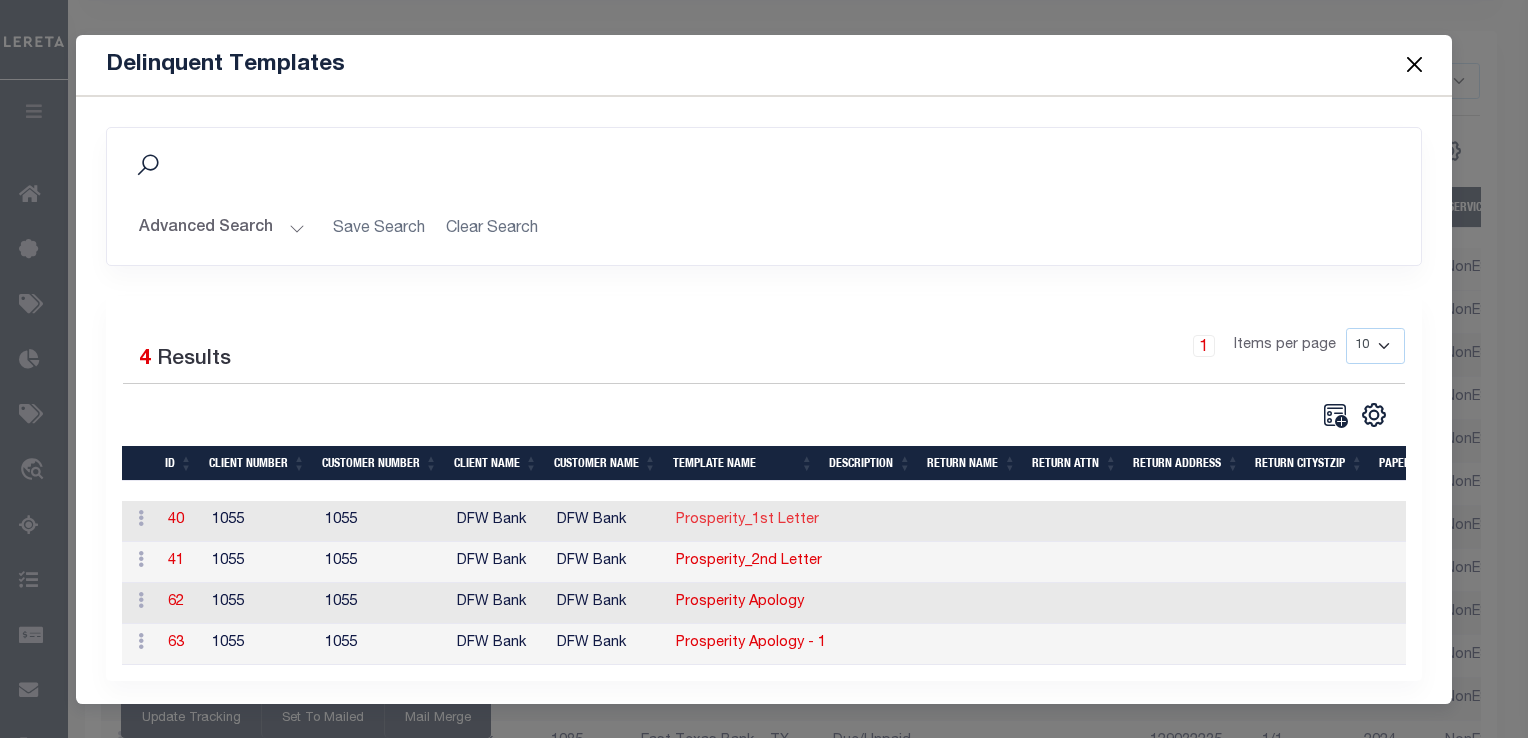 click on "Prosperity_1st Letter" at bounding box center (747, 520) 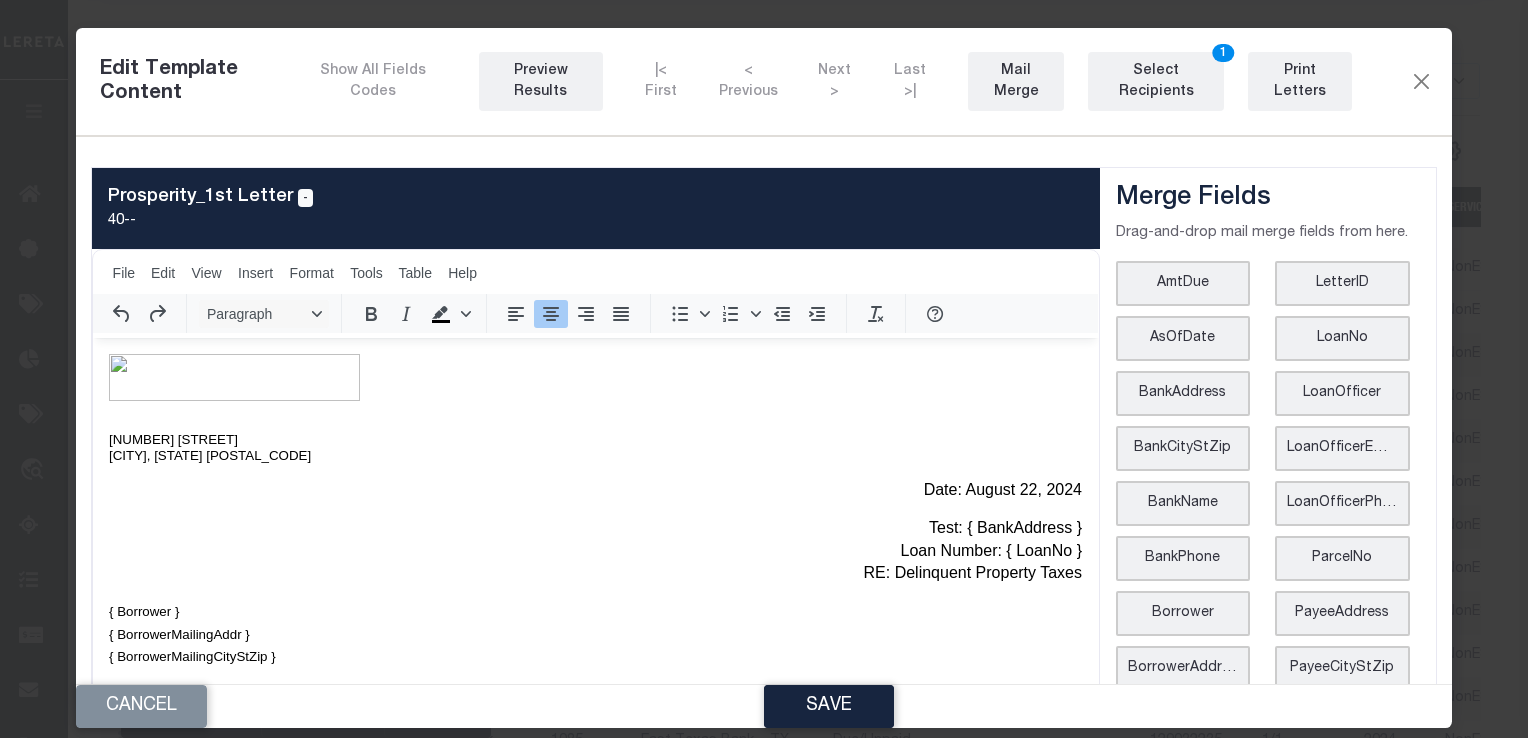 scroll, scrollTop: 0, scrollLeft: 0, axis: both 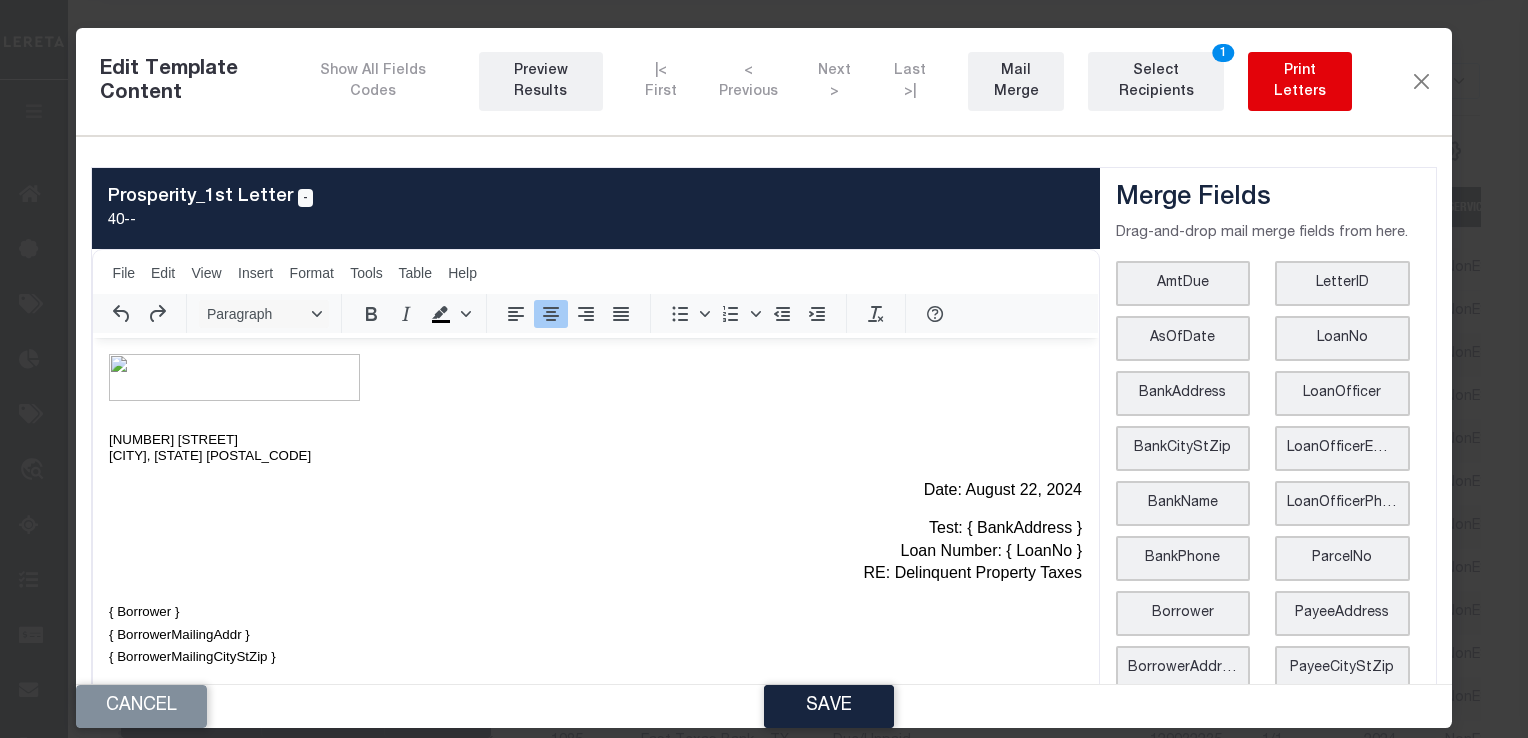 click on "Print Letters" at bounding box center [1300, 82] 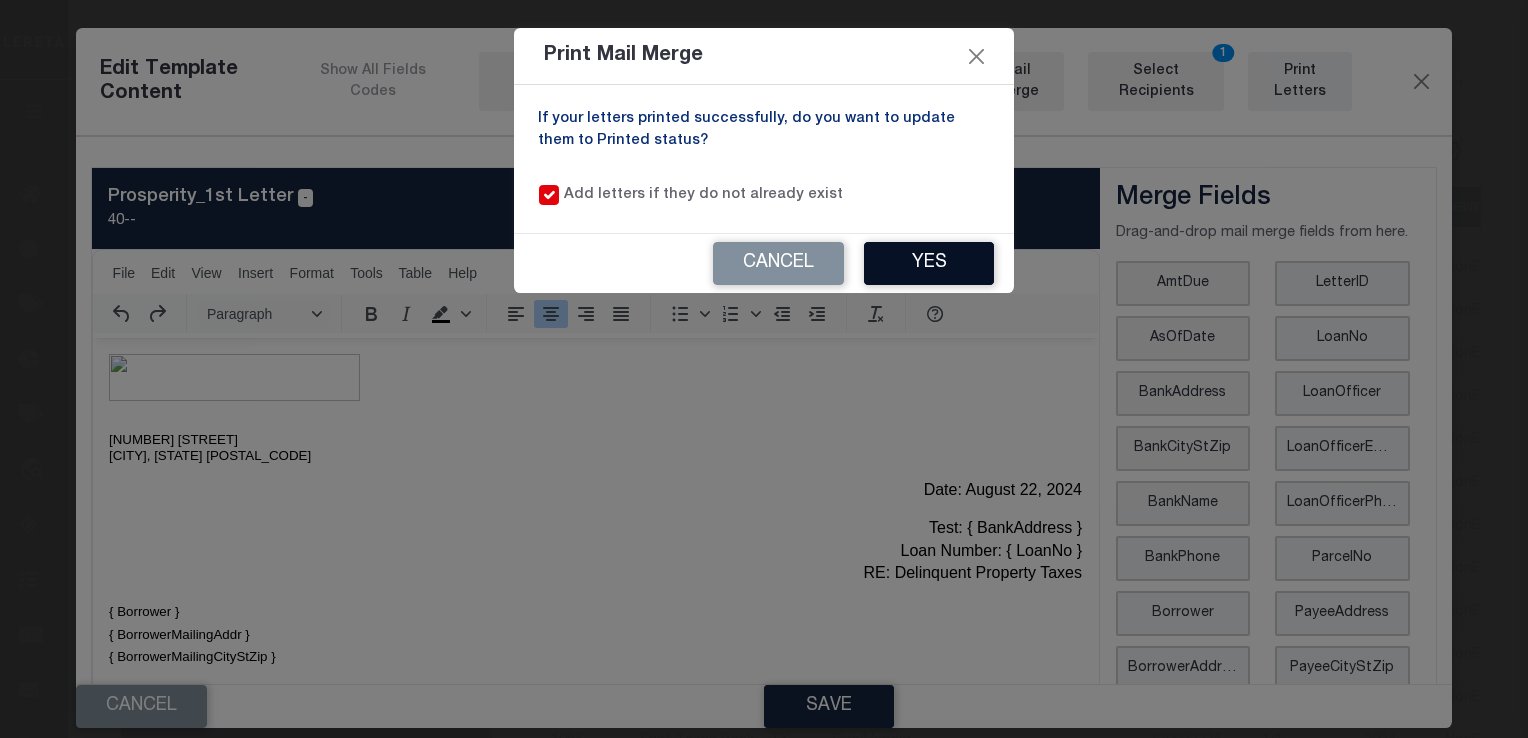 click on "Yes" at bounding box center [929, 263] 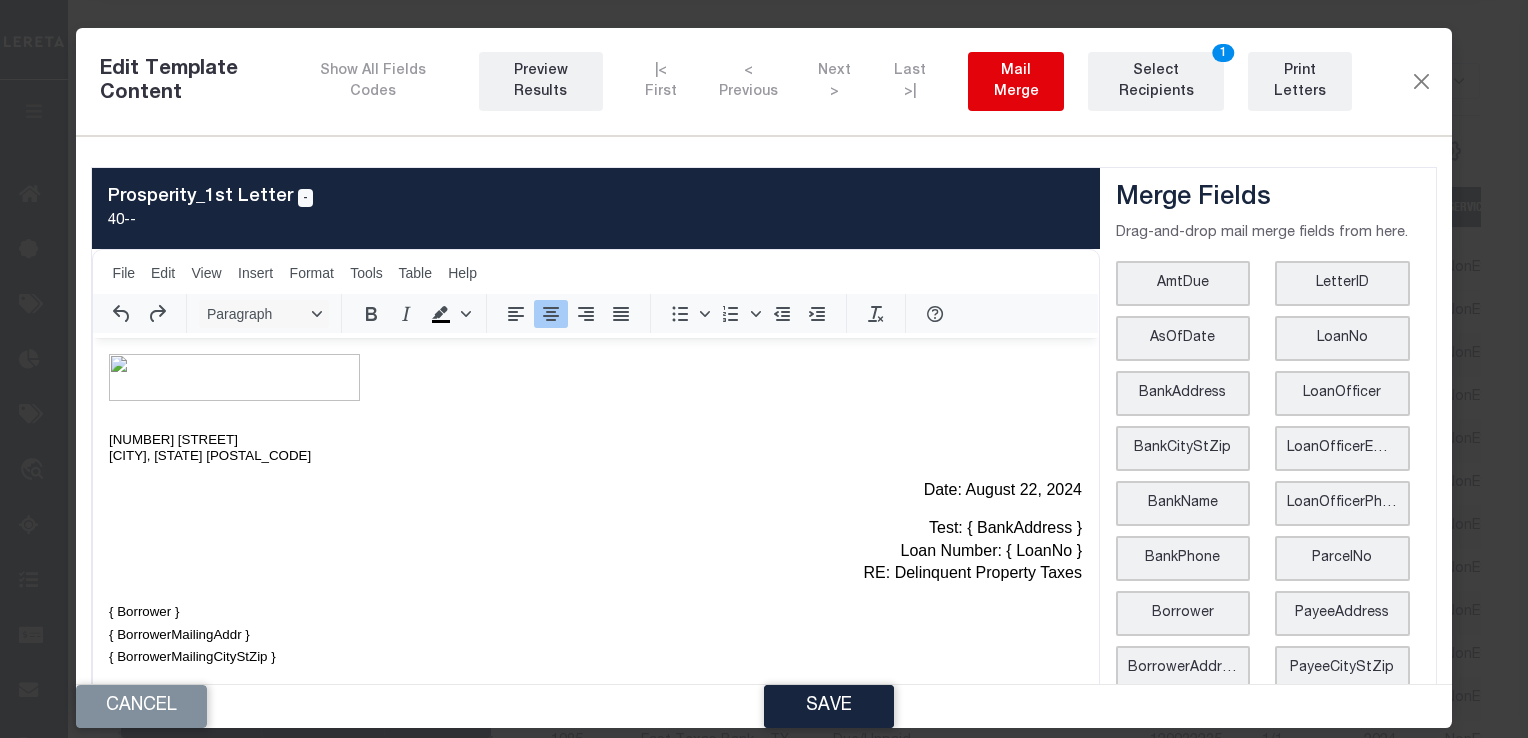 click on "Mail Merge" at bounding box center [1016, 82] 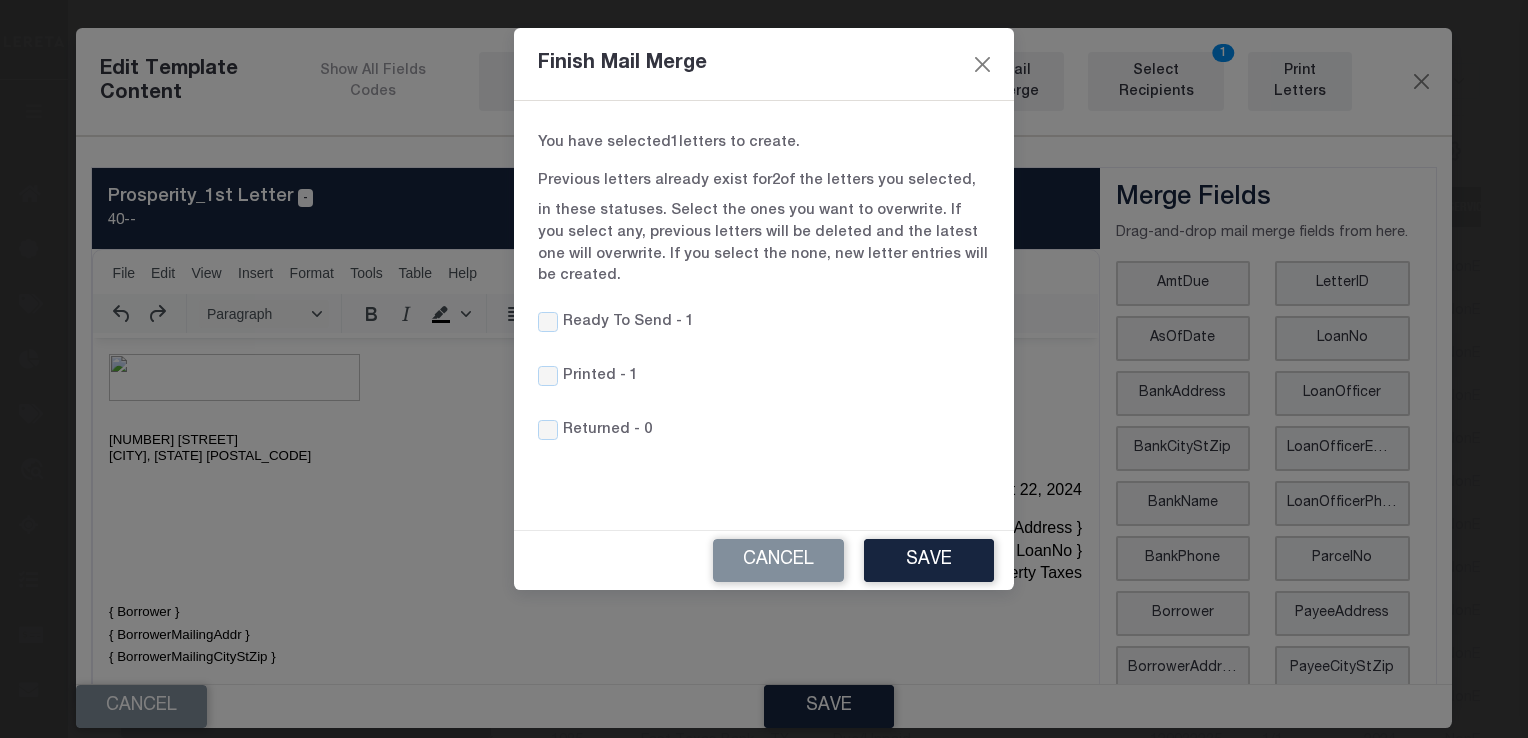 click on "Printed -" at bounding box center (594, 377) 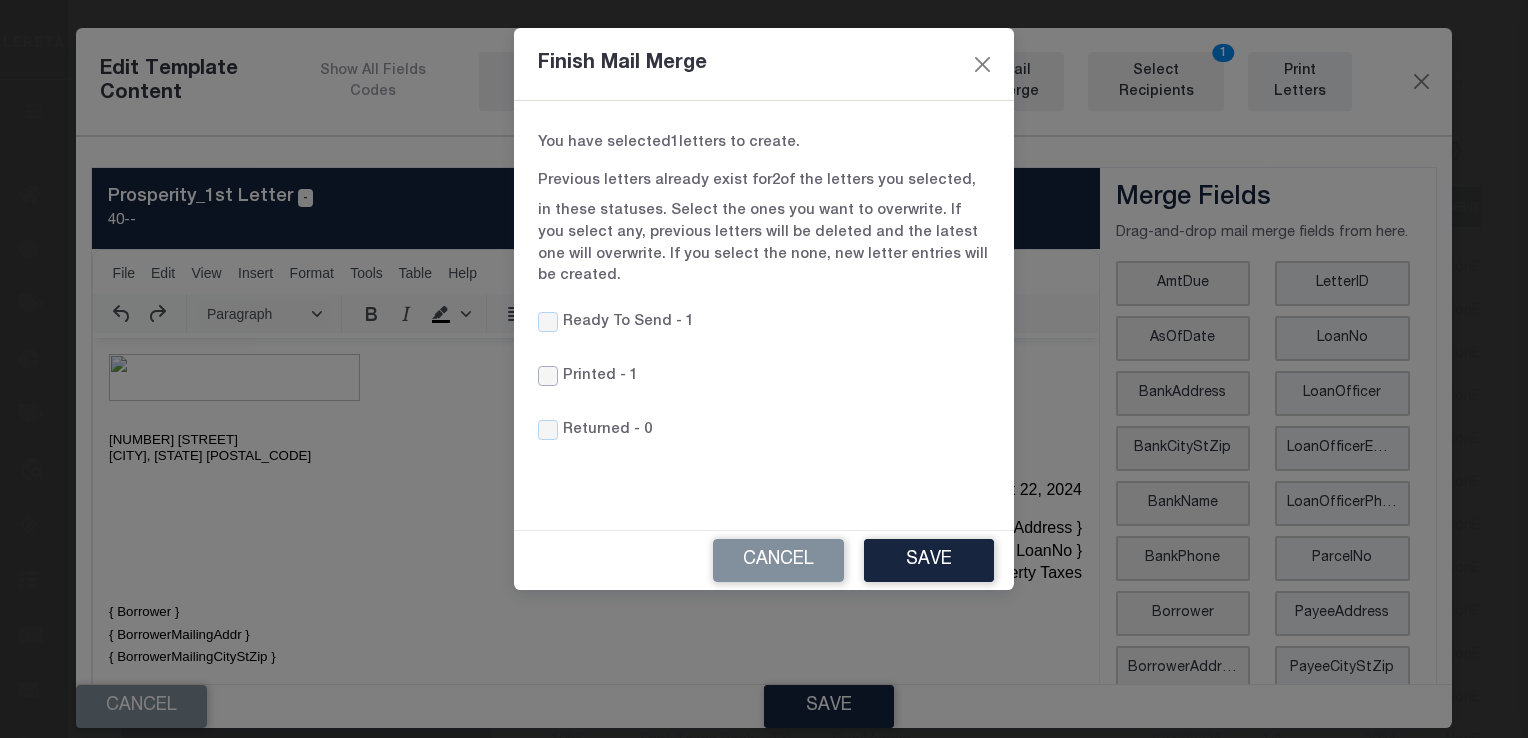 click on "Printed -" at bounding box center [548, 376] 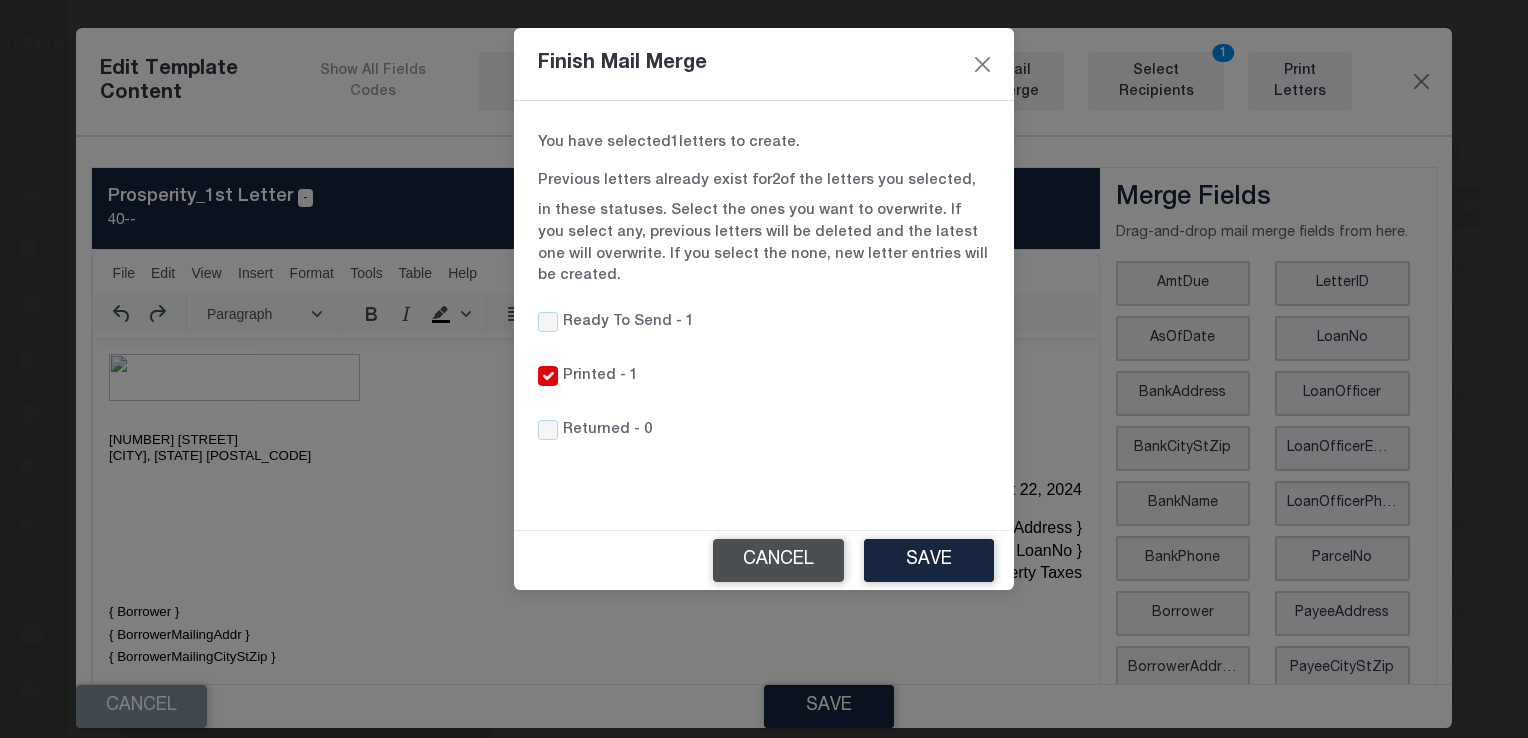 click on "Cancel" at bounding box center (778, 560) 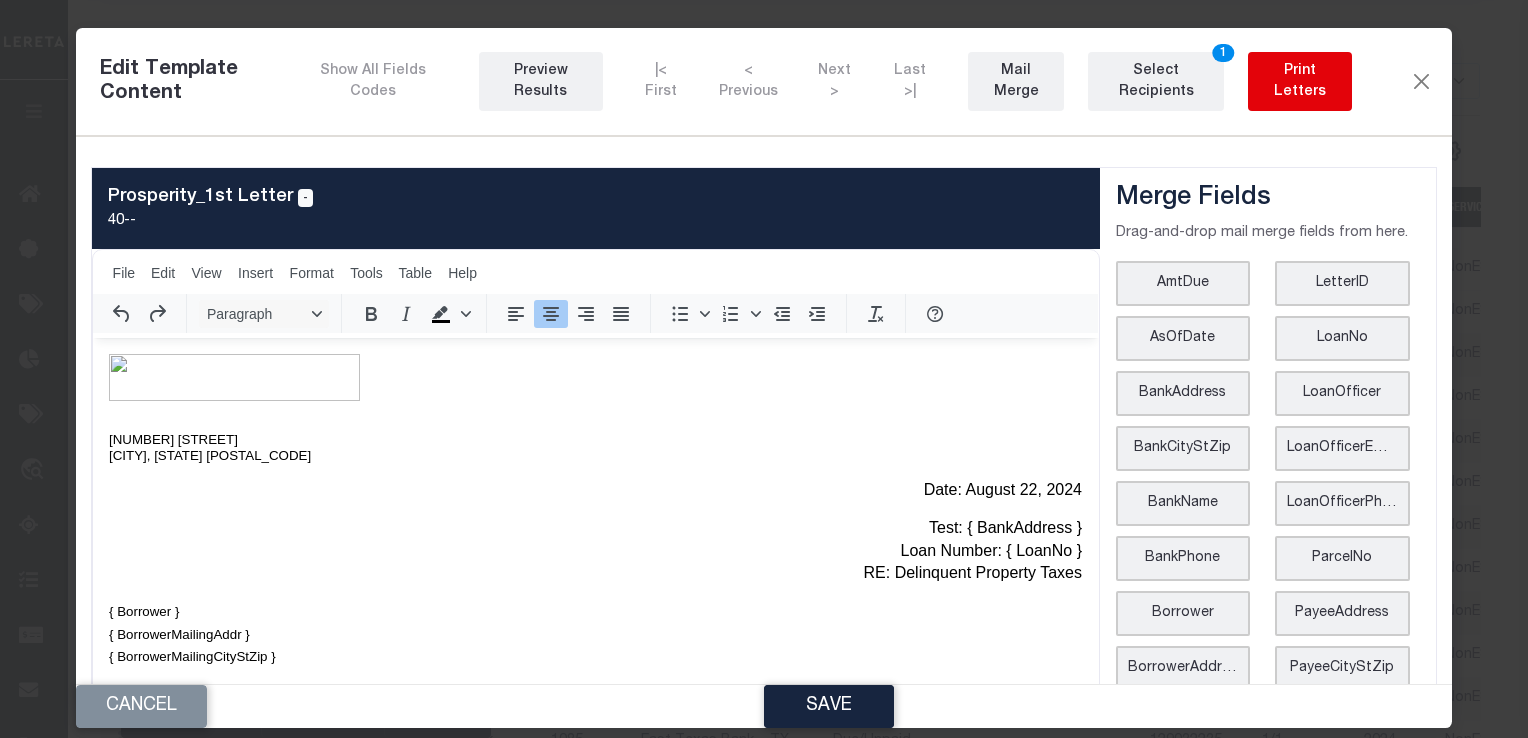 click on "Print Letters" at bounding box center [1300, 82] 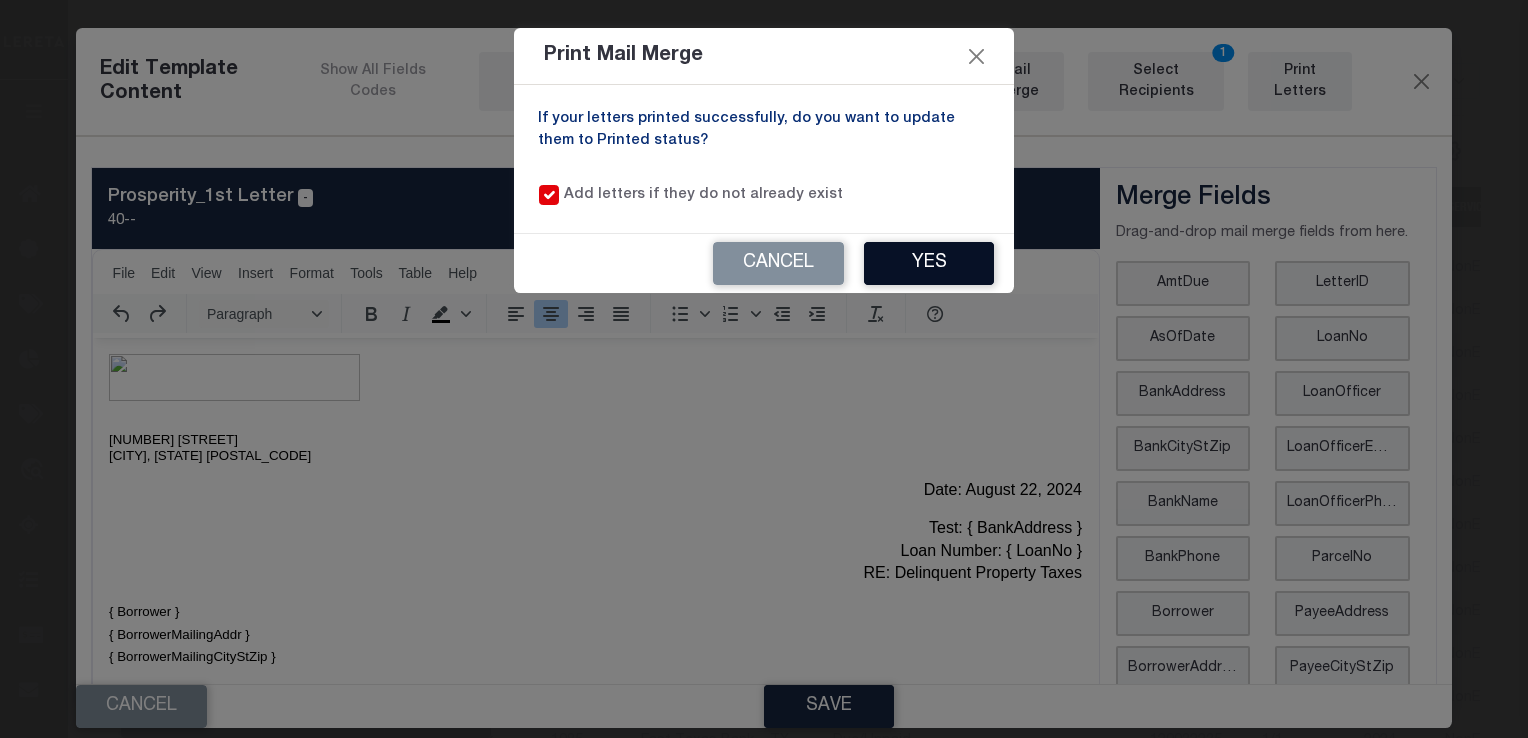 click on "Yes" at bounding box center [929, 263] 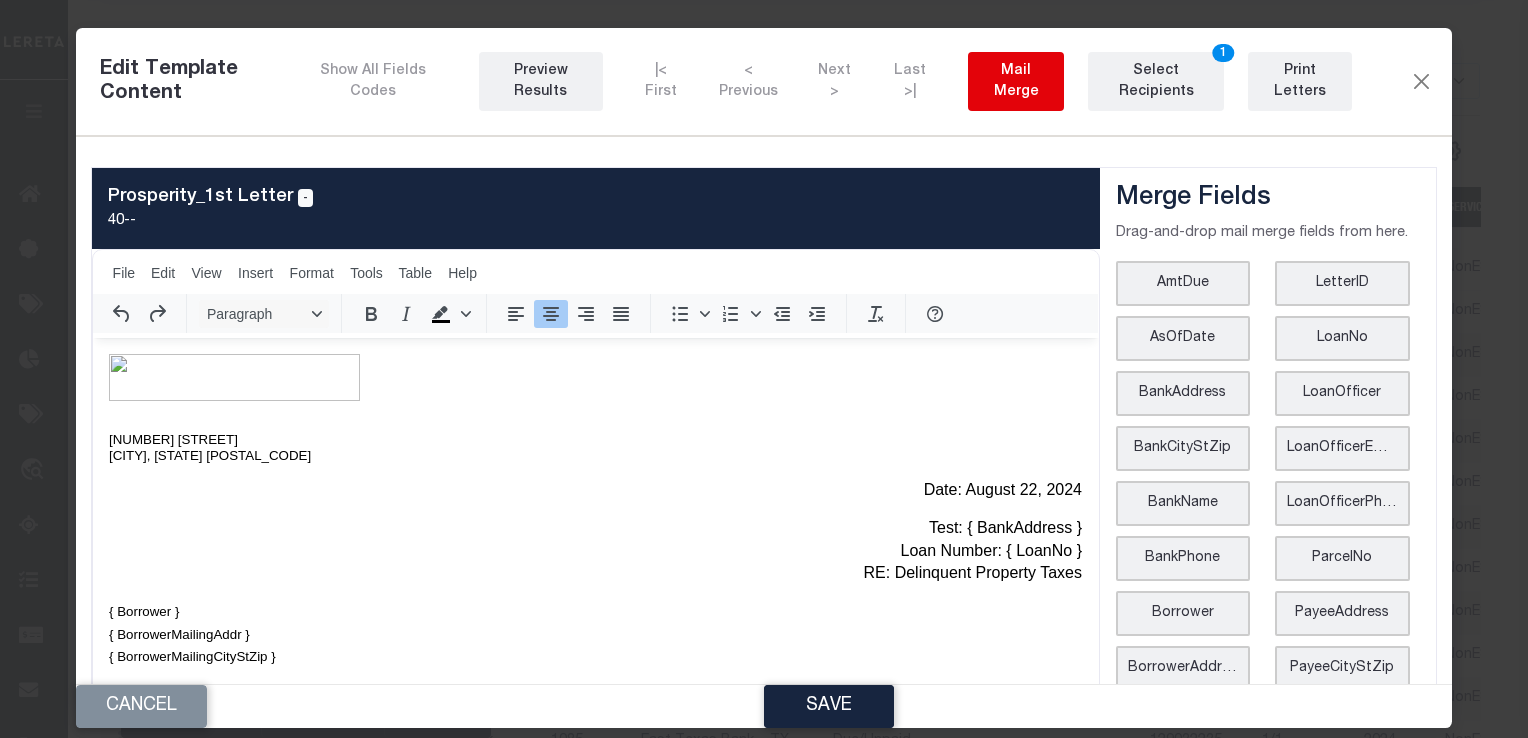 click on "Mail Merge" at bounding box center [1016, 82] 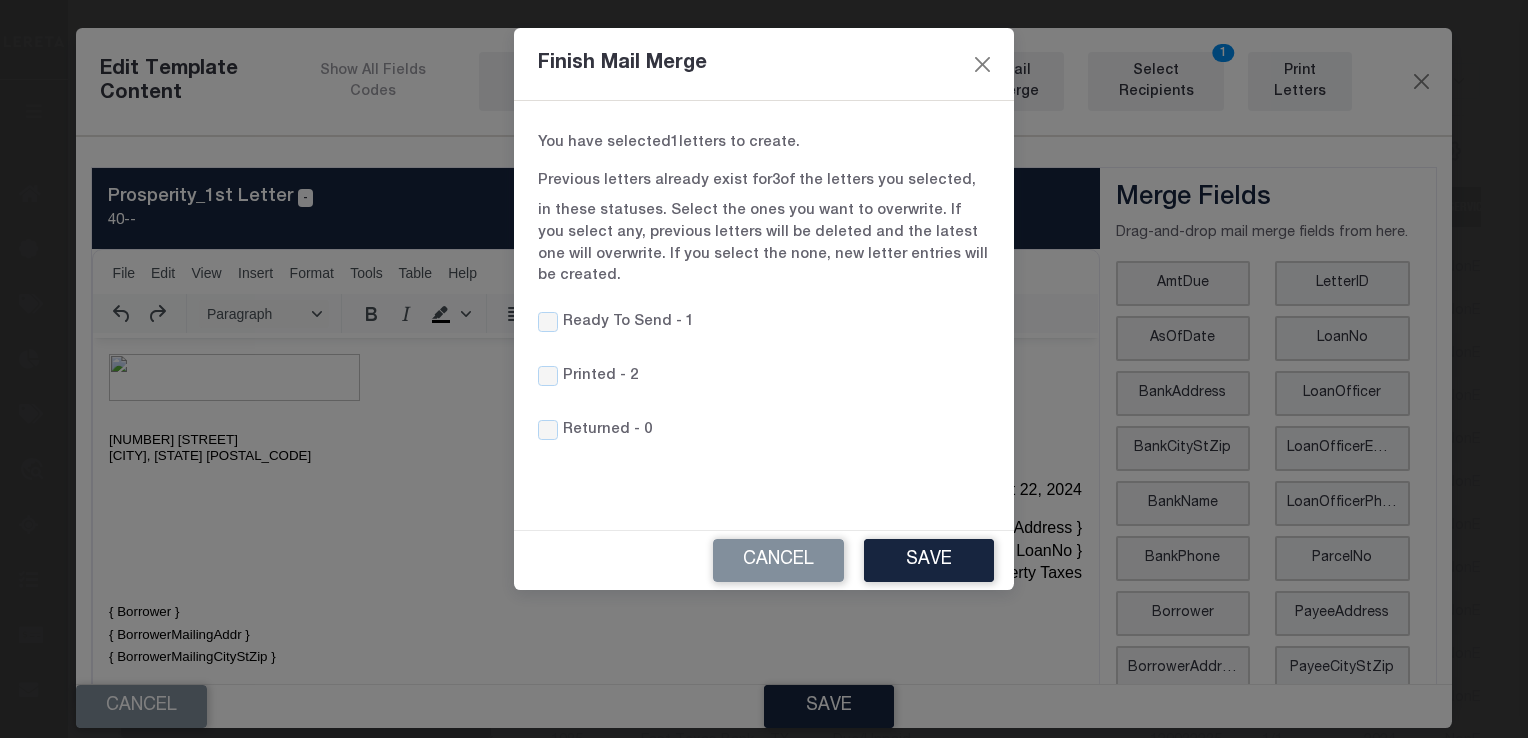 click on "Printed -" at bounding box center (594, 377) 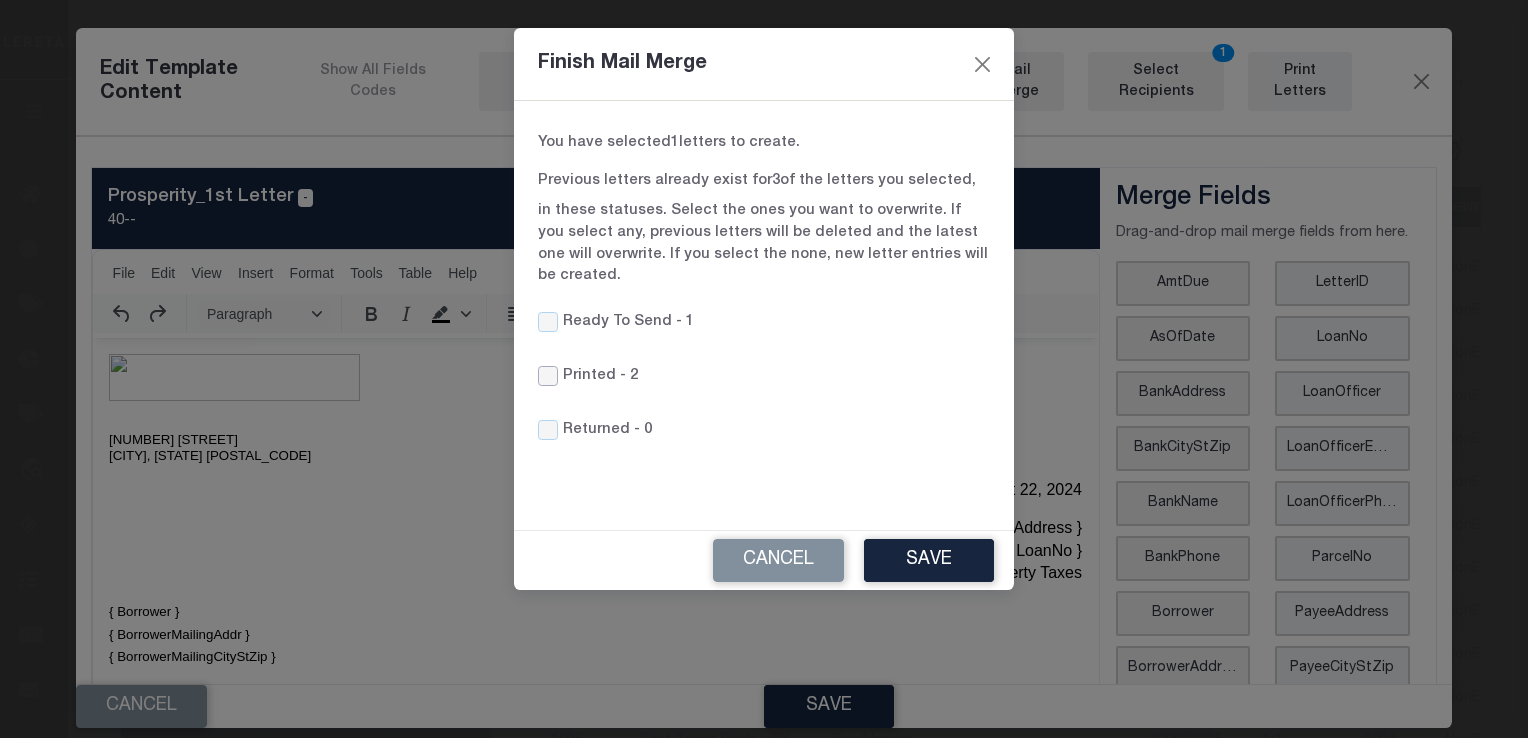 click on "Printed -" at bounding box center [548, 376] 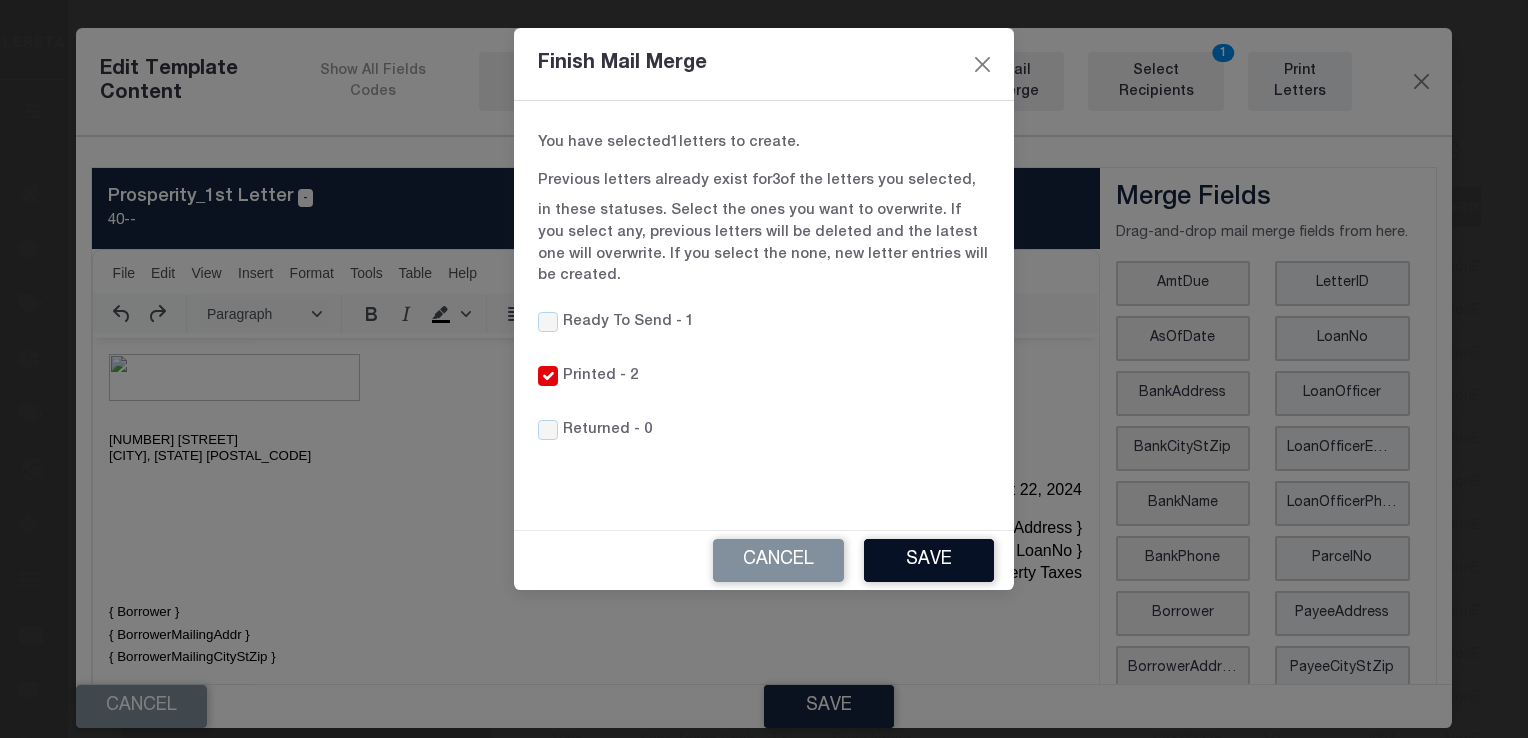 click on "Save" at bounding box center (929, 560) 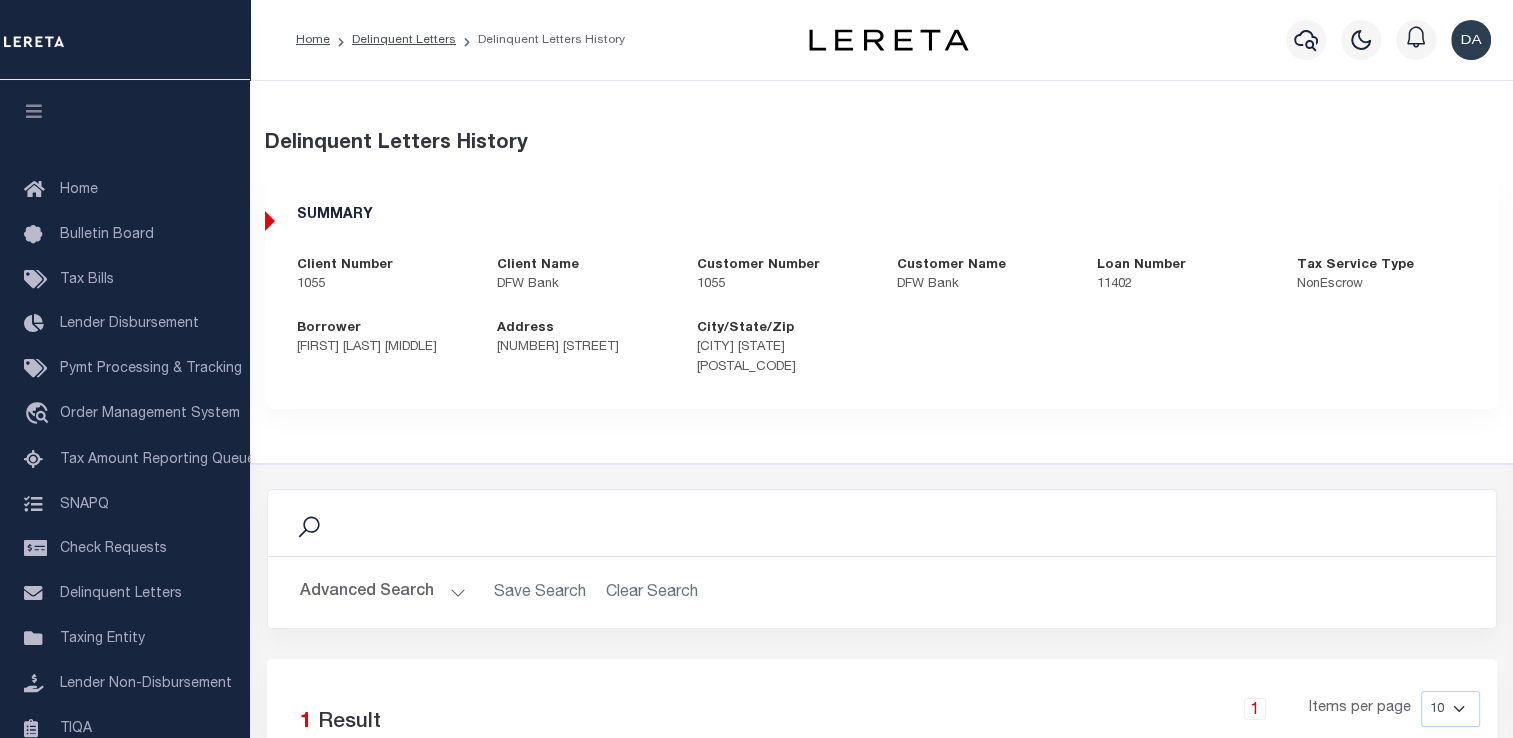 scroll, scrollTop: 258, scrollLeft: 0, axis: vertical 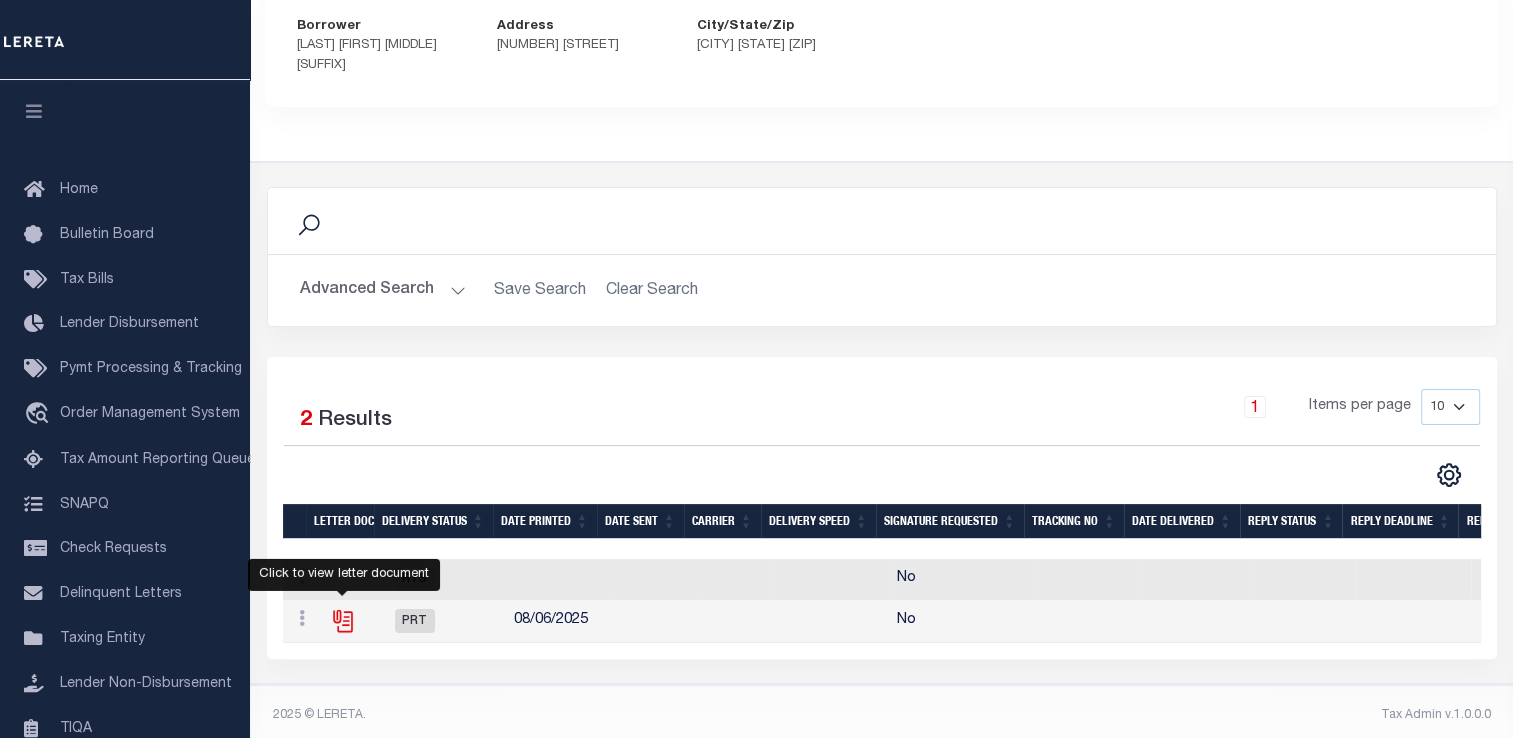 click 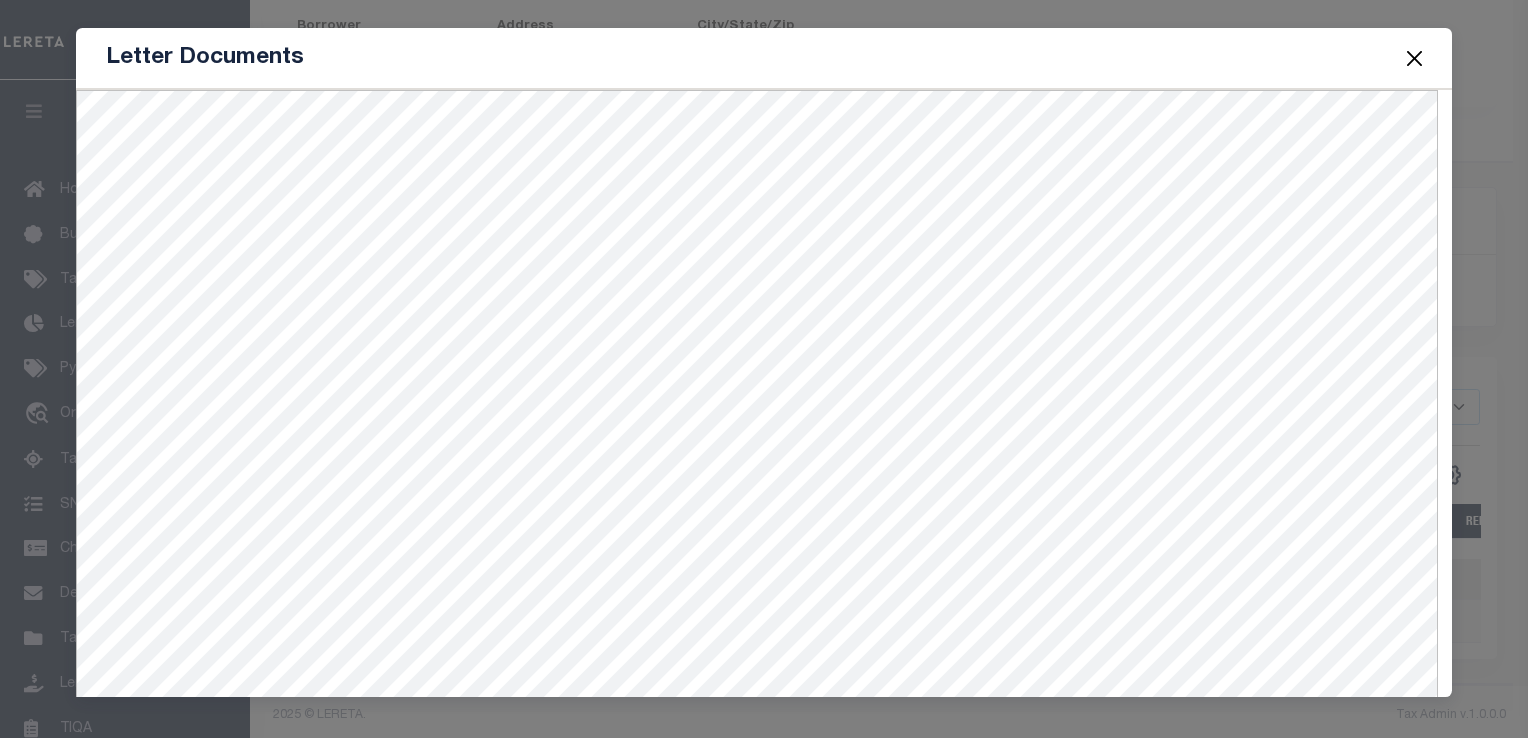click at bounding box center [1414, 58] 